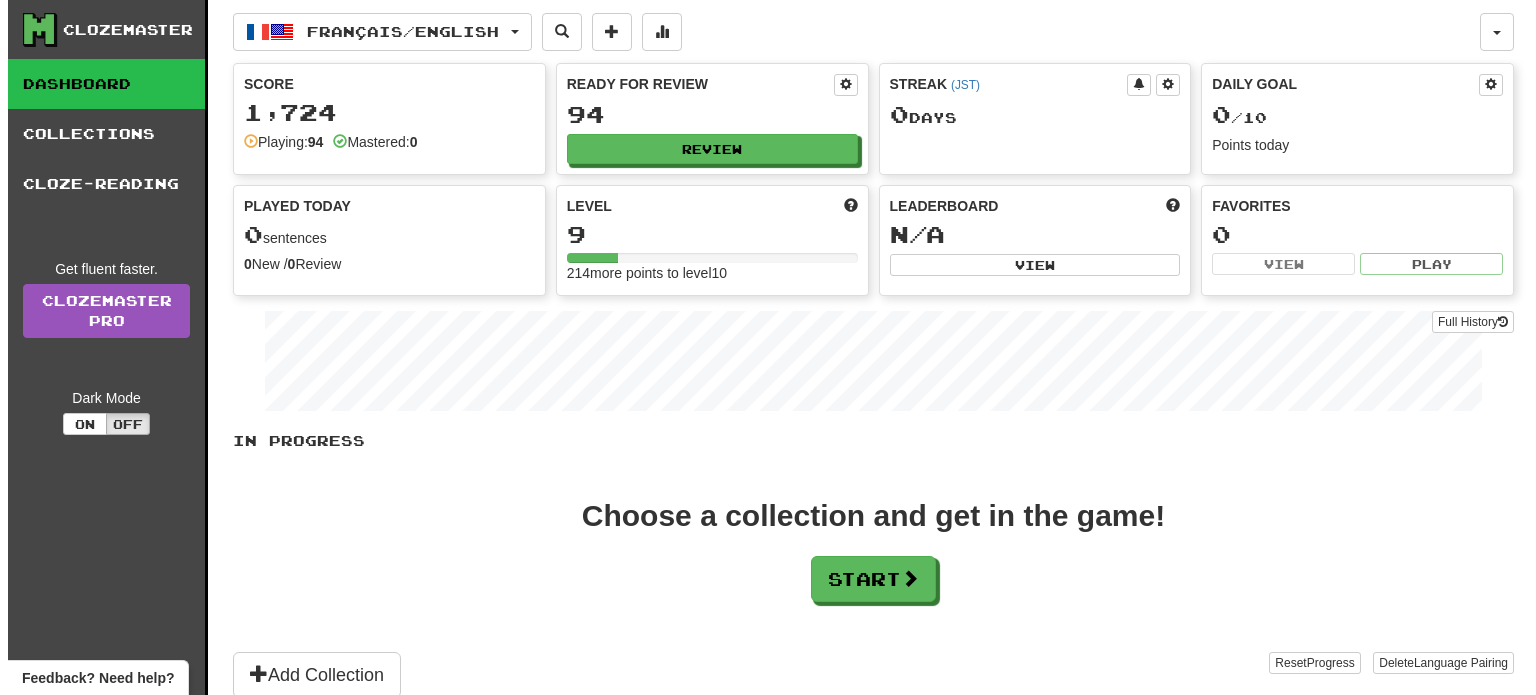 scroll, scrollTop: 0, scrollLeft: 0, axis: both 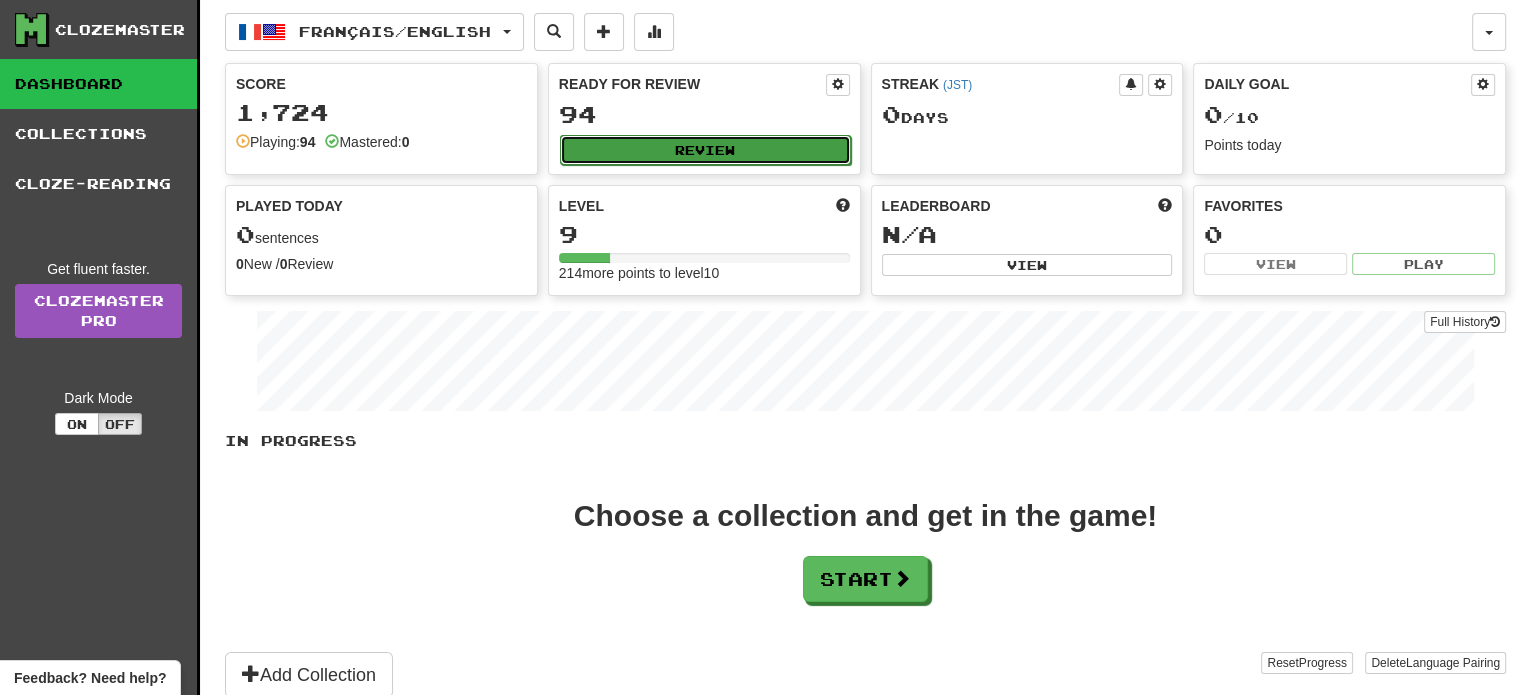 click on "Review" at bounding box center [705, 150] 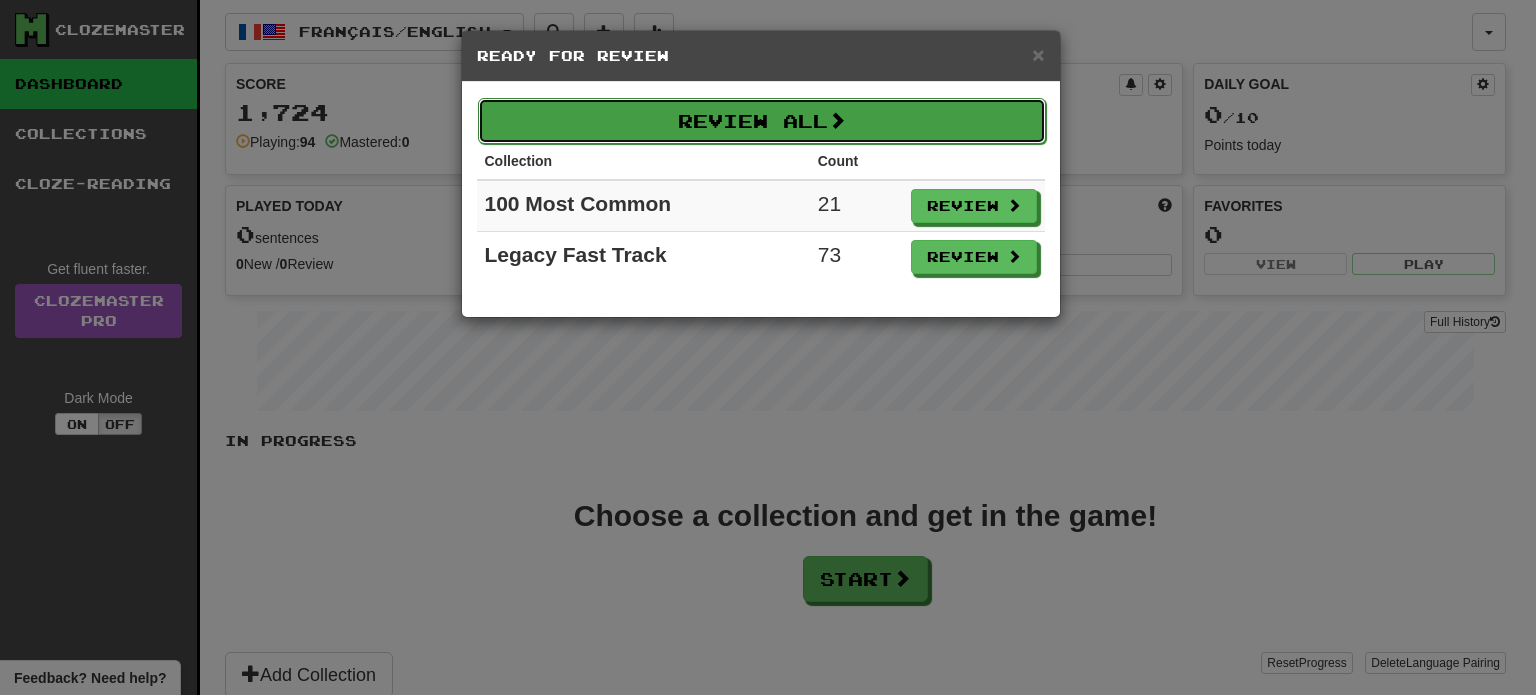 click on "Review All" at bounding box center [762, 121] 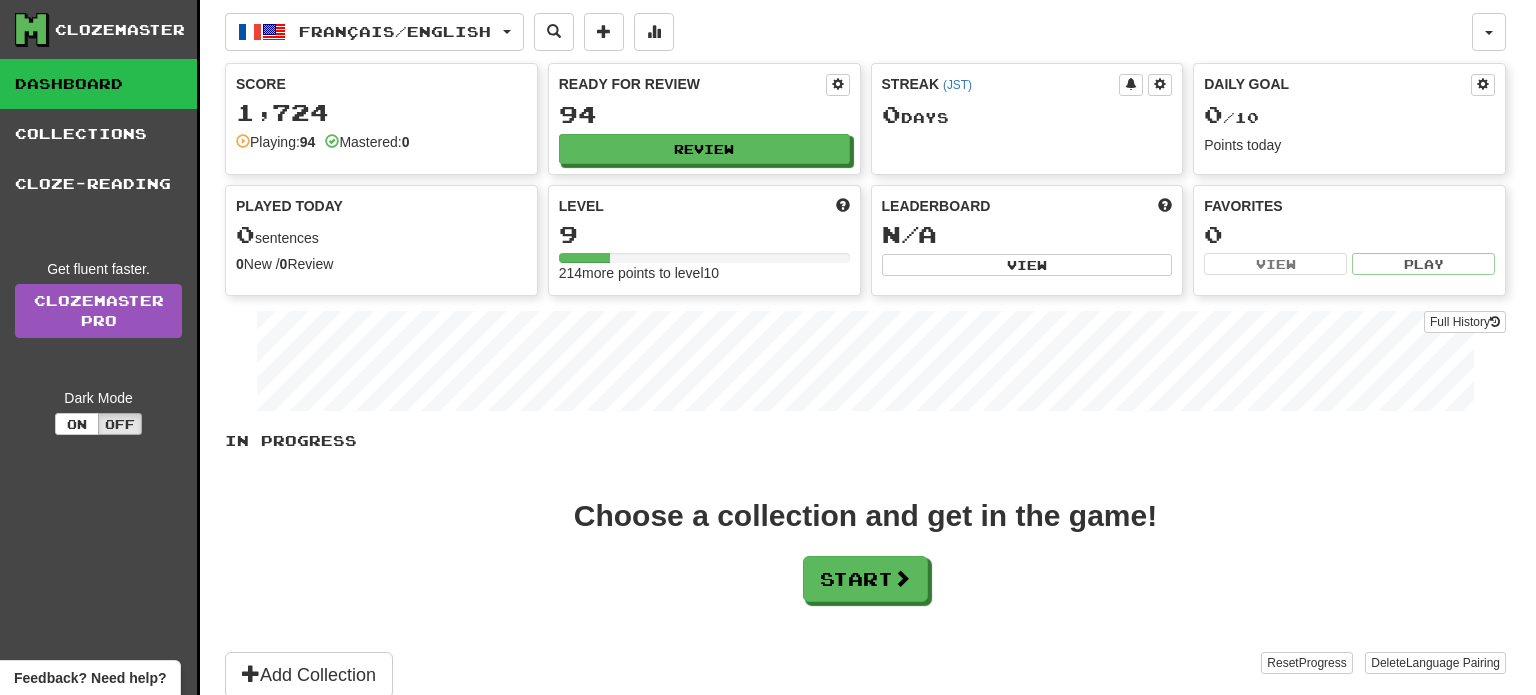 select on "**" 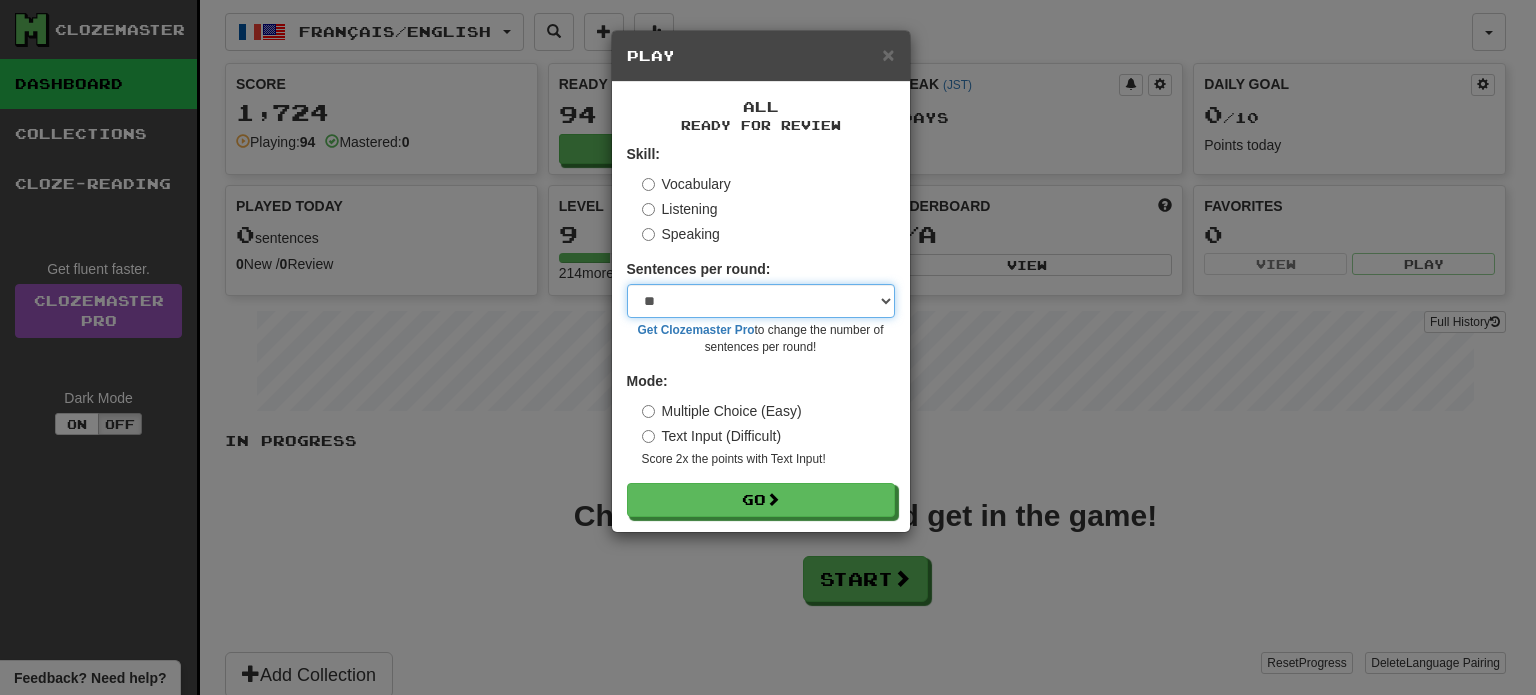 click on "* ** ** ** ** ** *** ********" at bounding box center (761, 301) 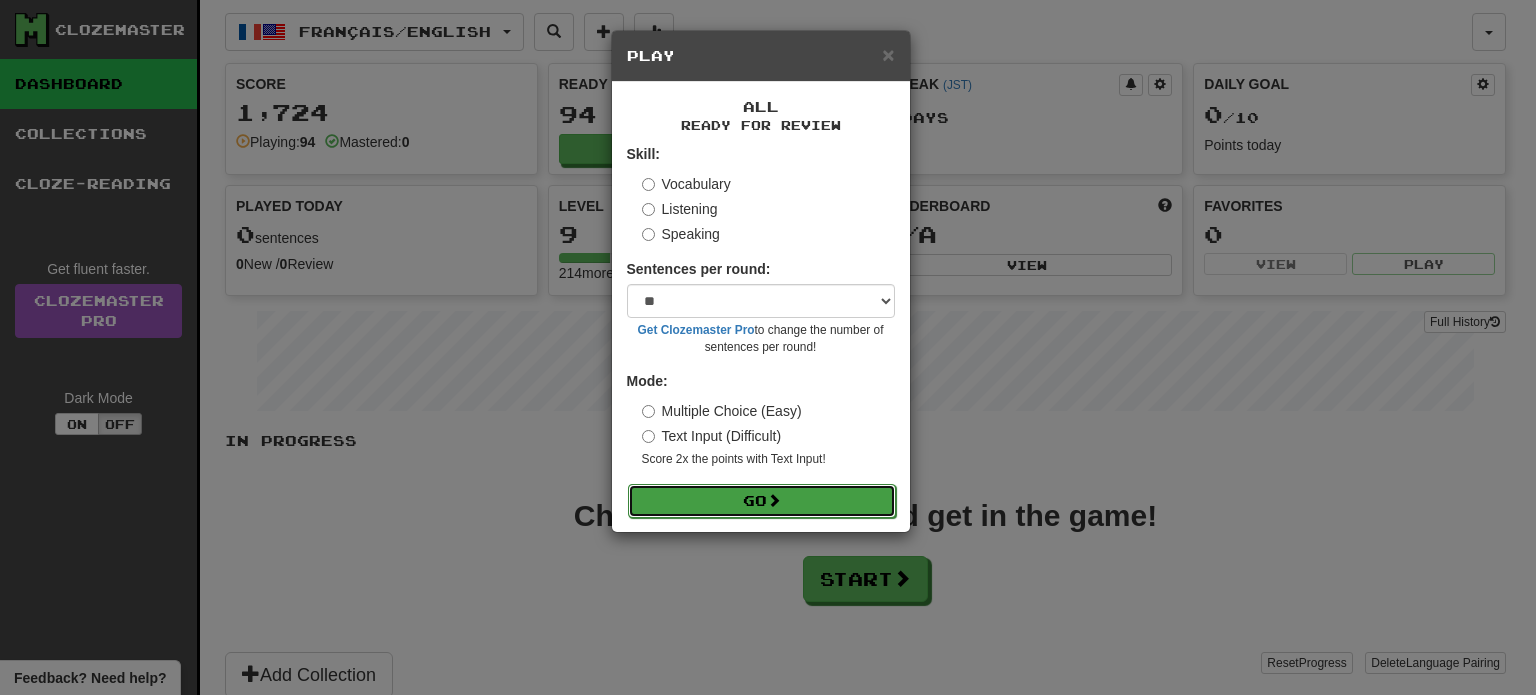 click on "Go" at bounding box center (762, 501) 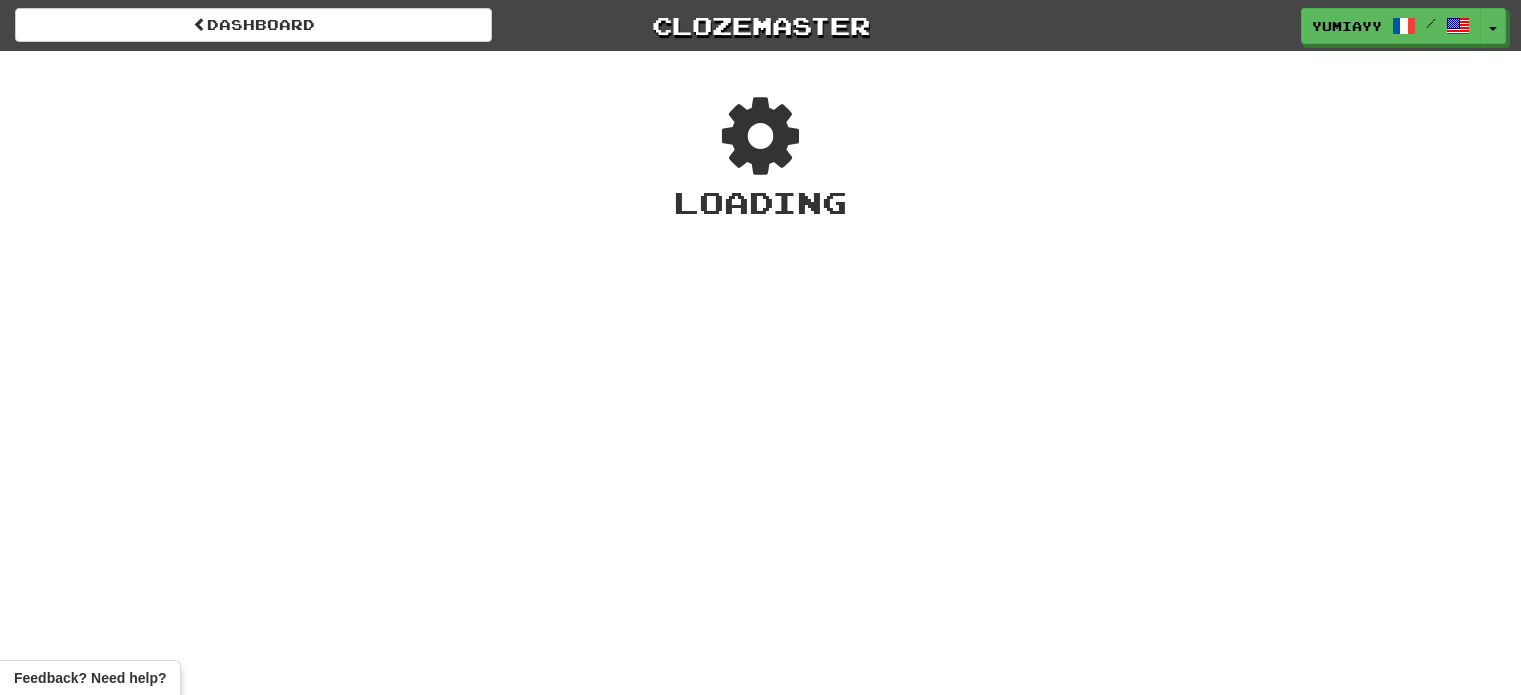 scroll, scrollTop: 0, scrollLeft: 0, axis: both 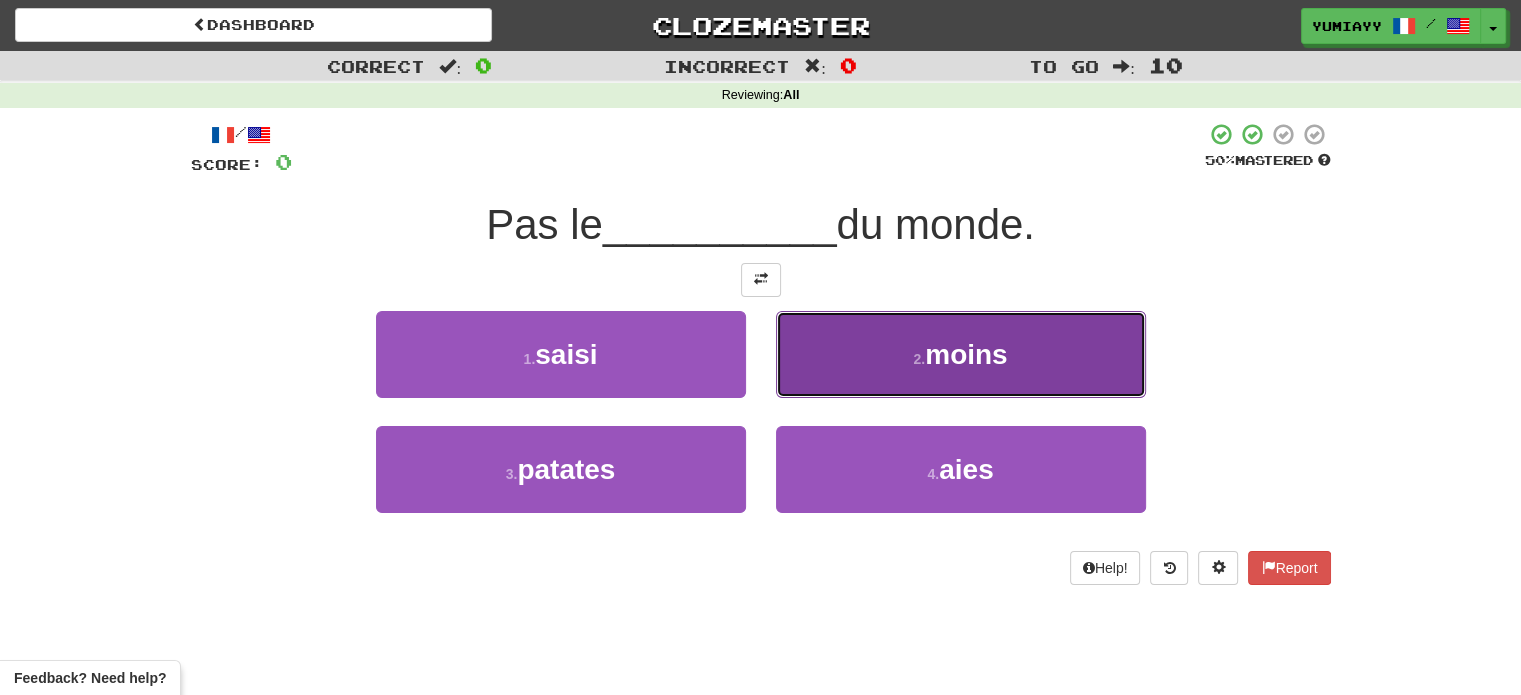 click on "2 .  moins" at bounding box center (961, 354) 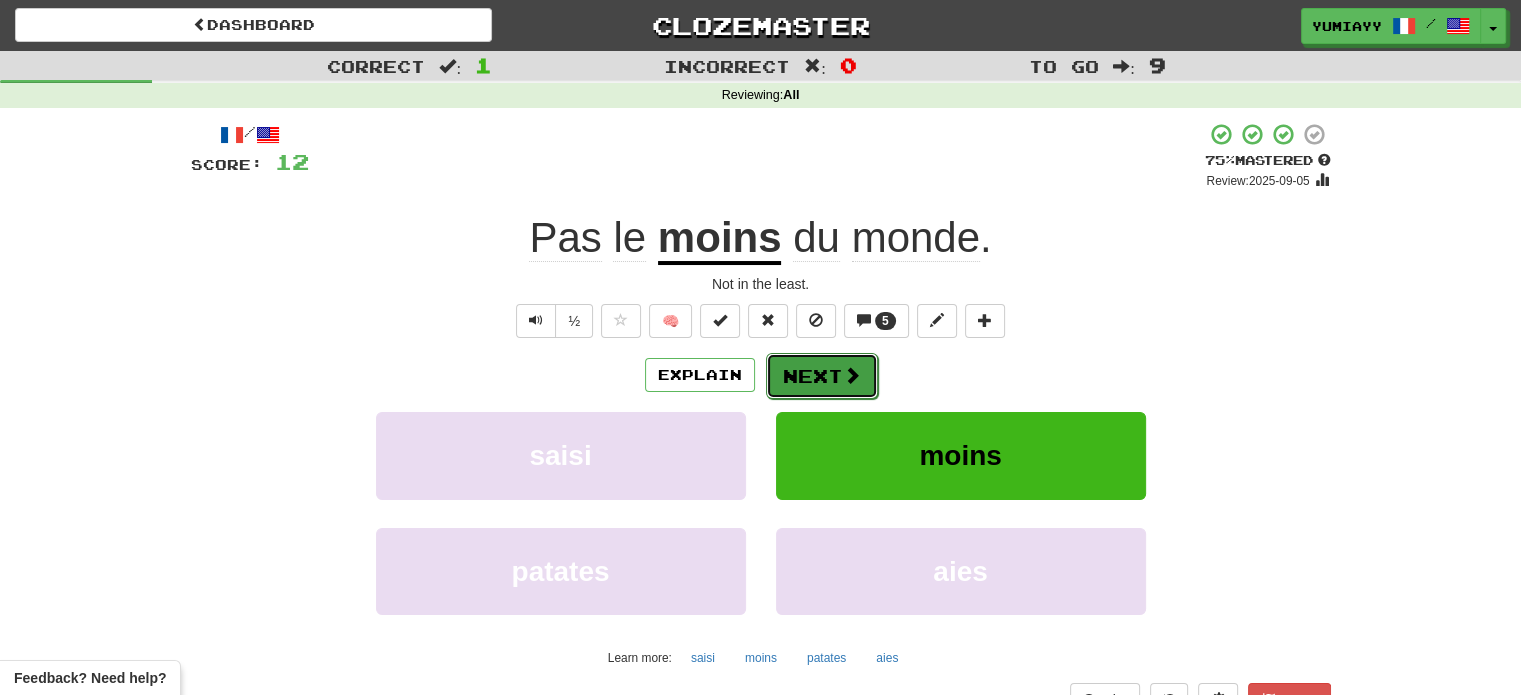 click on "Next" at bounding box center (822, 376) 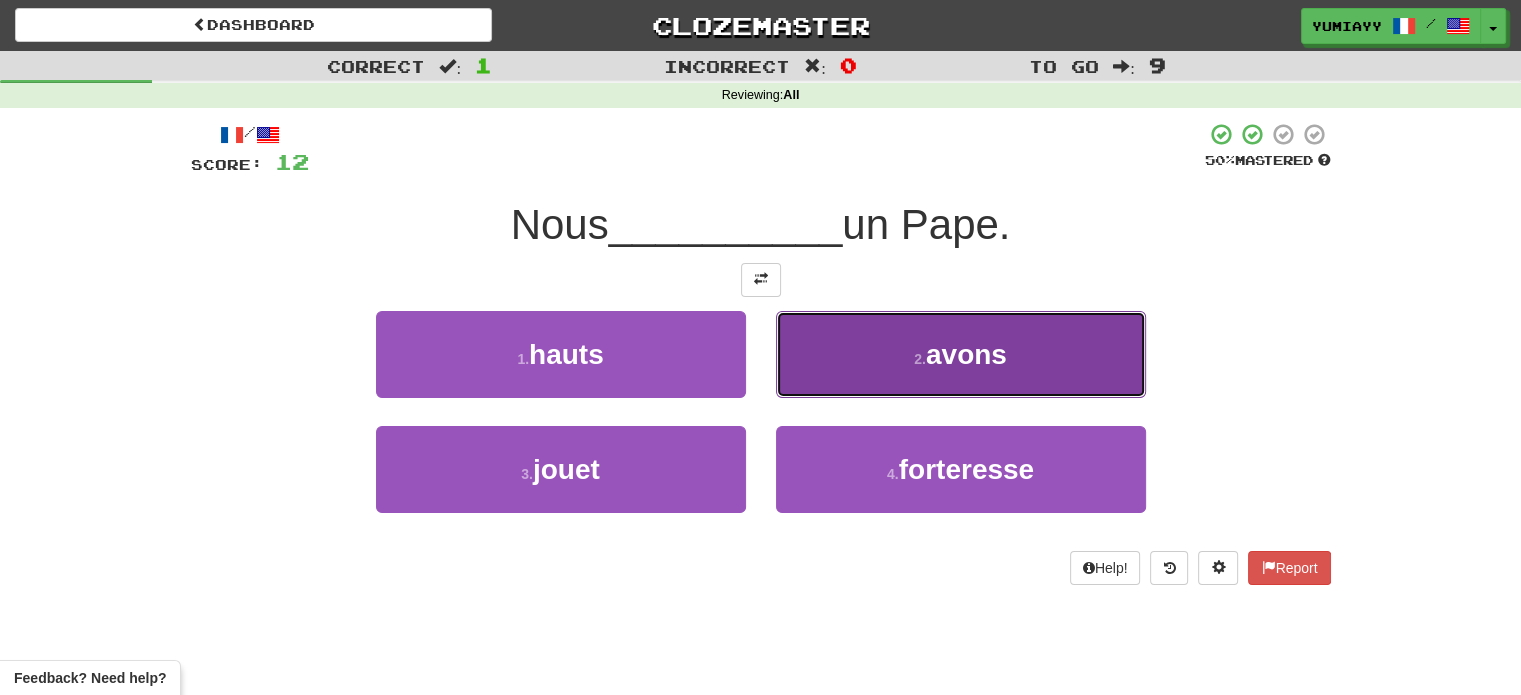 click on "2 .  avons" at bounding box center (961, 354) 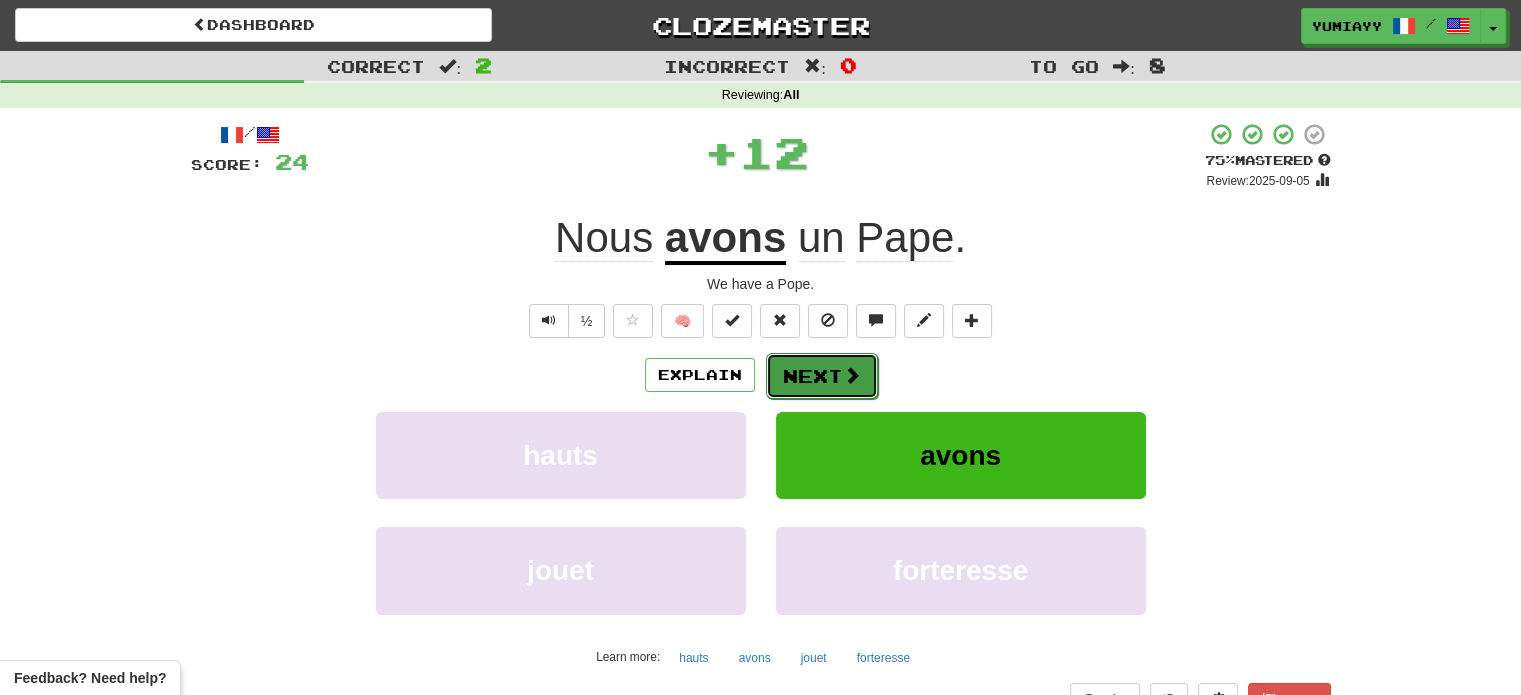 click on "Next" at bounding box center [822, 376] 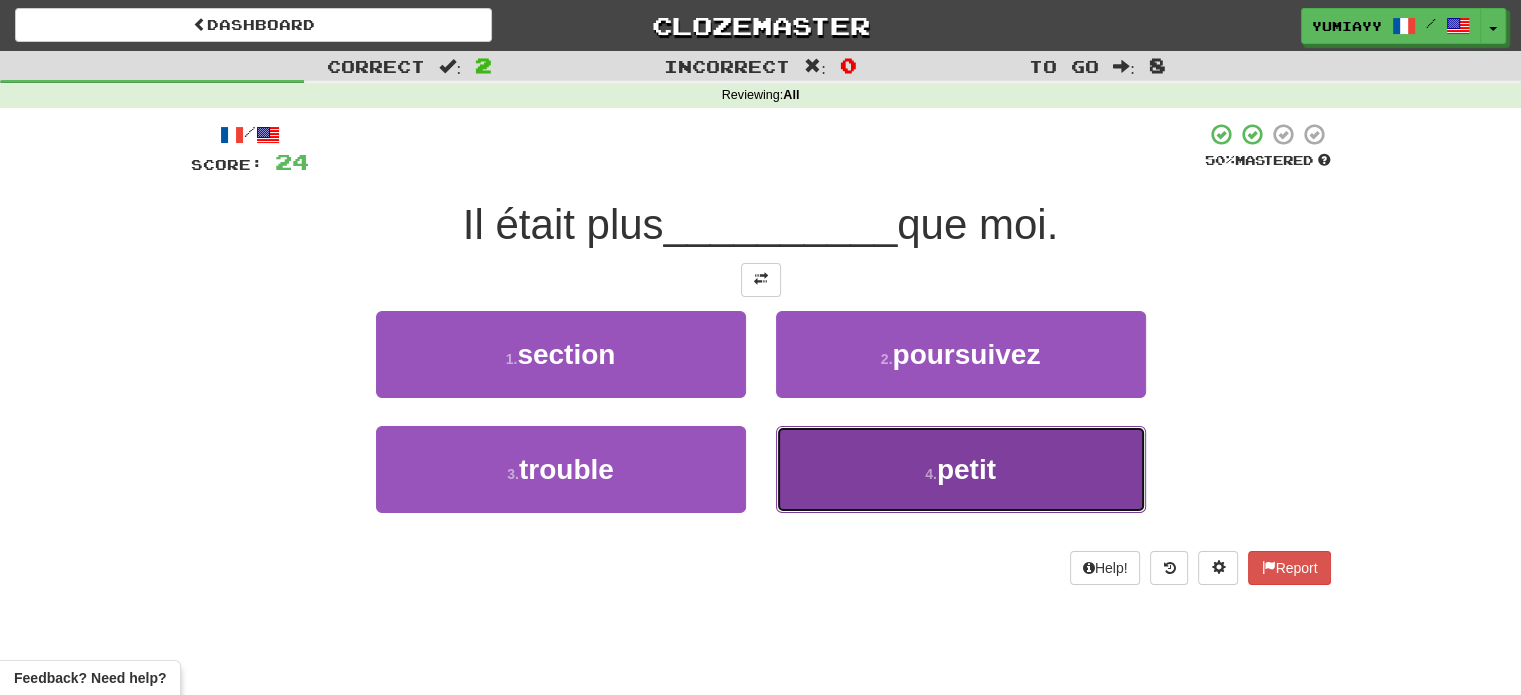 click on "4 ." at bounding box center (931, 474) 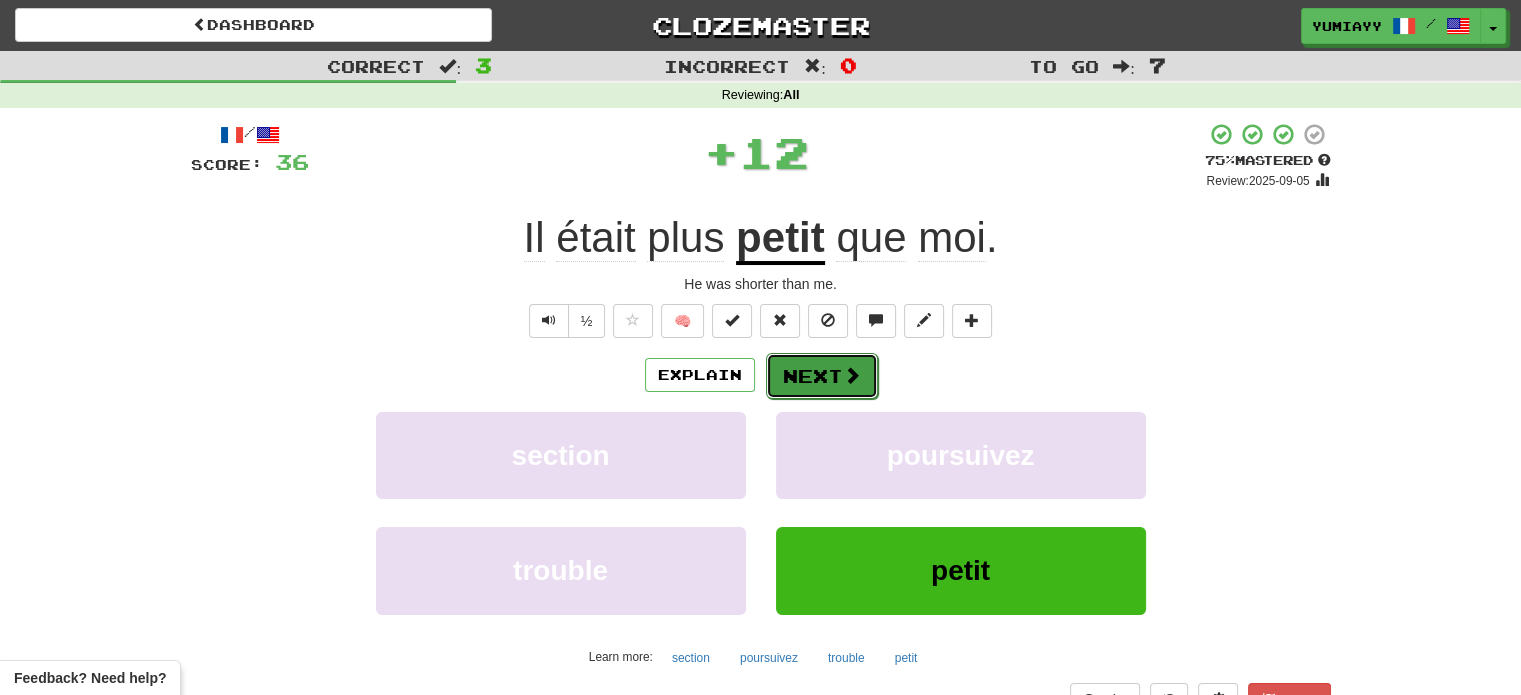 click on "Next" at bounding box center (822, 376) 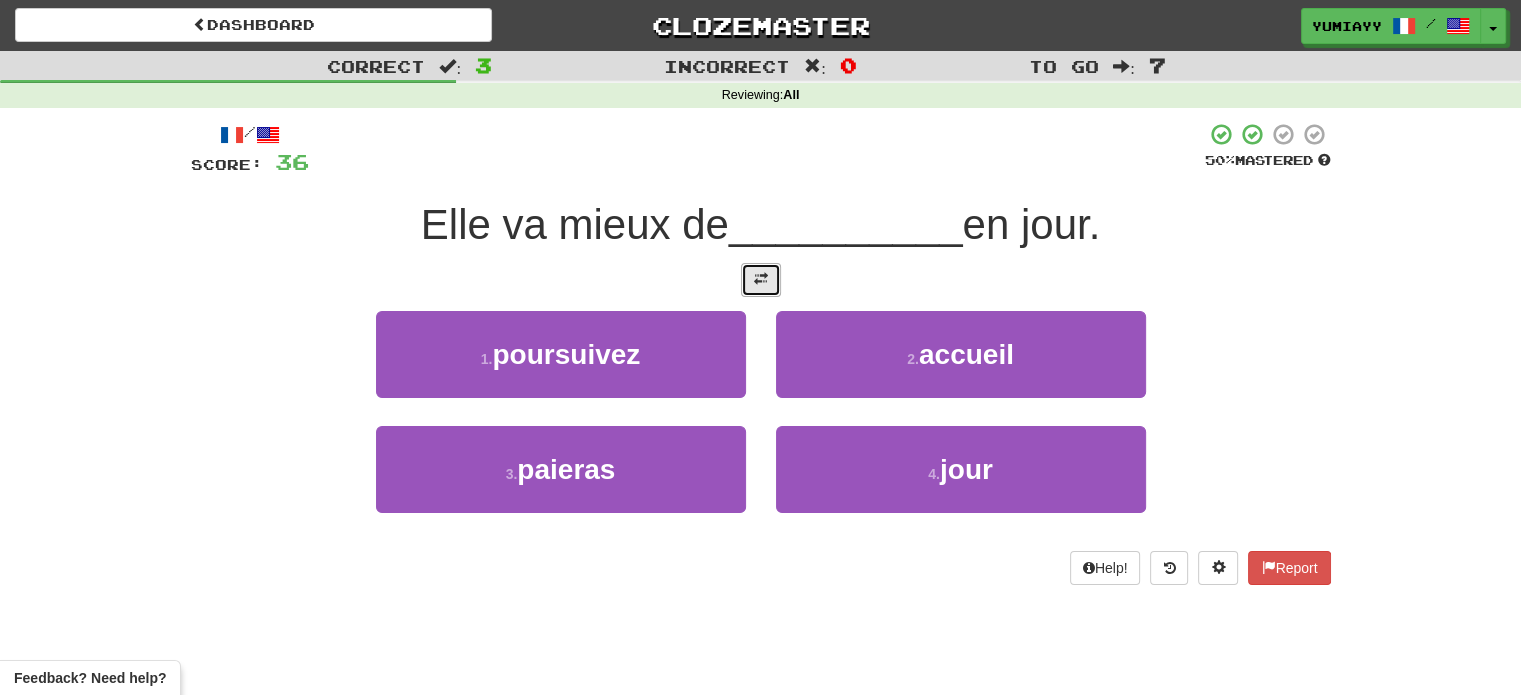 click at bounding box center (761, 280) 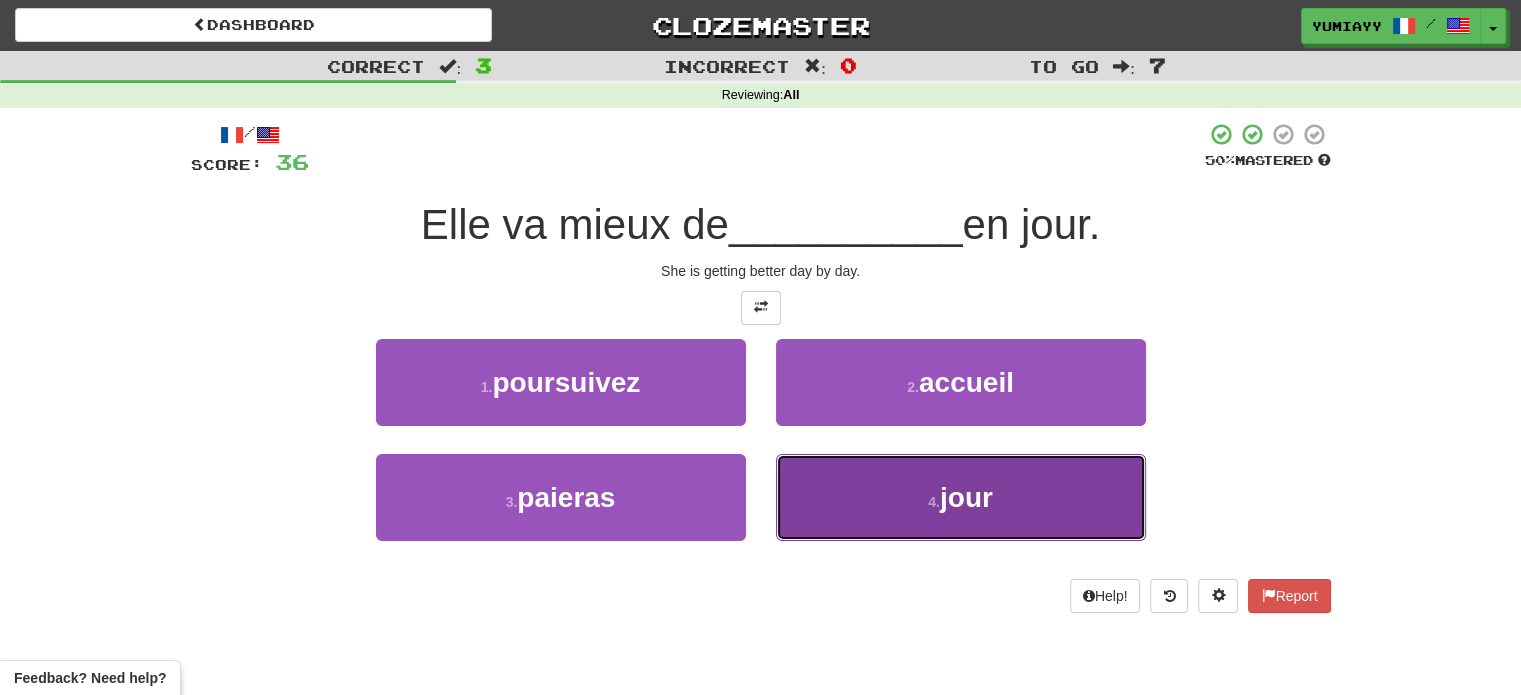 click on "4 .  jour" at bounding box center [961, 497] 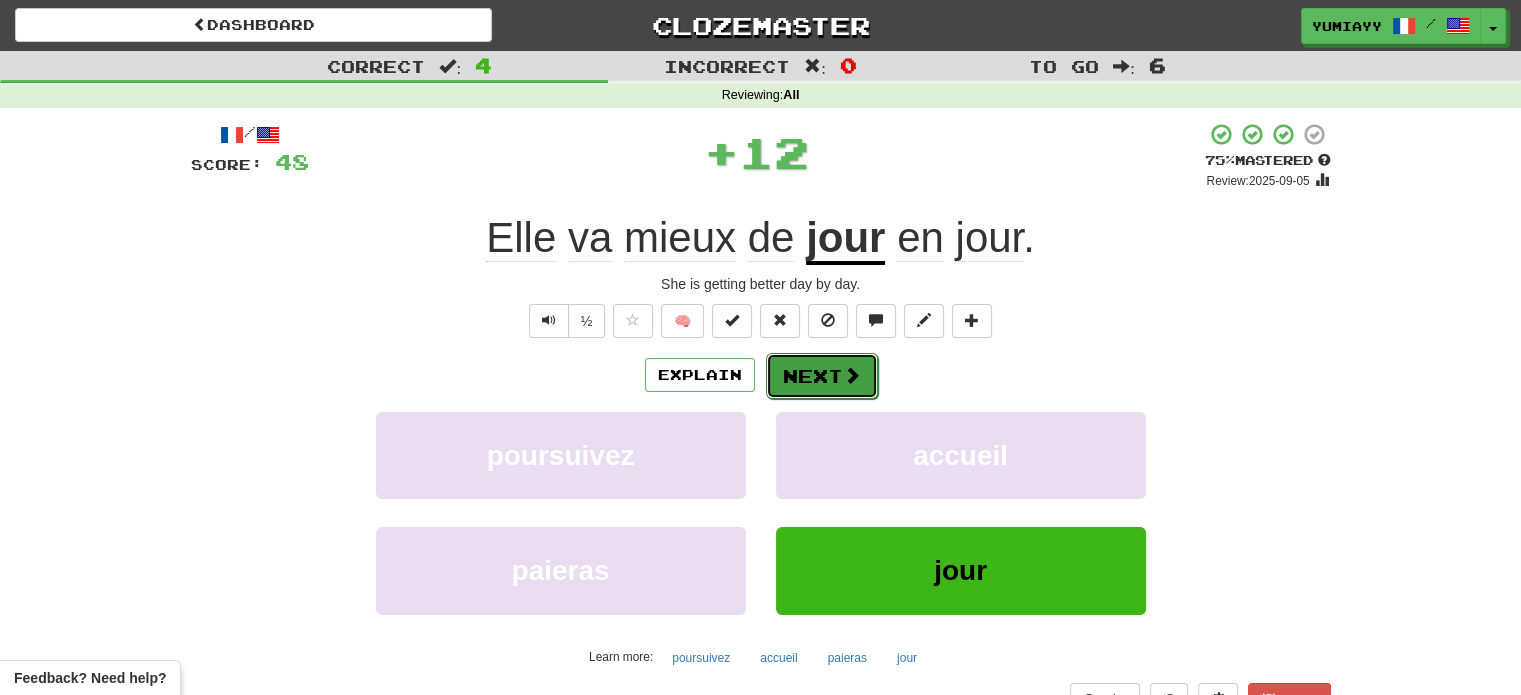 click at bounding box center (852, 375) 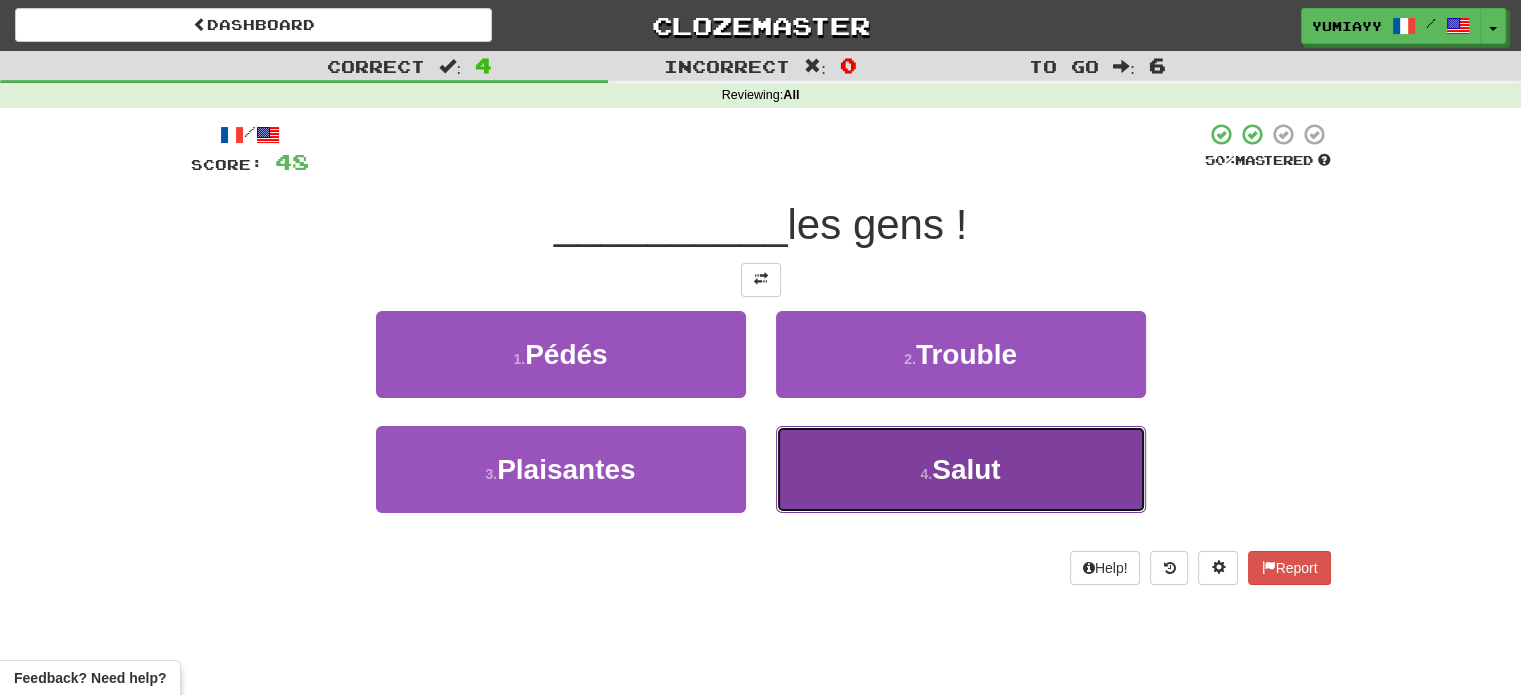 click on "Salut" at bounding box center [966, 469] 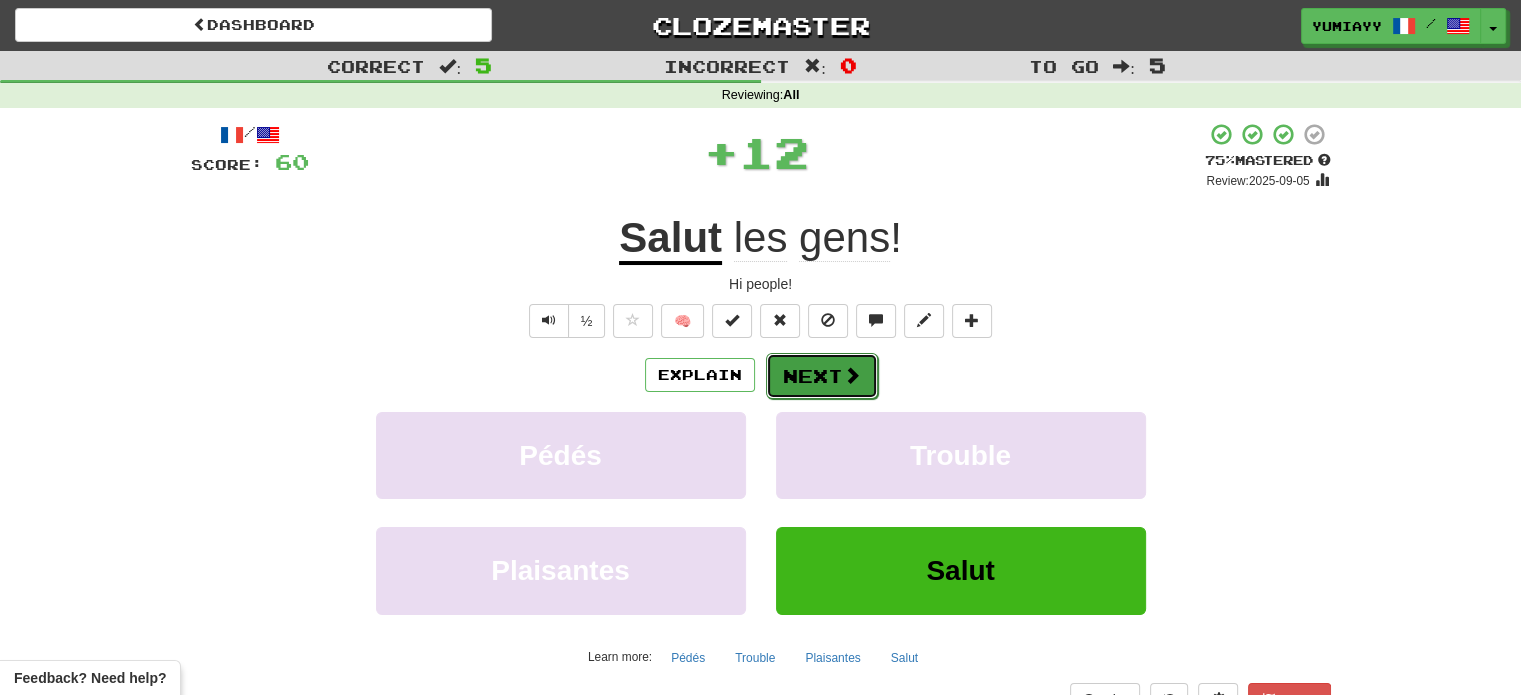 click on "Next" at bounding box center [822, 376] 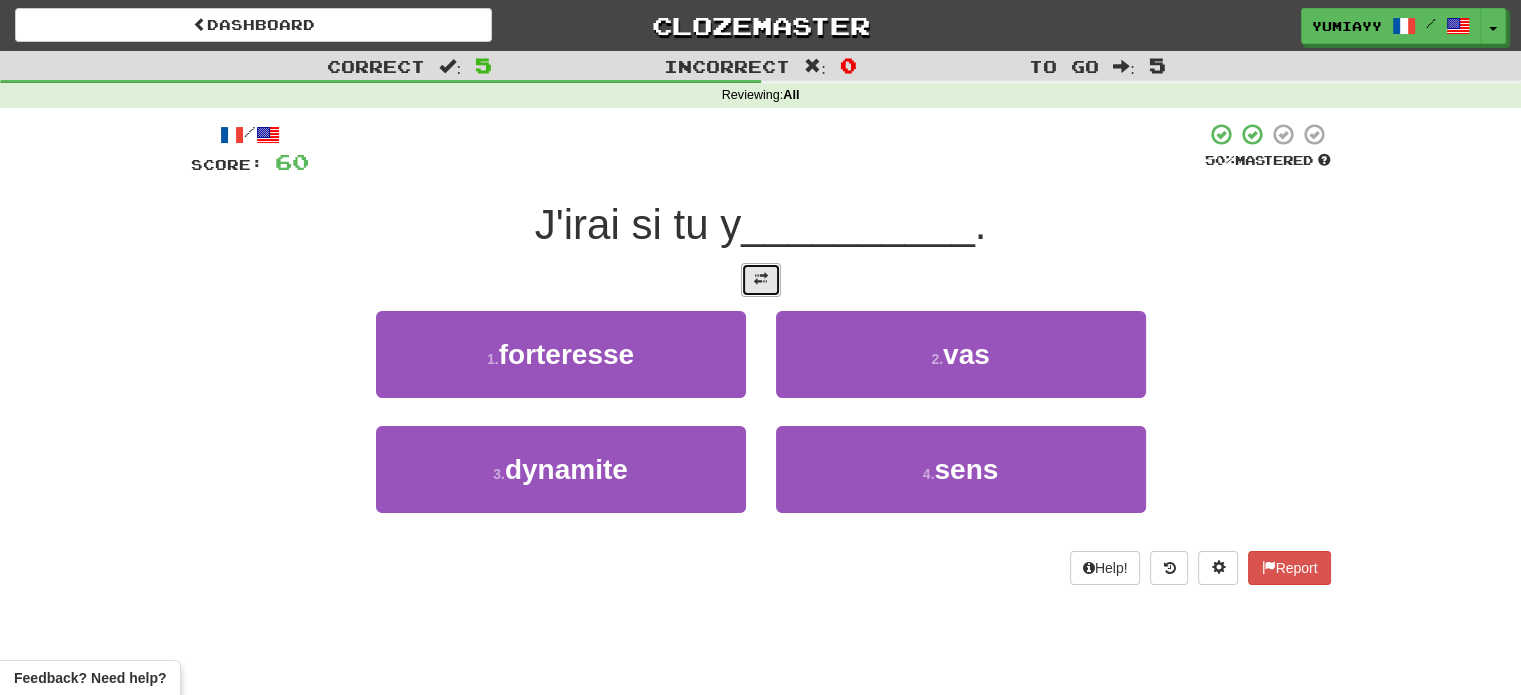 click at bounding box center (761, 280) 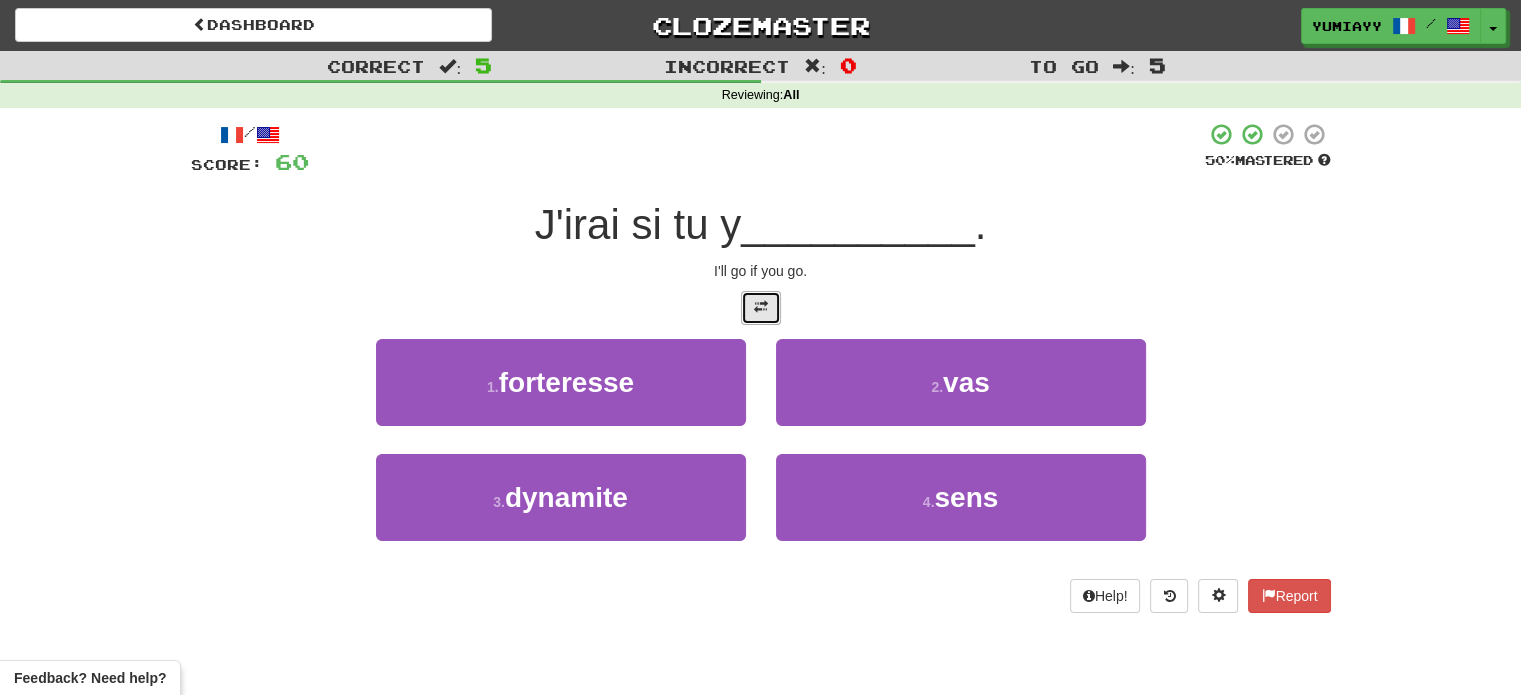 click at bounding box center [761, 308] 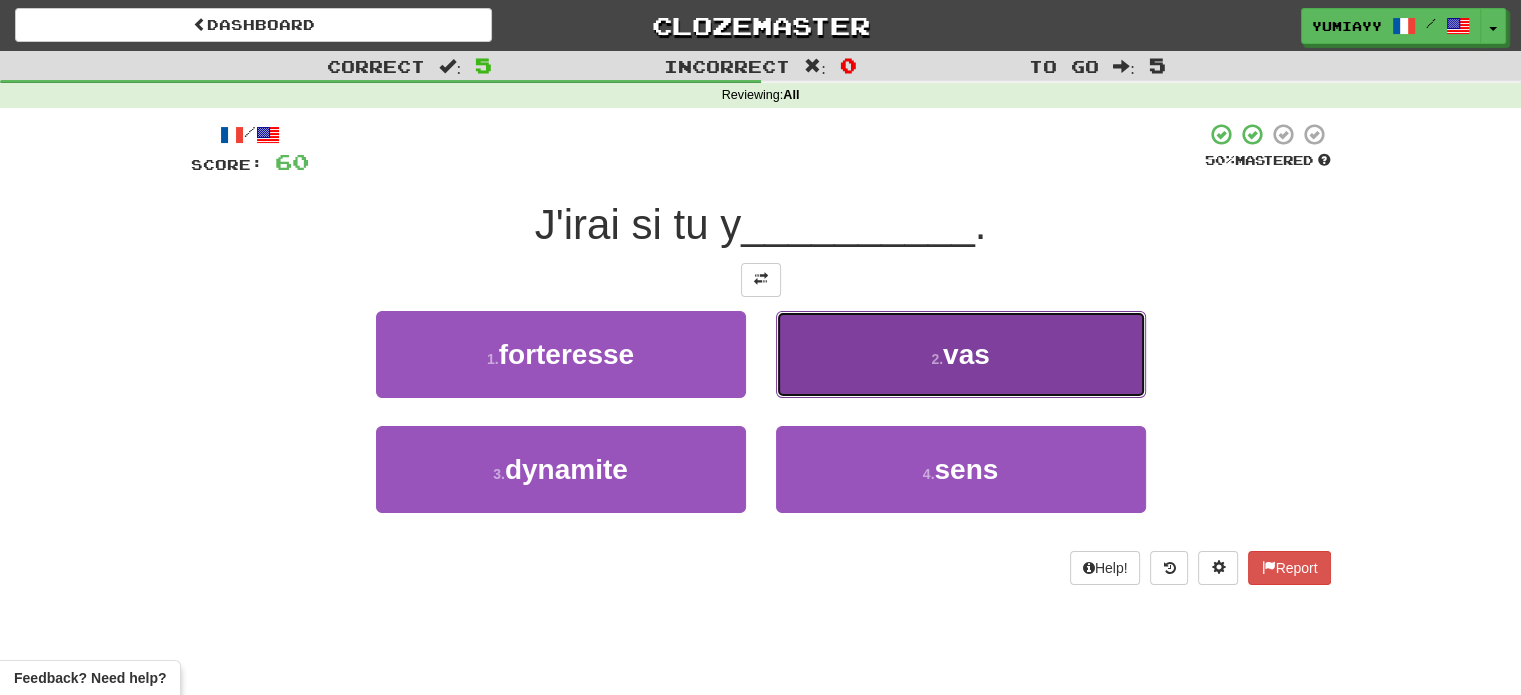 click on "2 .  vas" at bounding box center (961, 354) 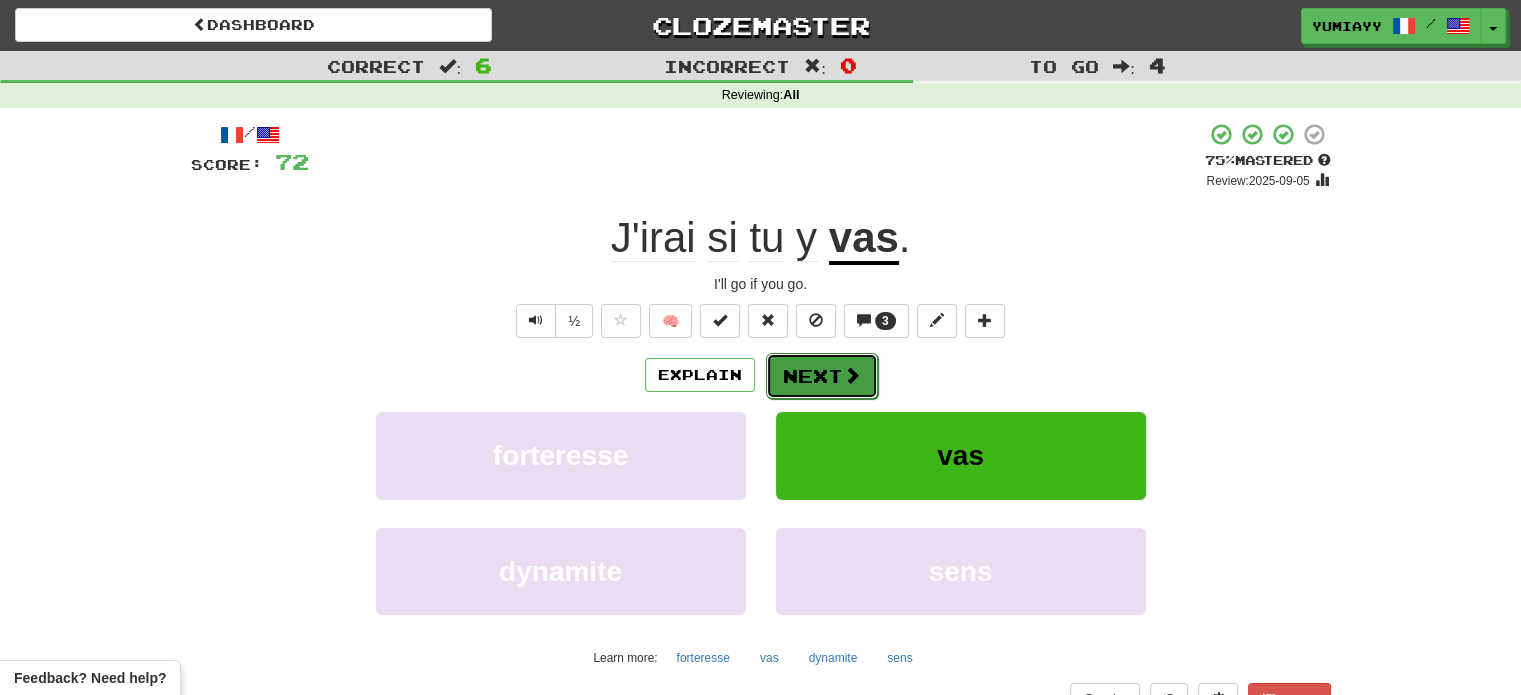 click on "Next" at bounding box center [822, 376] 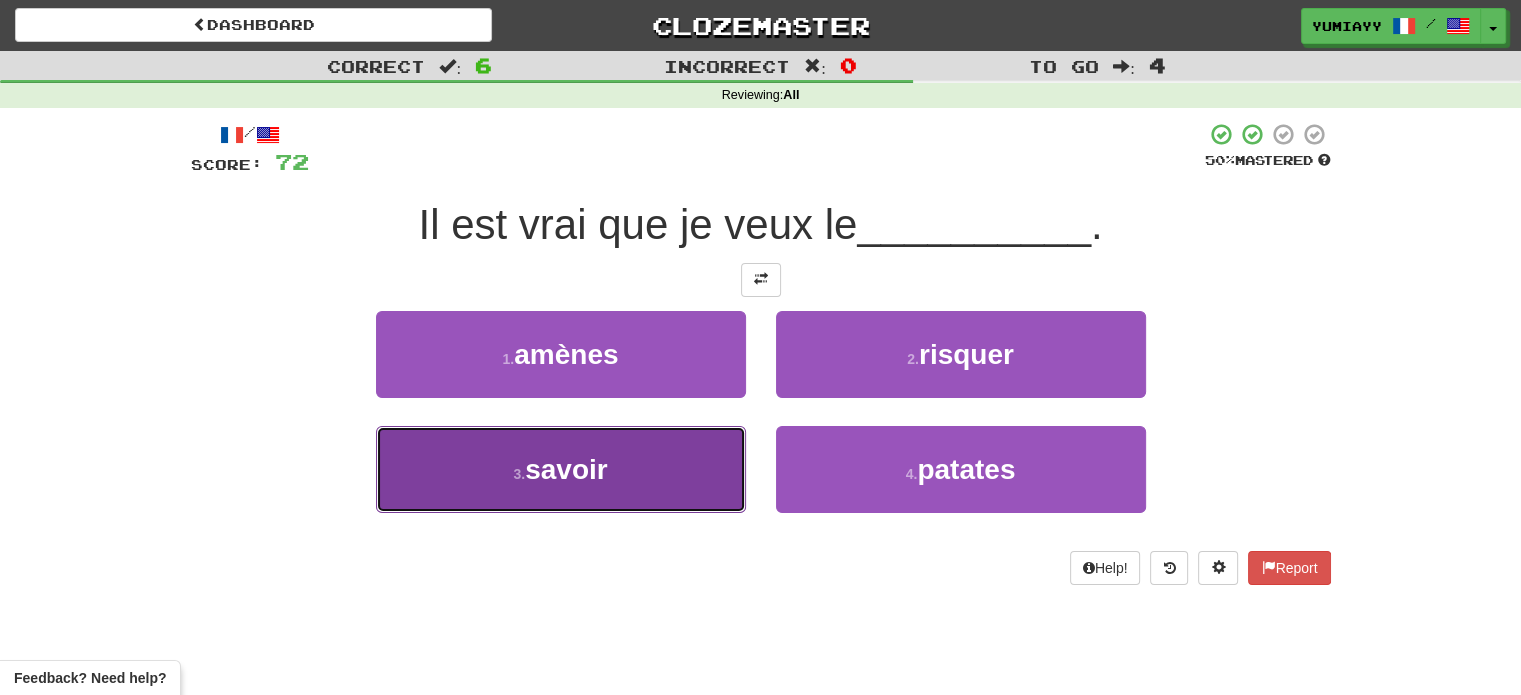 click on "3 .  savoir" at bounding box center [561, 469] 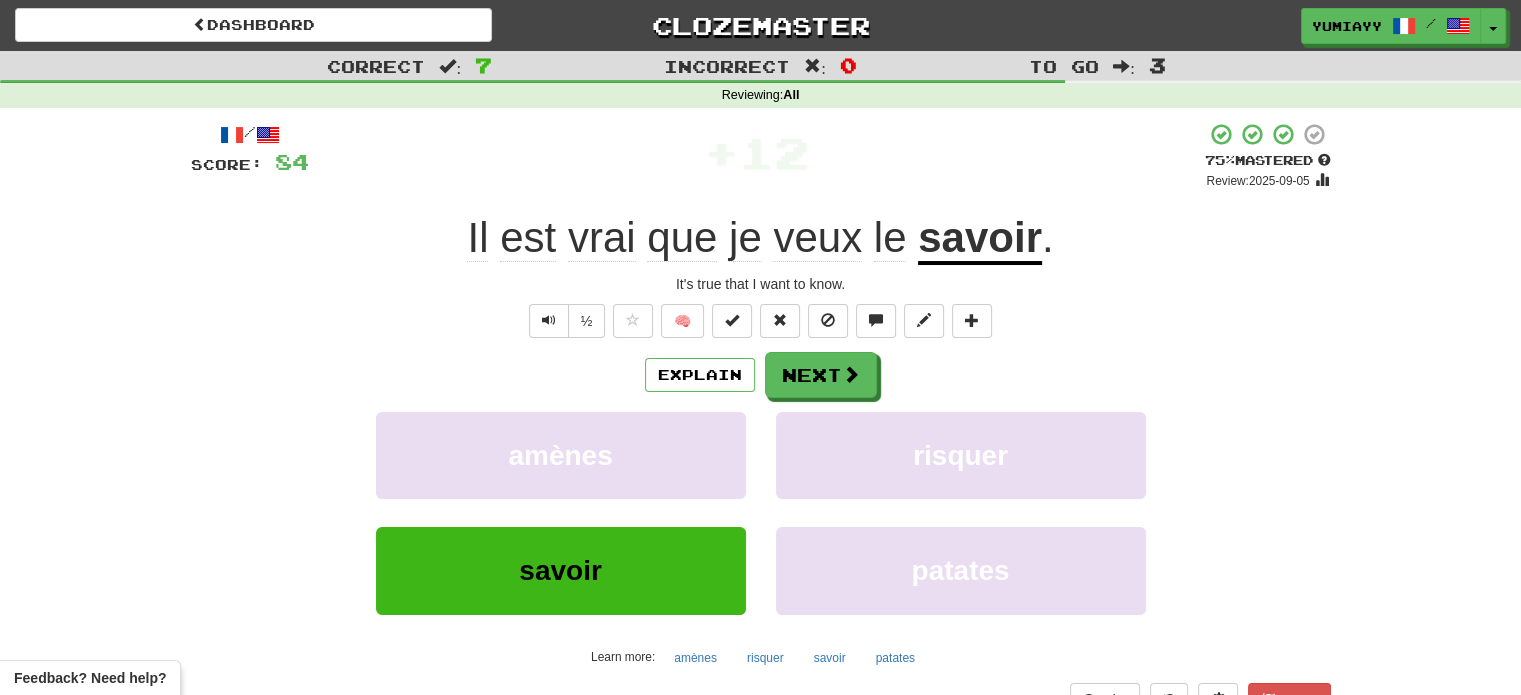 click on "Explain Next amènes risquer savoir patates Learn more: amènes risquer savoir patates" at bounding box center [761, 512] 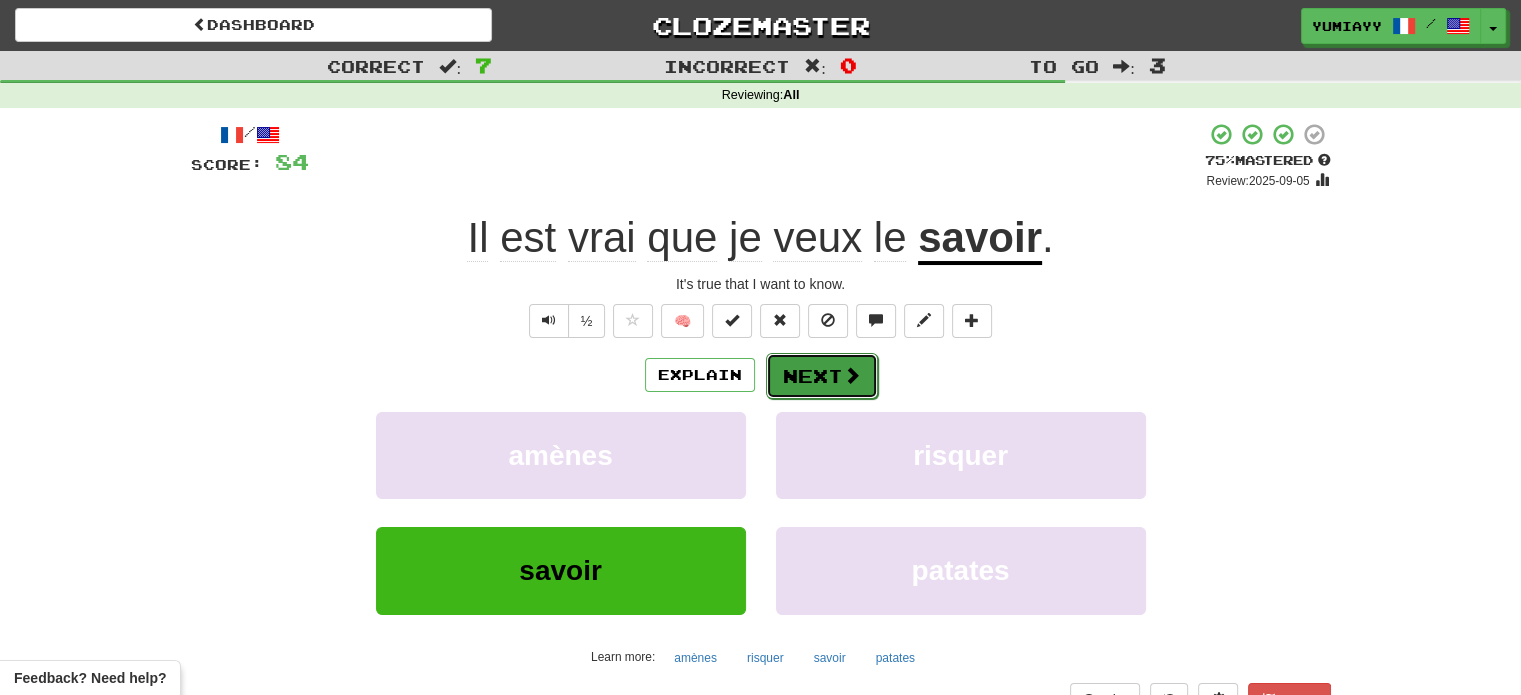 click on "Next" at bounding box center [822, 376] 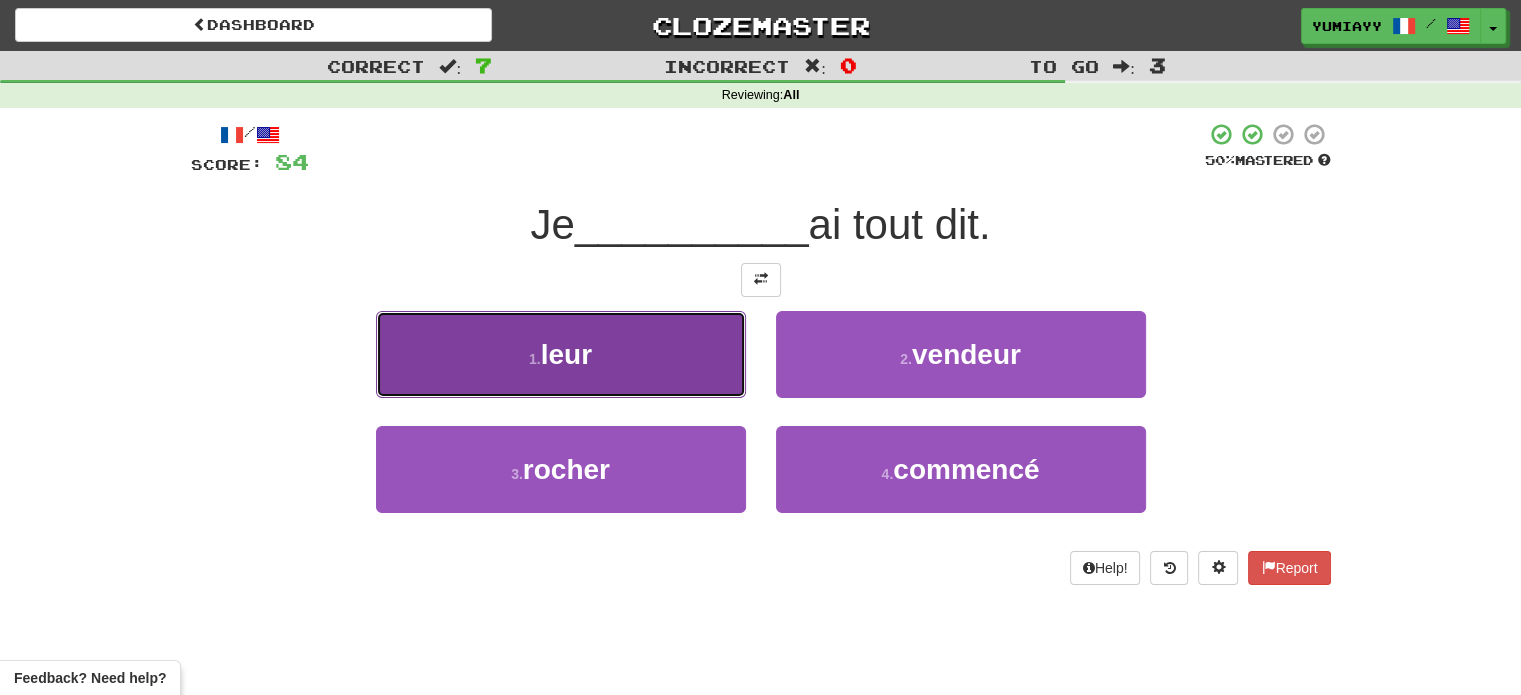 click on "1 .  leur" at bounding box center (561, 354) 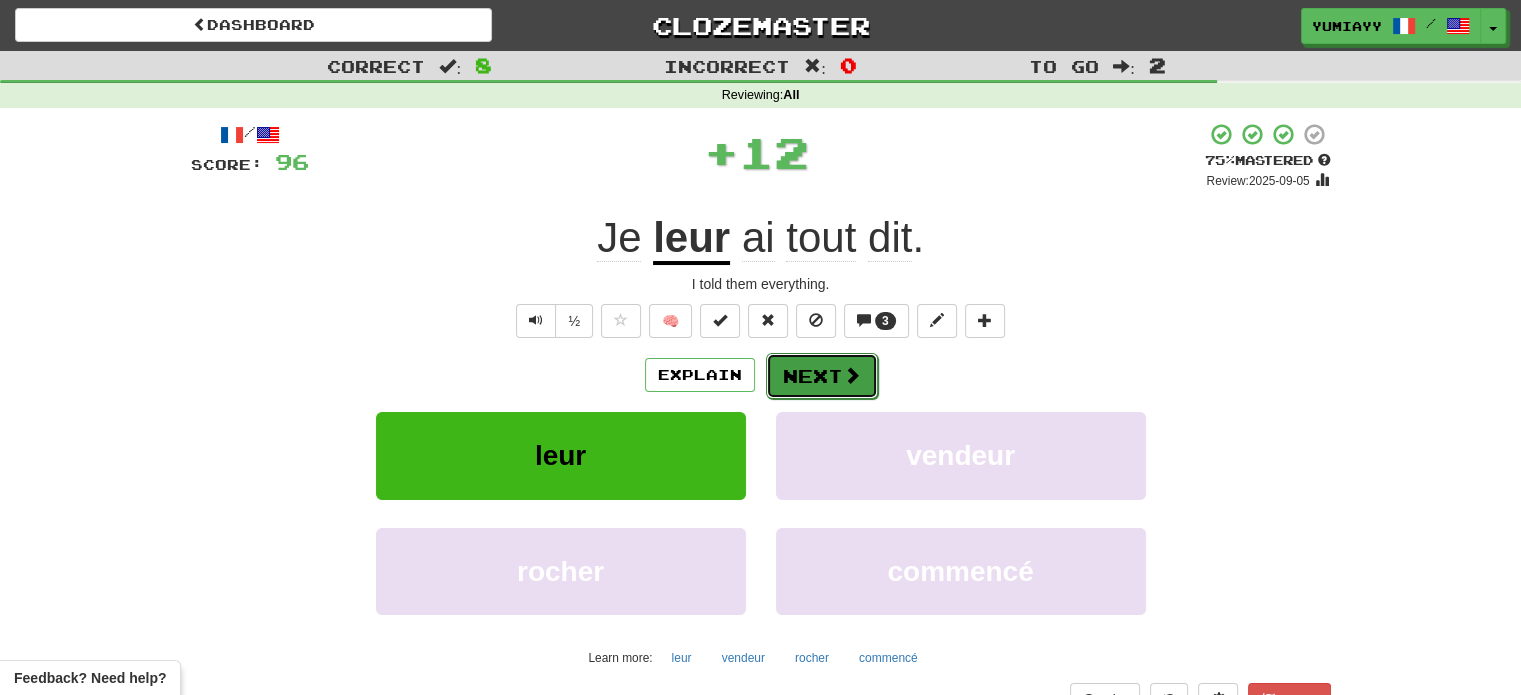 click on "Next" at bounding box center (822, 376) 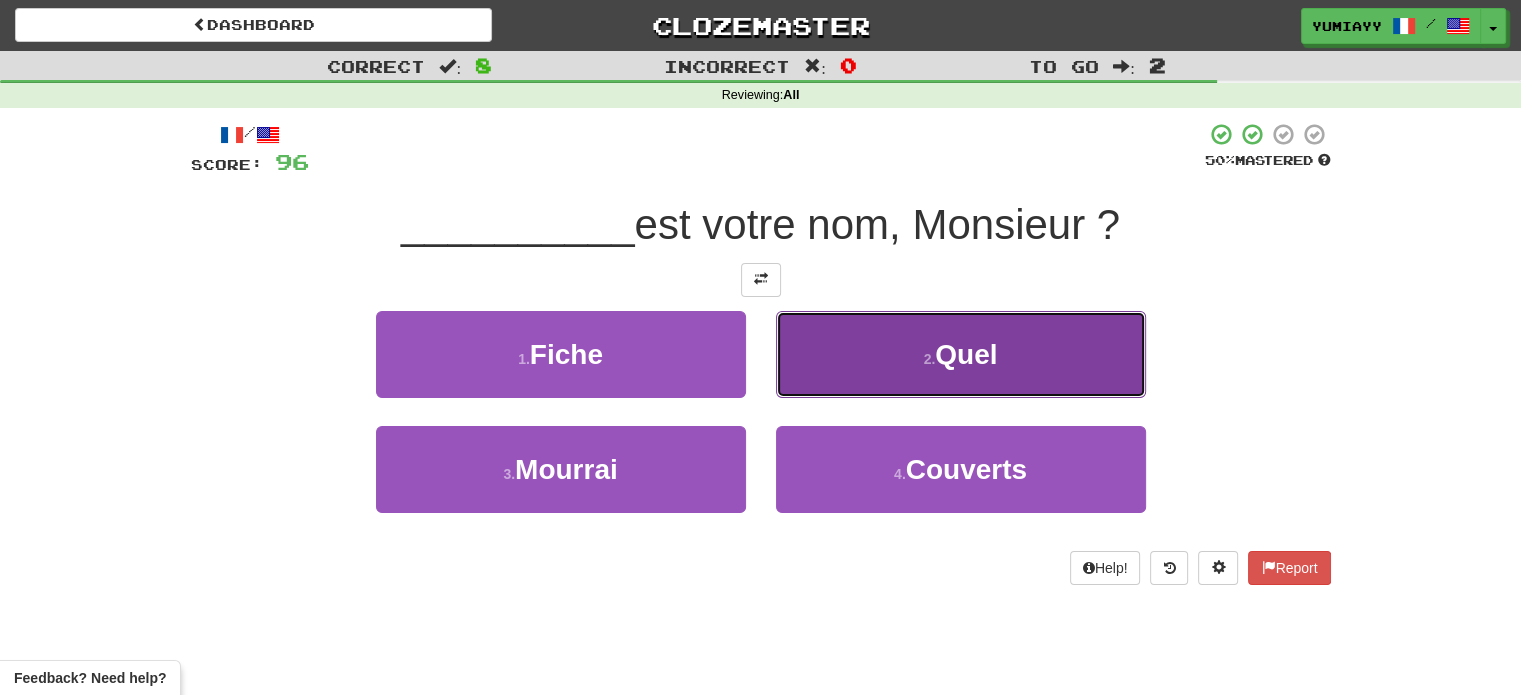 click on "Quel" at bounding box center (966, 354) 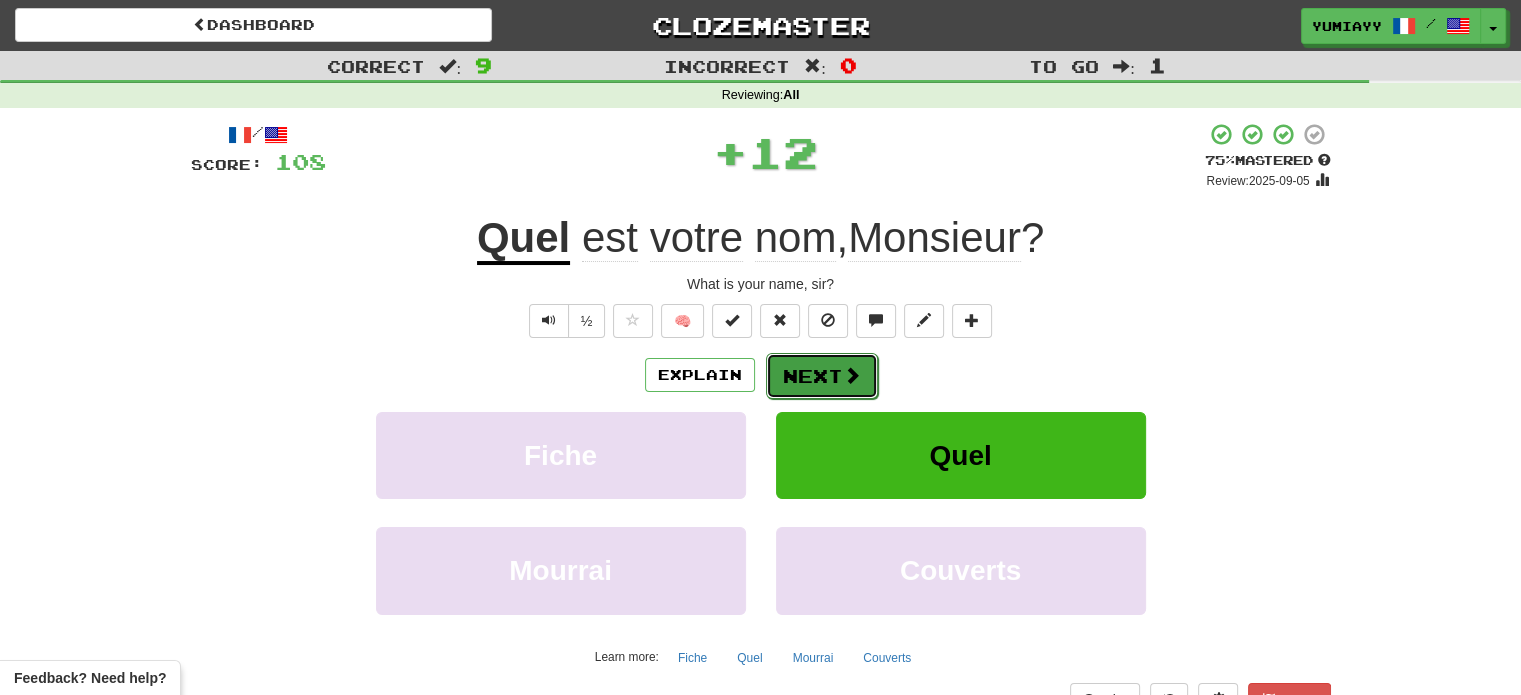 click on "Next" at bounding box center [822, 376] 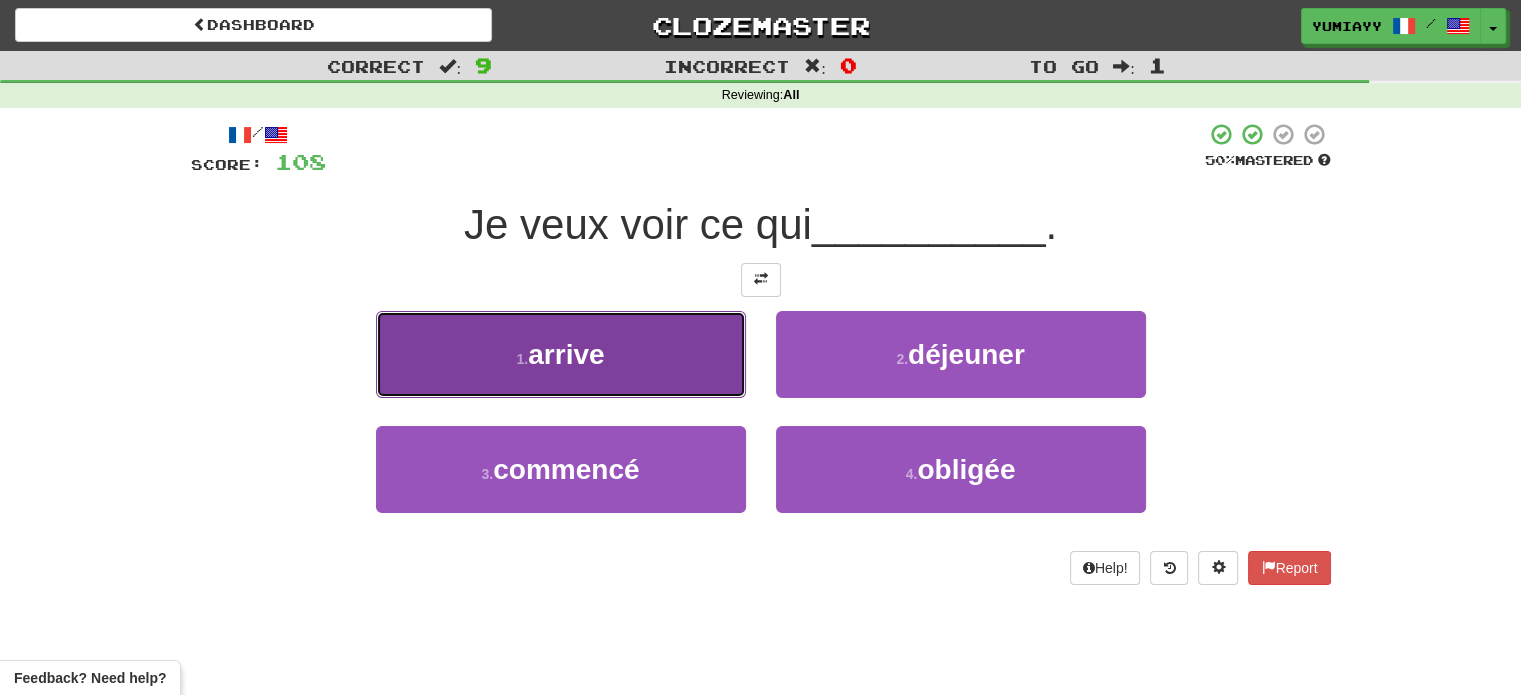 click on "1 .  arrive" at bounding box center (561, 354) 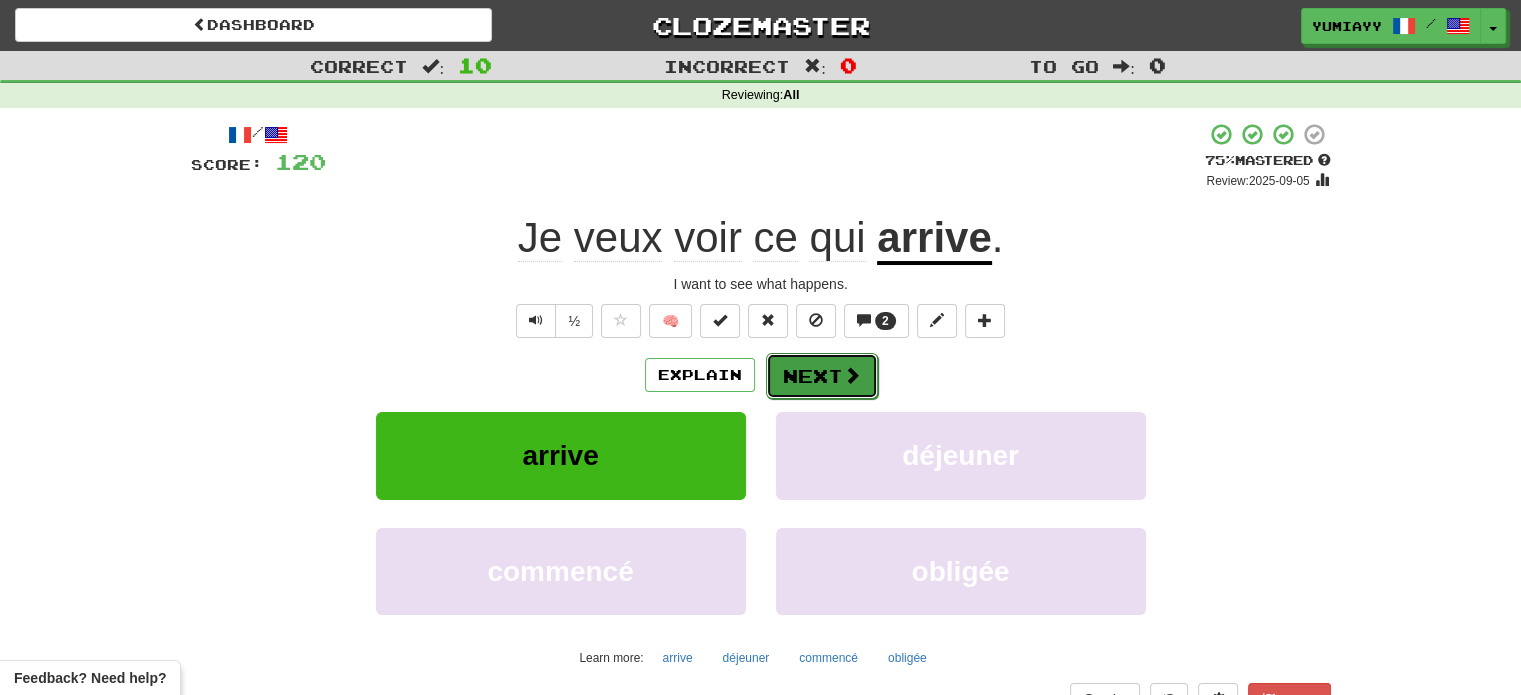 click on "Next" at bounding box center (822, 376) 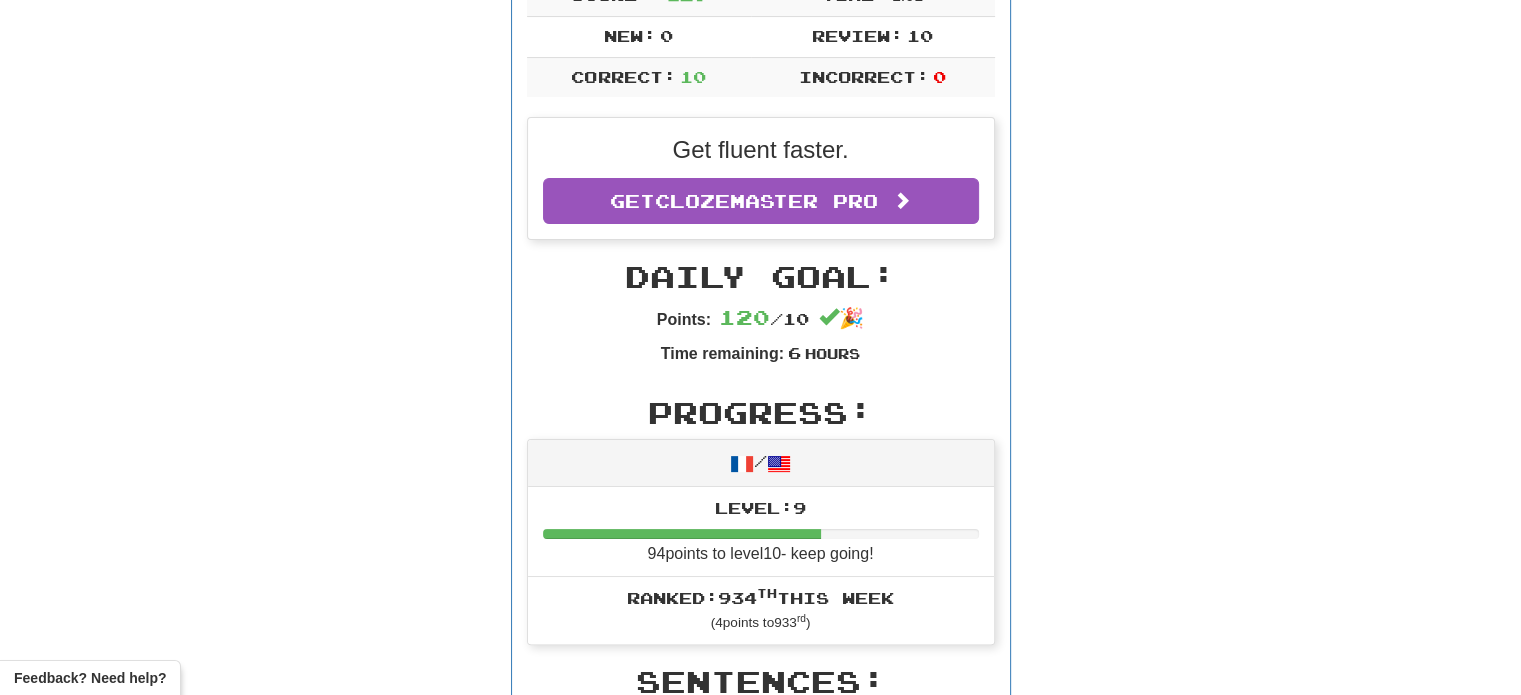 scroll, scrollTop: 0, scrollLeft: 0, axis: both 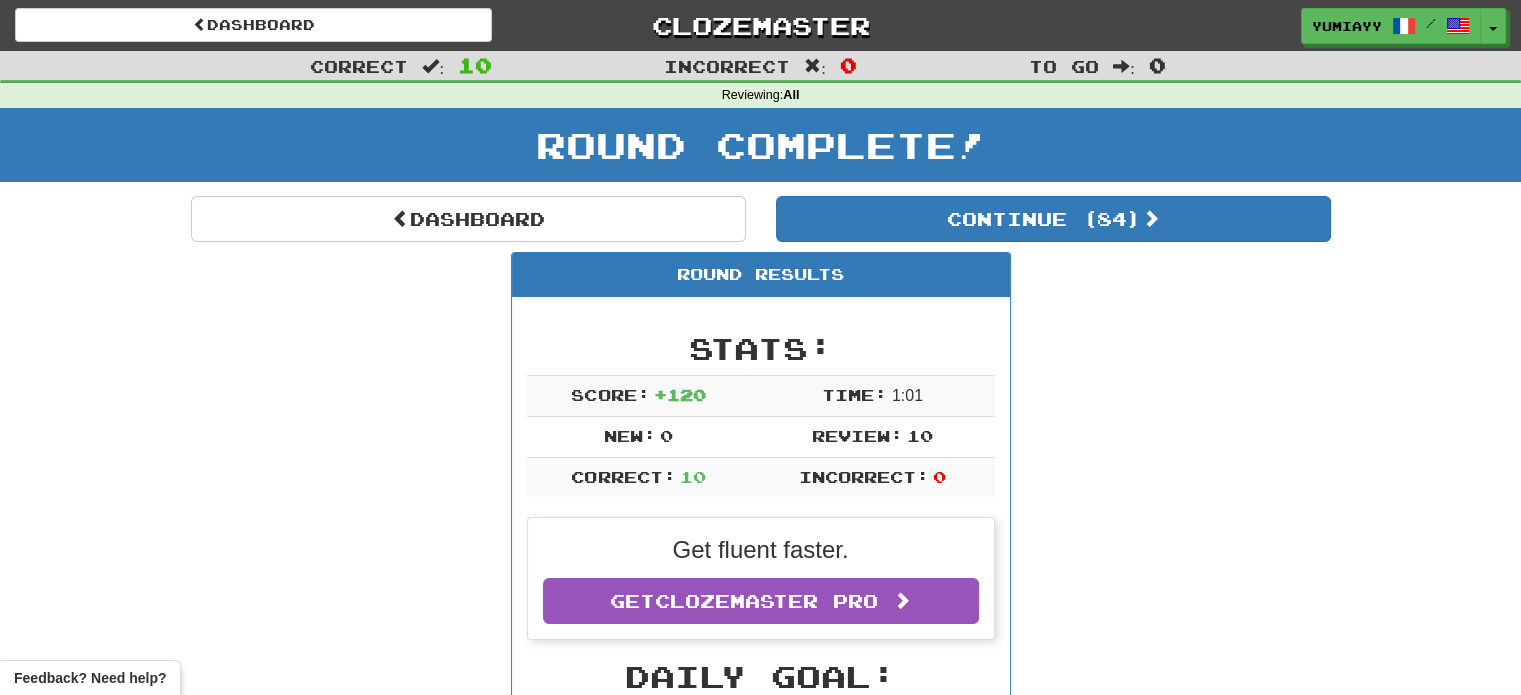 click on "Round Results Stats: Score:   + 120 Time:   1 : 0 1 New:   0 Review:   10 Correct:   10 Incorrect:   0 Get fluent faster. Get  Clozemaster Pro   Daily Goal: Points:   120  /  10  🎉 Time remaining: 6   Hours Progress:  /  Level:  9 94  points to level  10  - keep going! Ranked:  934 th  this week ( 4  points to  933 rd ) Sentences: 5  Report Pas le  moins  du monde. Not in the least.  Report Nous  avons  un Pape. We have a Pope.  Report Il était plus  petit  que moi. He was shorter than me.  Report Elle va mieux de  jour  en jour. She is getting better day by day.  Report Salut  les gens ! Hi people! 3  Report J'irai si tu y  vas . I'll go if you go.  Report Il est vrai que je veux le  savoir . It's true that I want to know. 3  Report Je  leur  ai tout dit. I told them everything.  Report Quel  est votre nom, Monsieur ? What is your name, sir? 2  Report Je veux voir ce qui  arrive . I want to see what happens." at bounding box center (761, 1142) 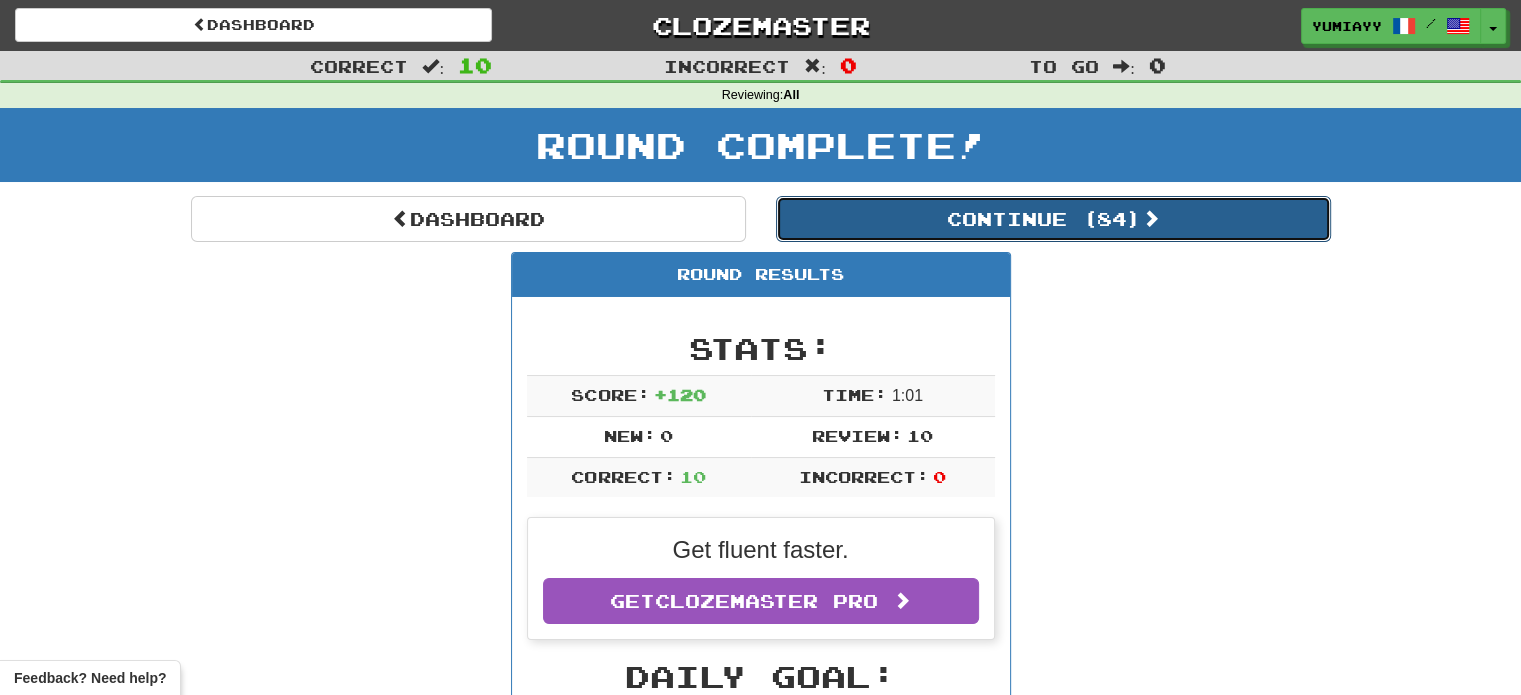 click on "Continue ( 84 )" at bounding box center (1053, 219) 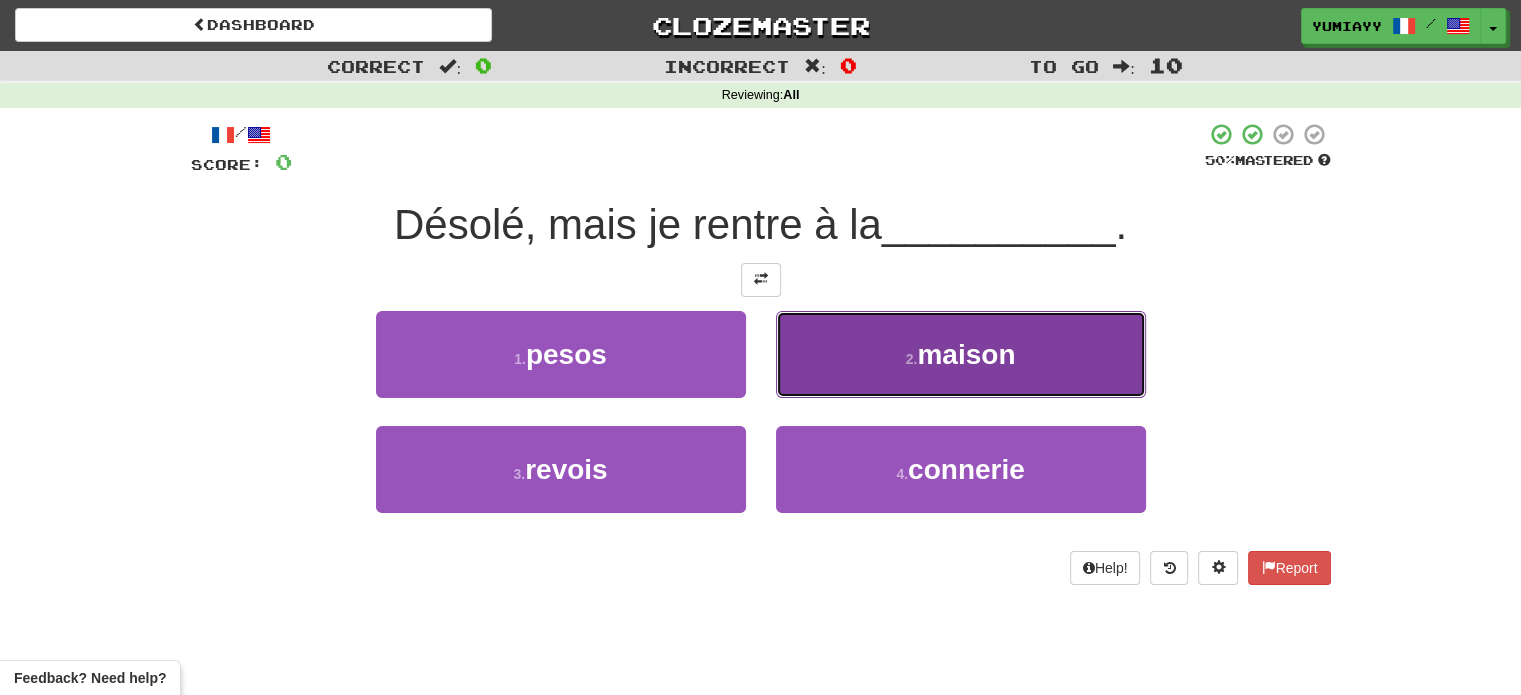 click on "2 .  maison" at bounding box center (961, 354) 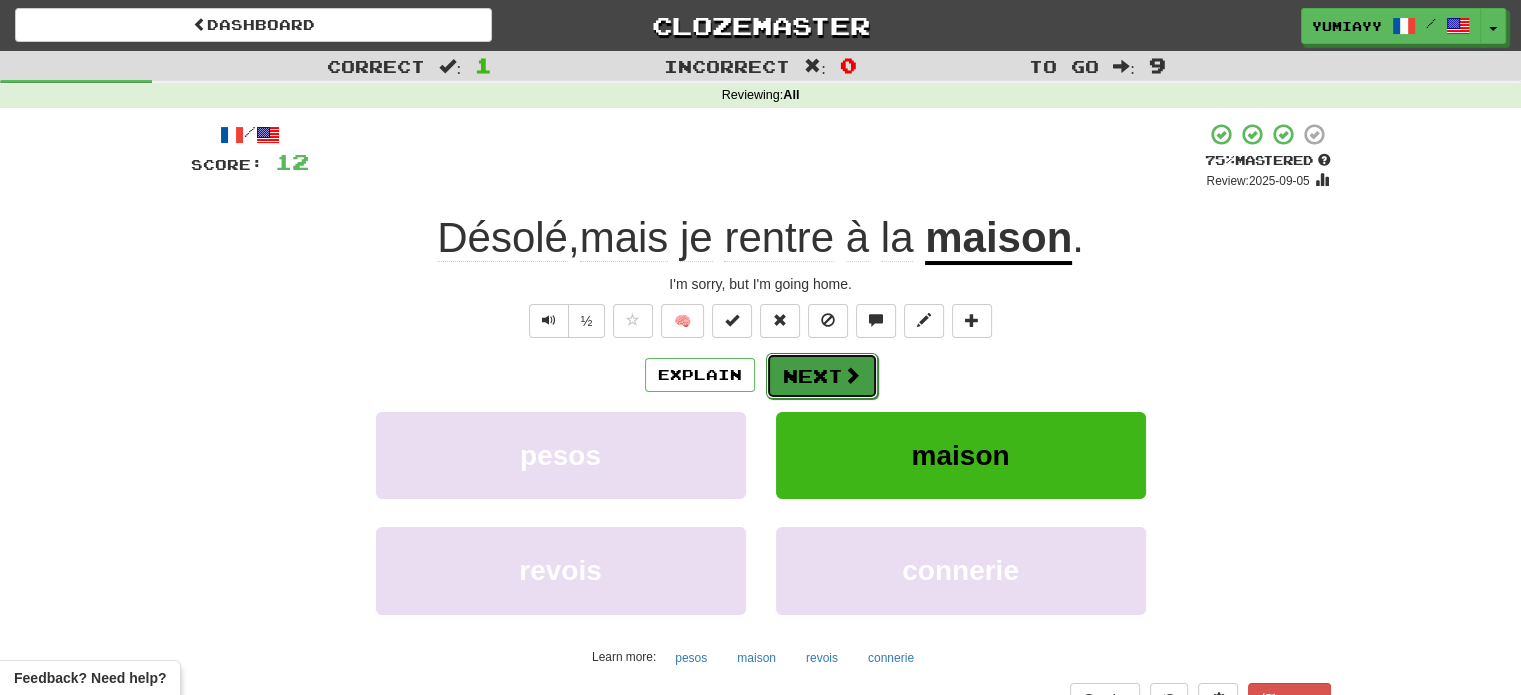 click on "Next" at bounding box center [822, 376] 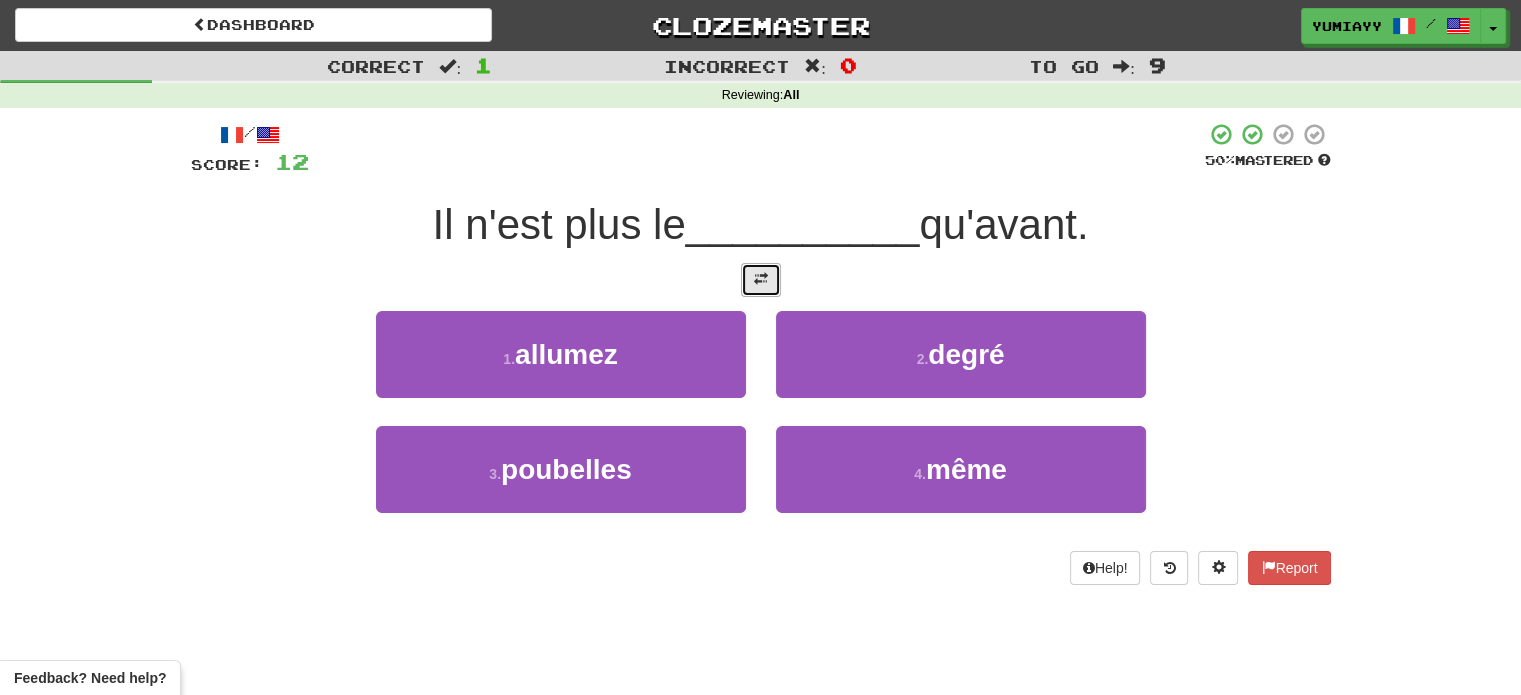 click at bounding box center [761, 279] 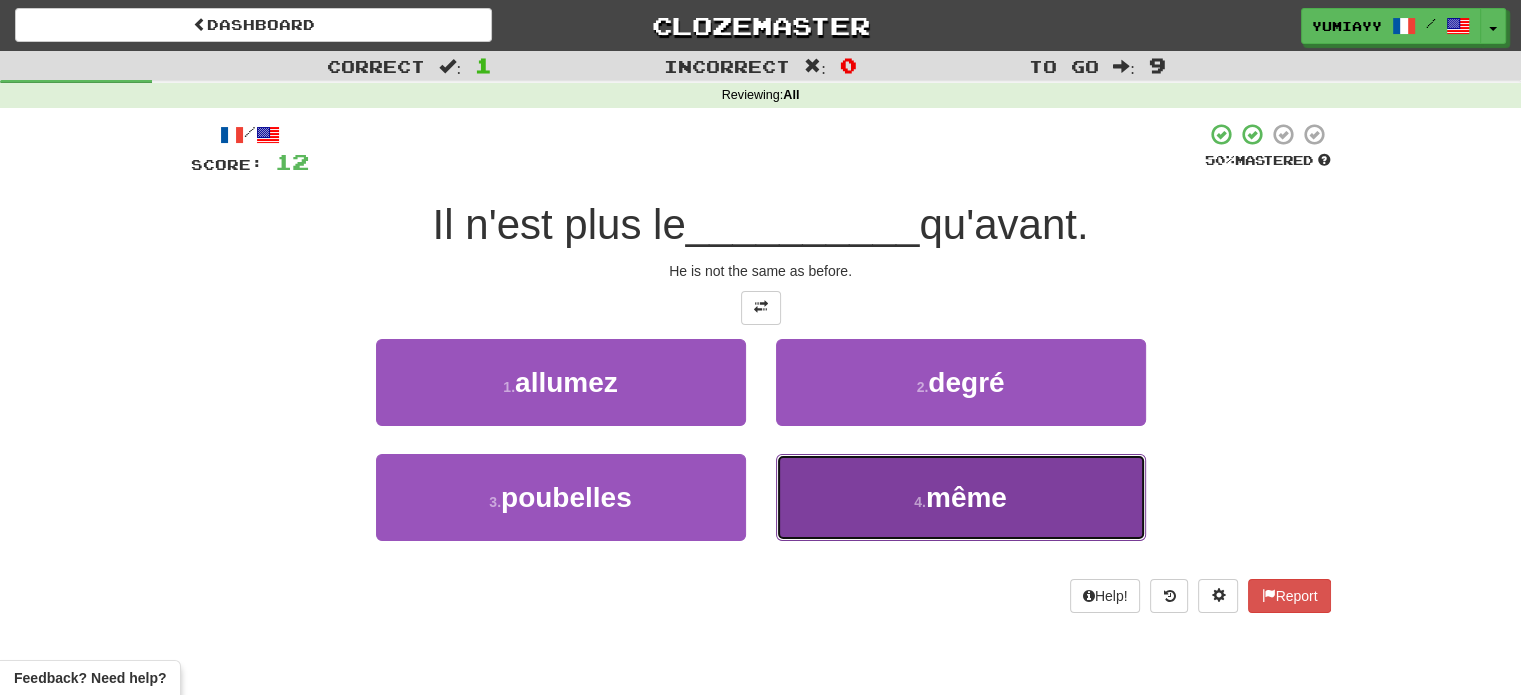 click on "4 .  même" at bounding box center [961, 497] 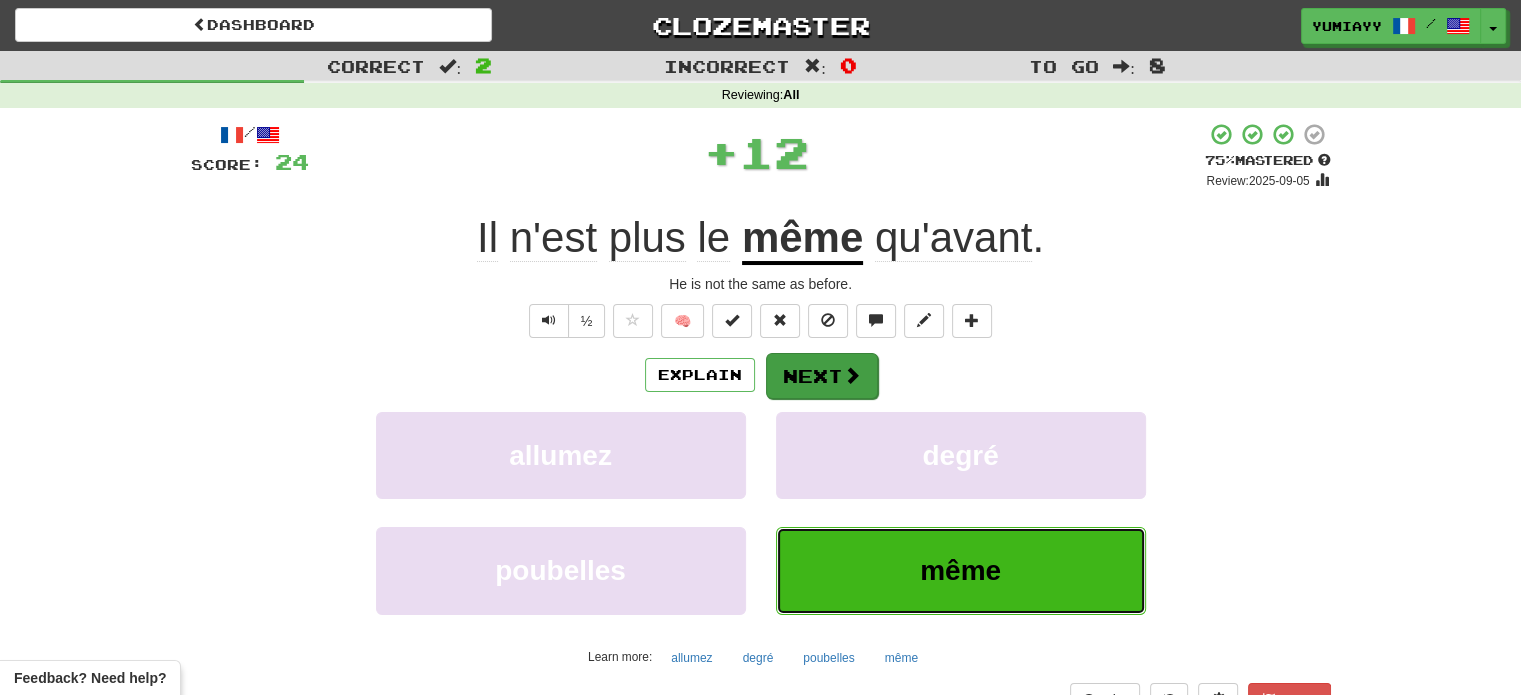type 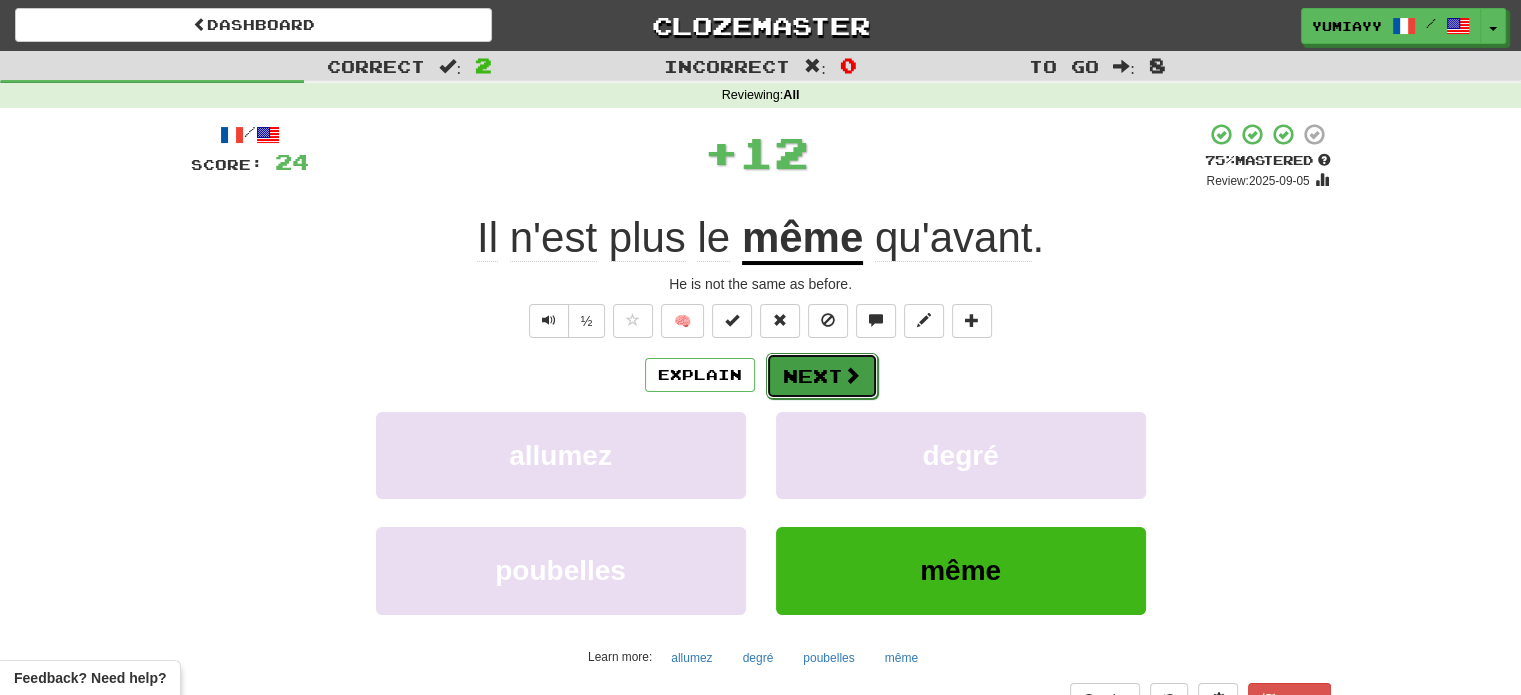 click on "Next" at bounding box center [822, 376] 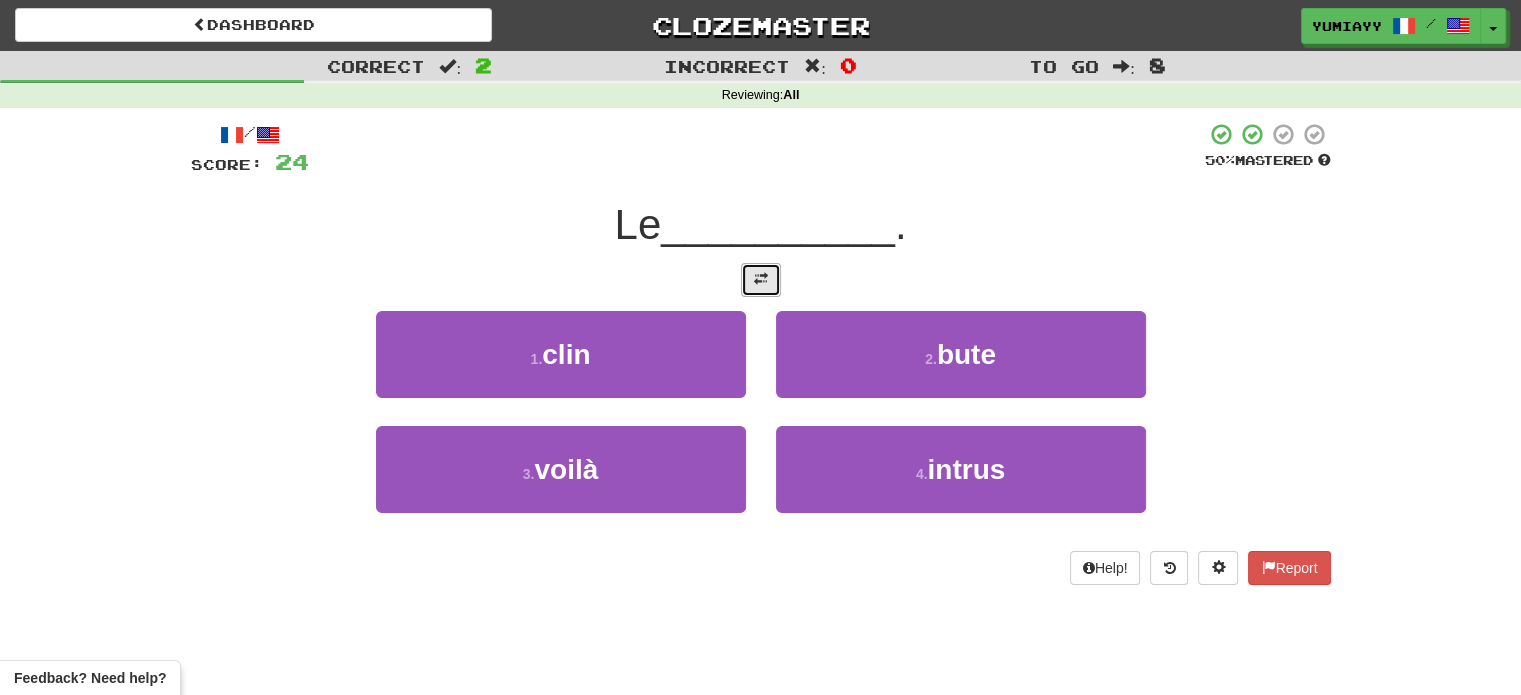 click at bounding box center (761, 280) 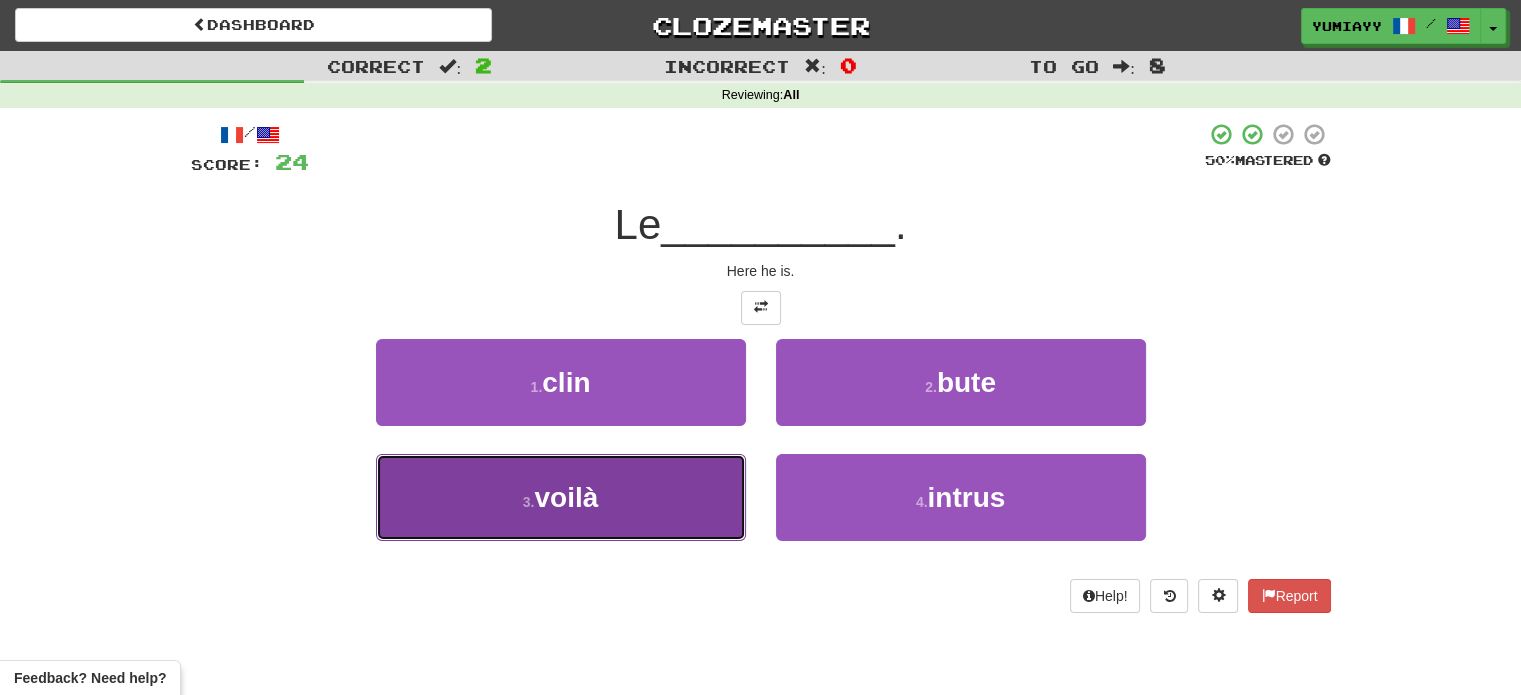 click on "3 .  voilà" at bounding box center [561, 497] 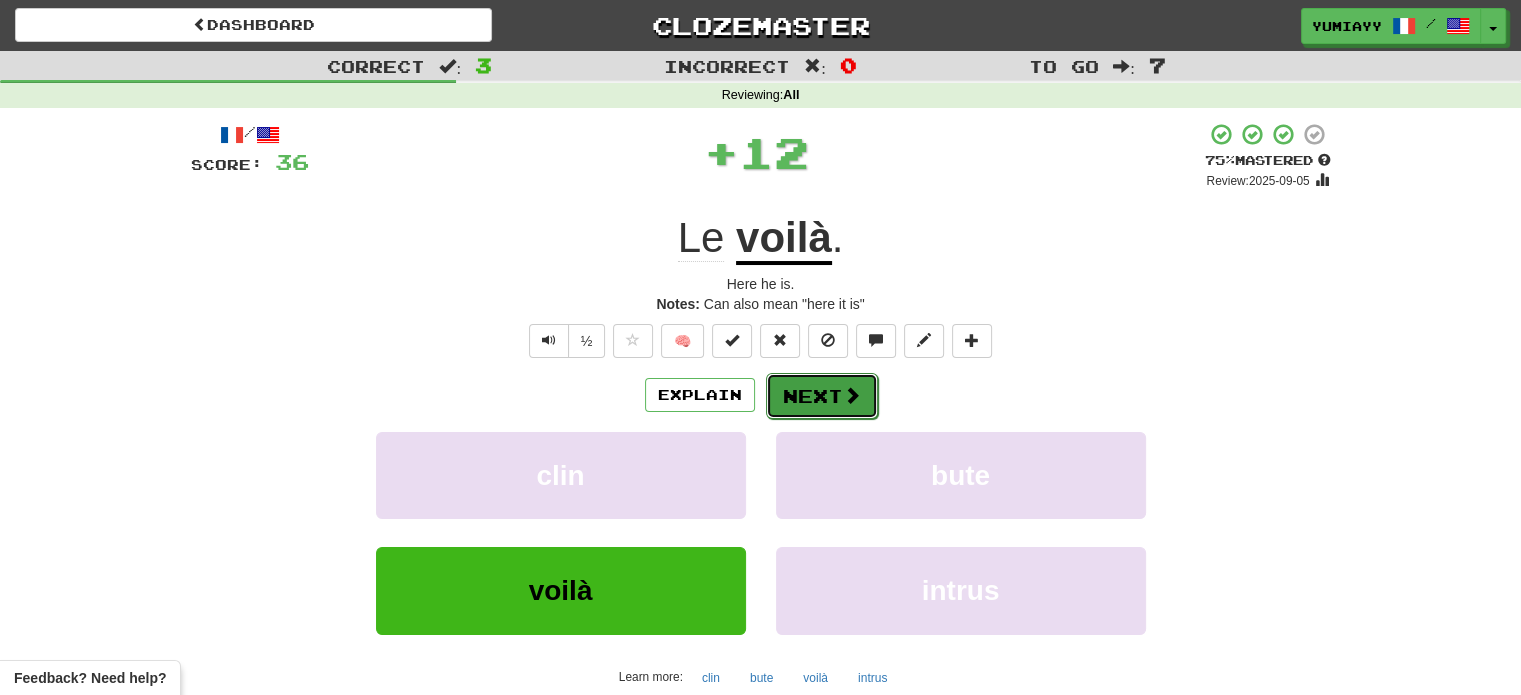 click on "Next" at bounding box center (822, 396) 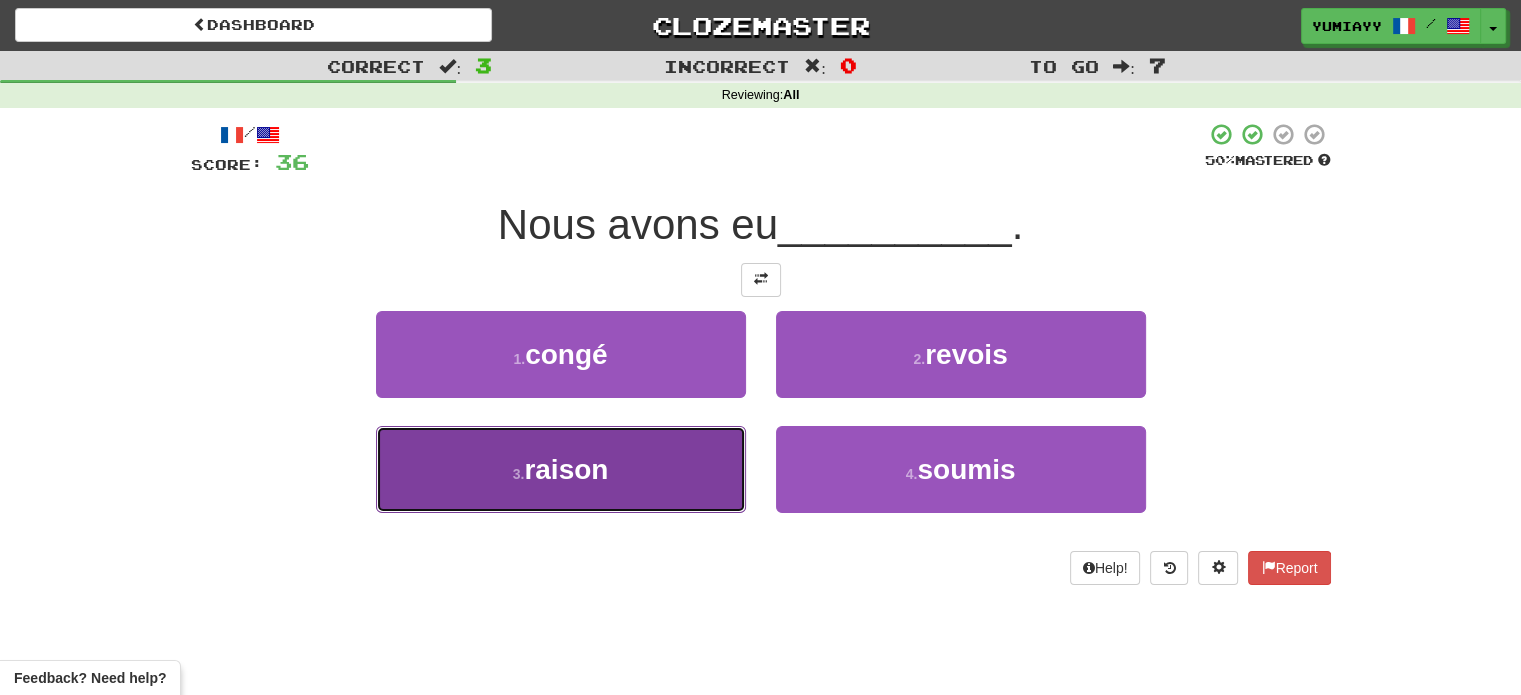 click on "3 .  raison" at bounding box center [561, 469] 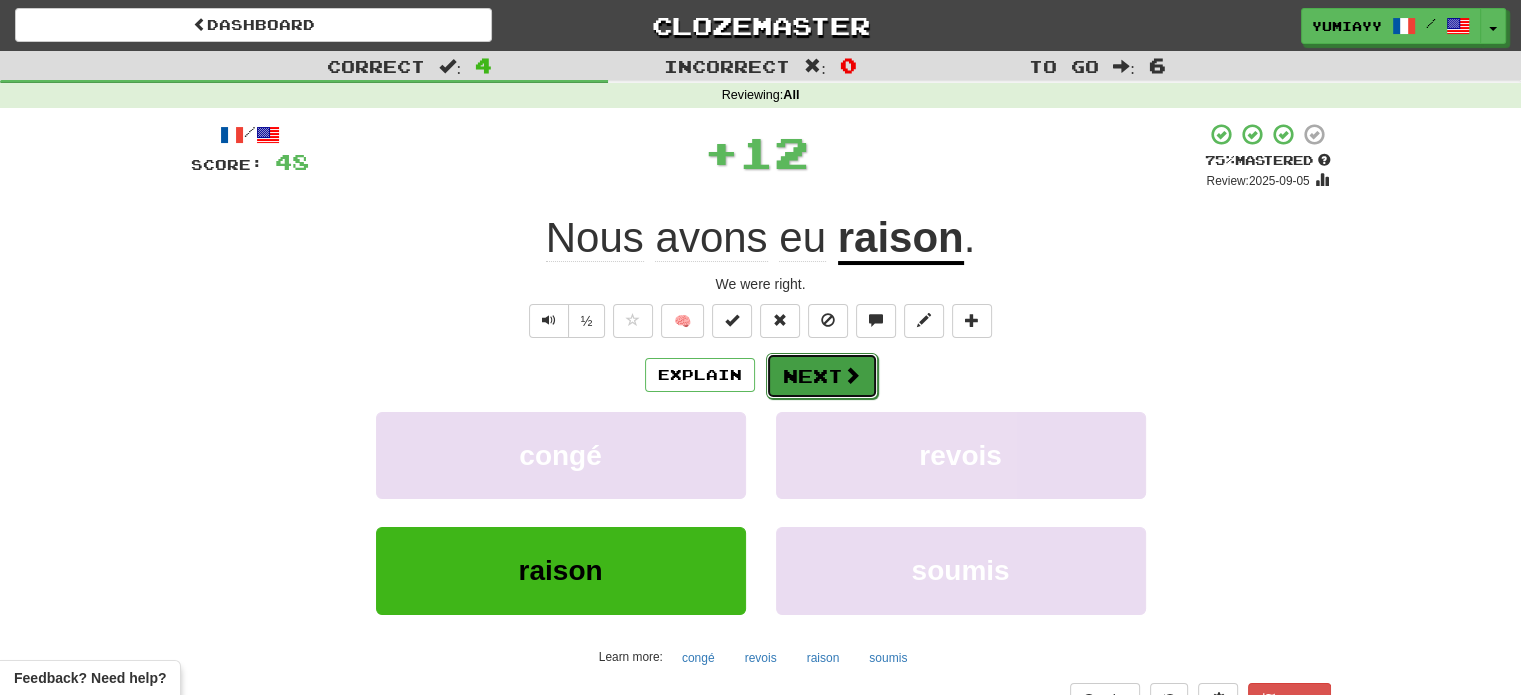 click on "Next" at bounding box center [822, 376] 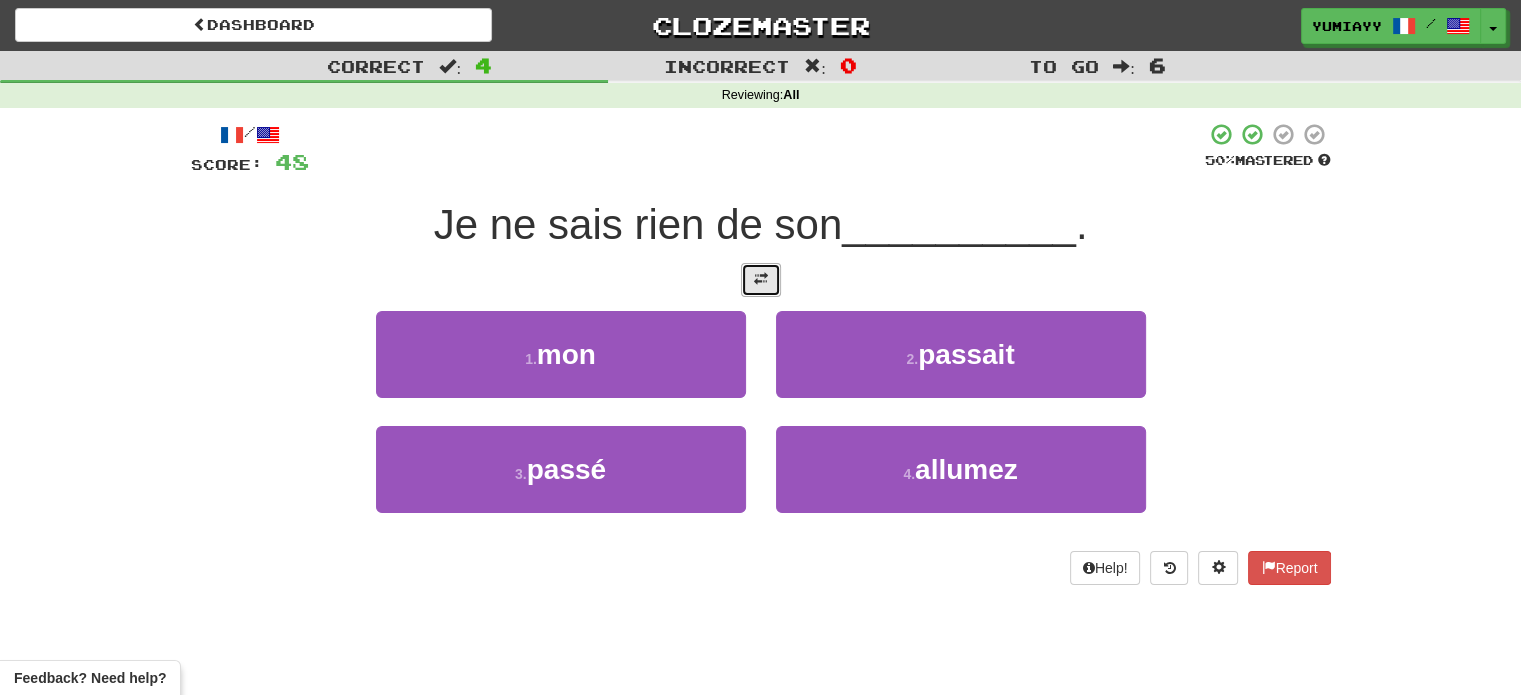 click at bounding box center (761, 280) 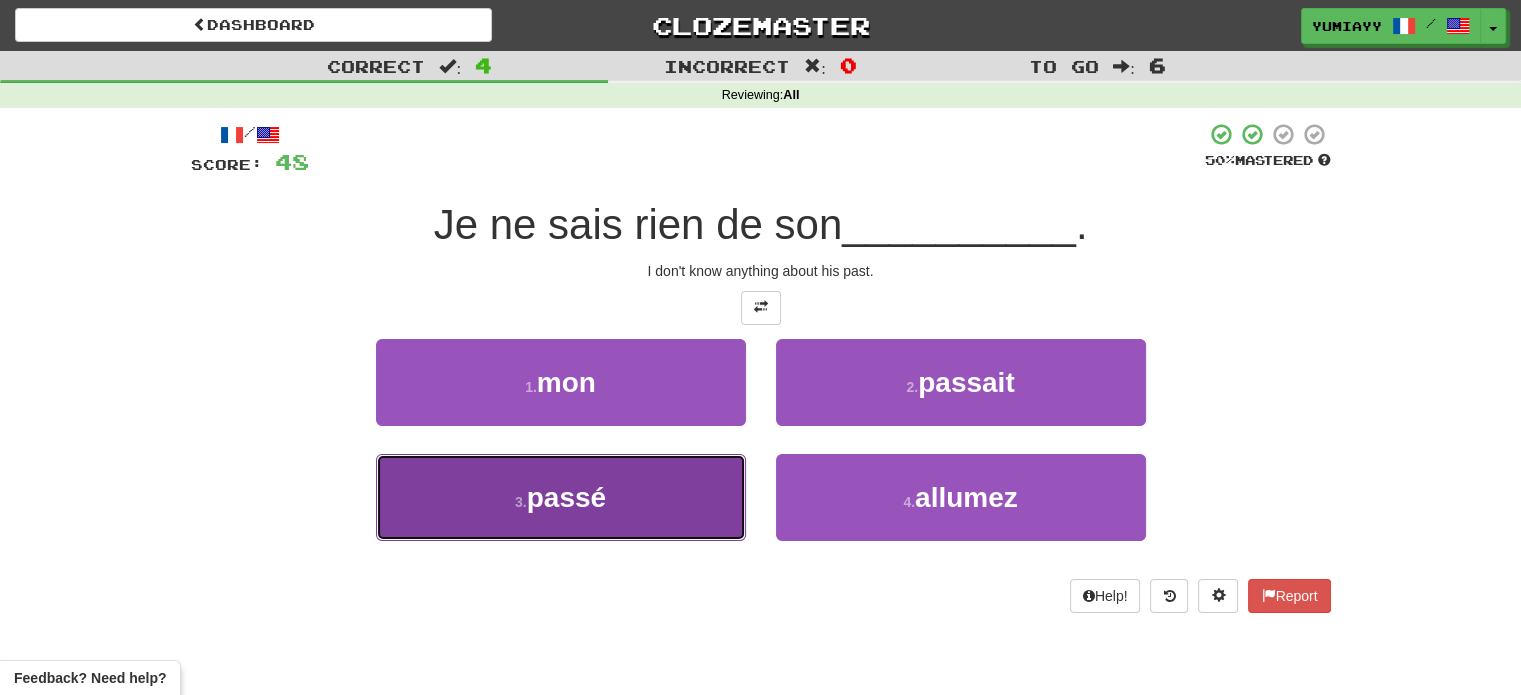 click on "3 ." at bounding box center (521, 502) 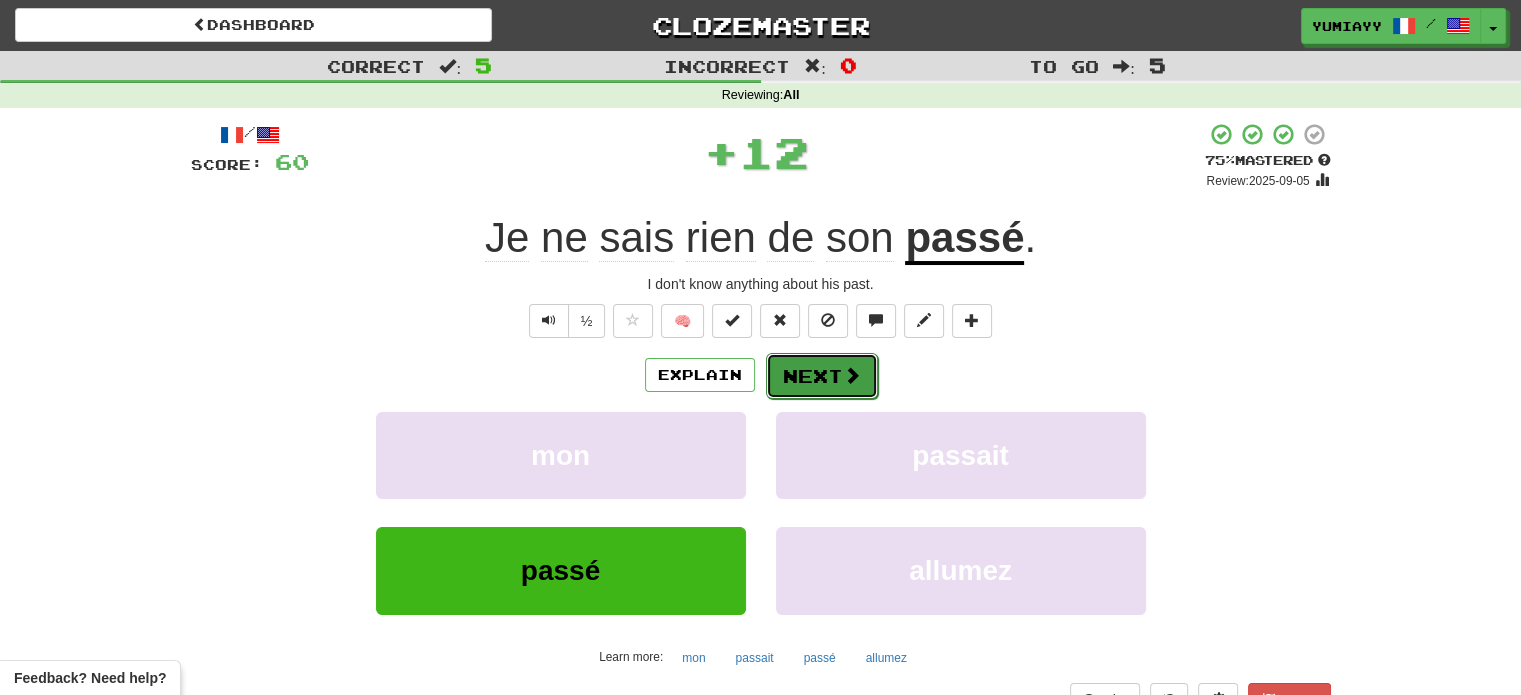 click on "Next" at bounding box center [822, 376] 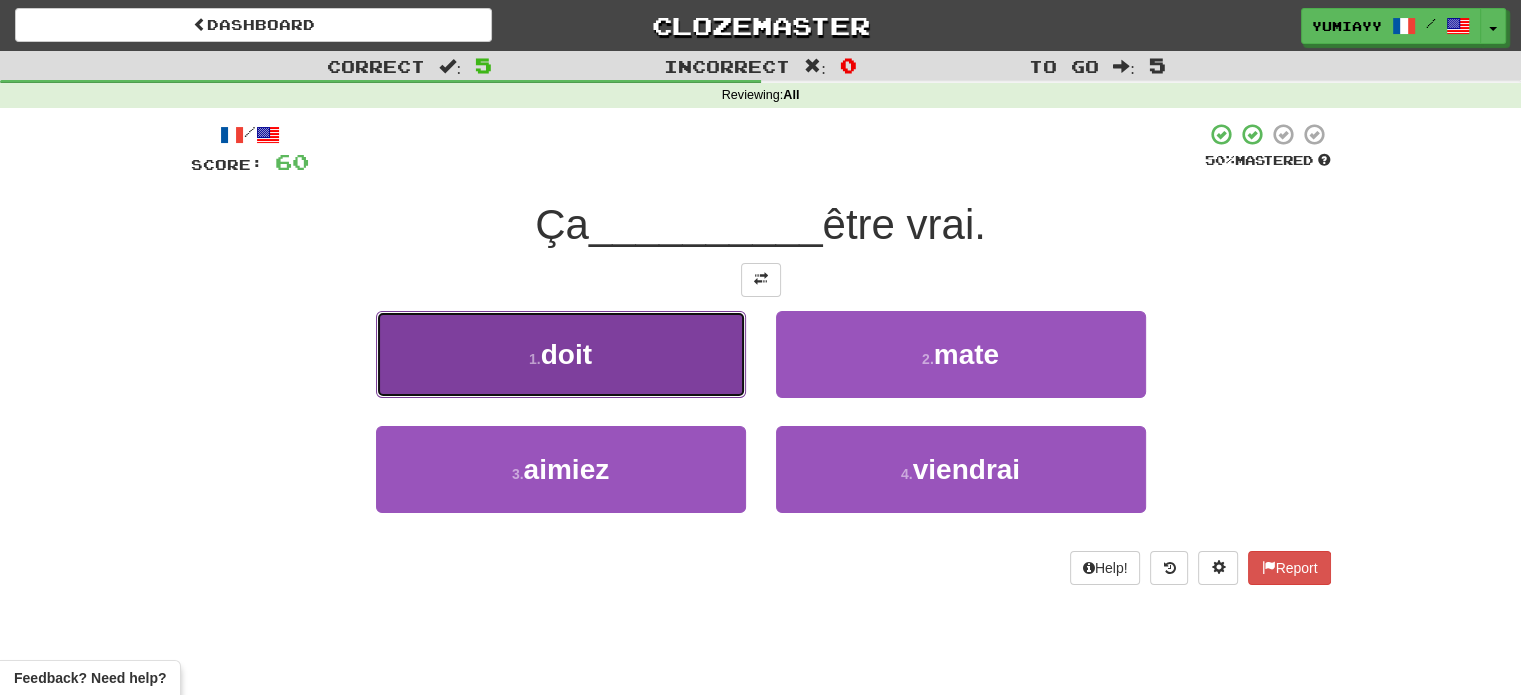 click on "1 .  doit" at bounding box center [561, 354] 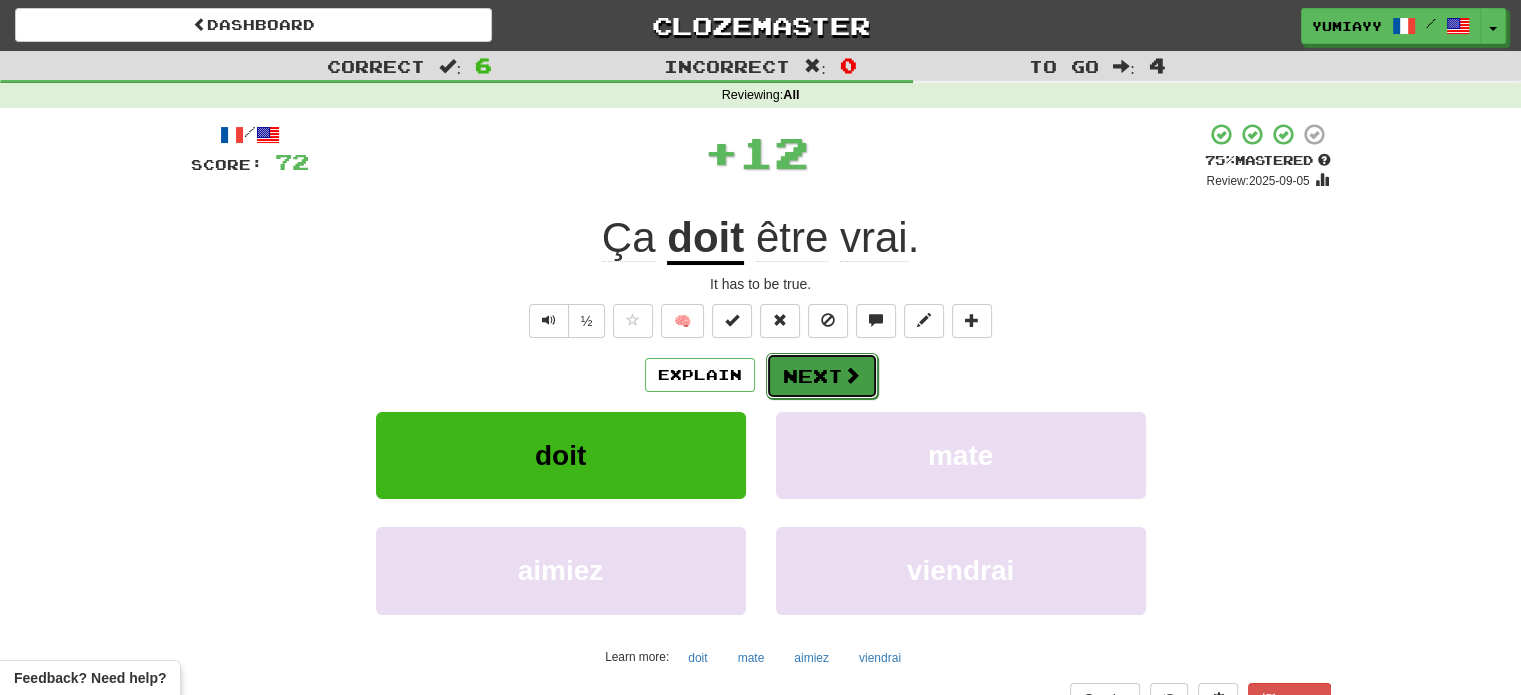 click on "Next" at bounding box center (822, 376) 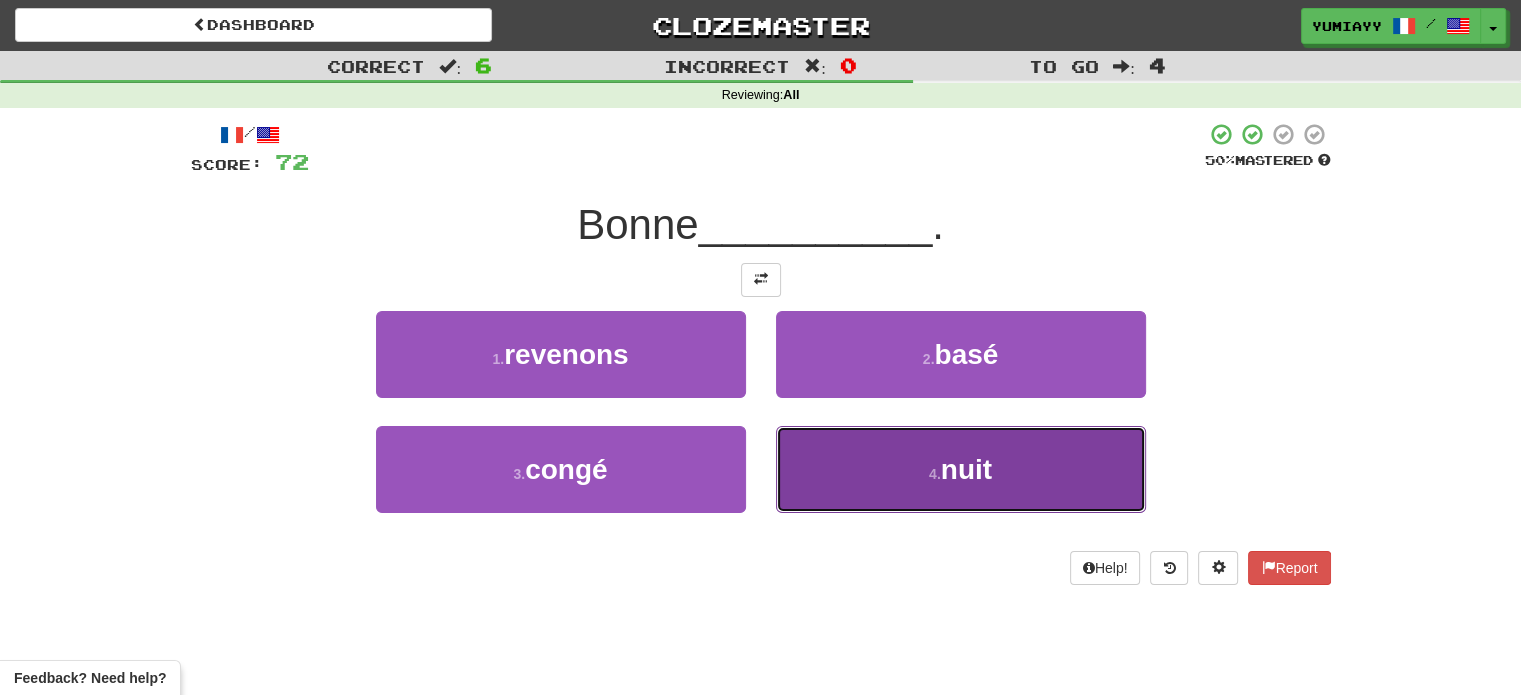 click on "4 .  nuit" at bounding box center [961, 469] 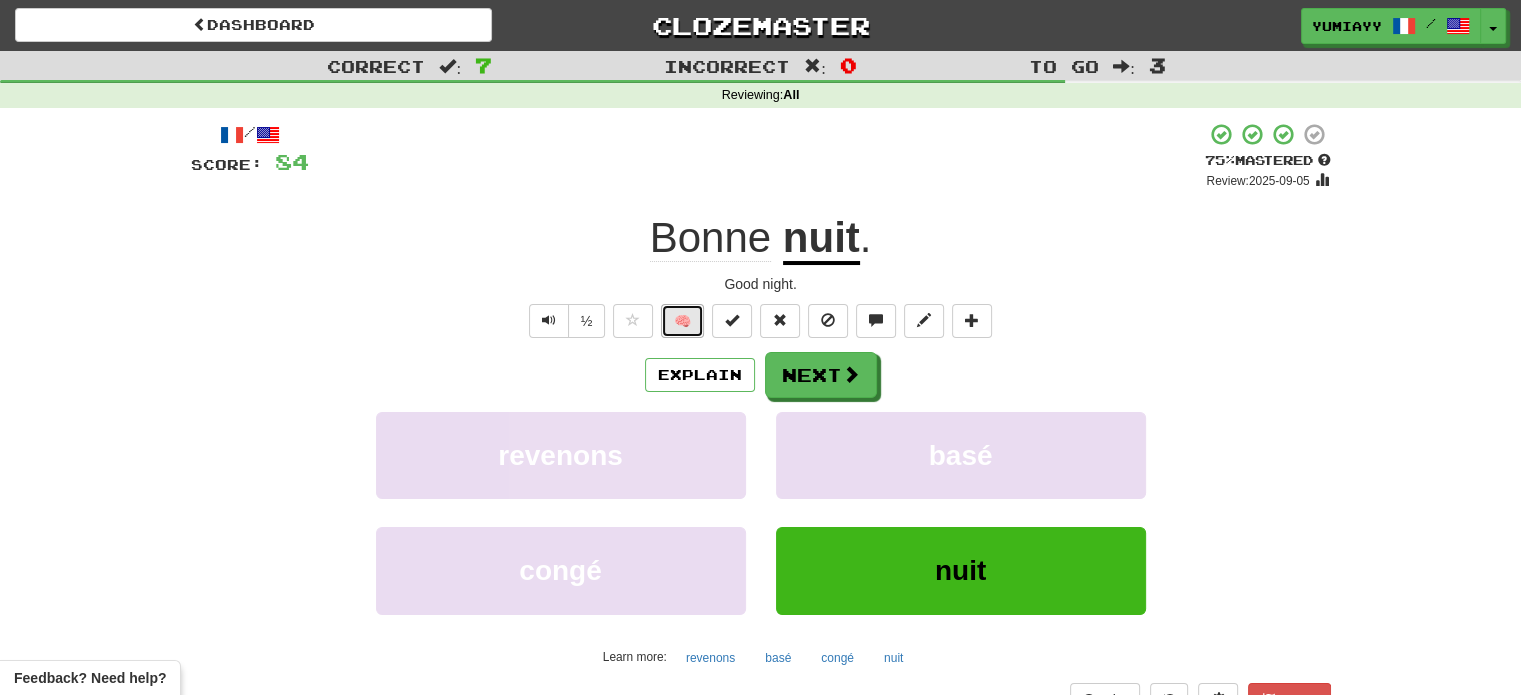 click on "🧠" at bounding box center (682, 321) 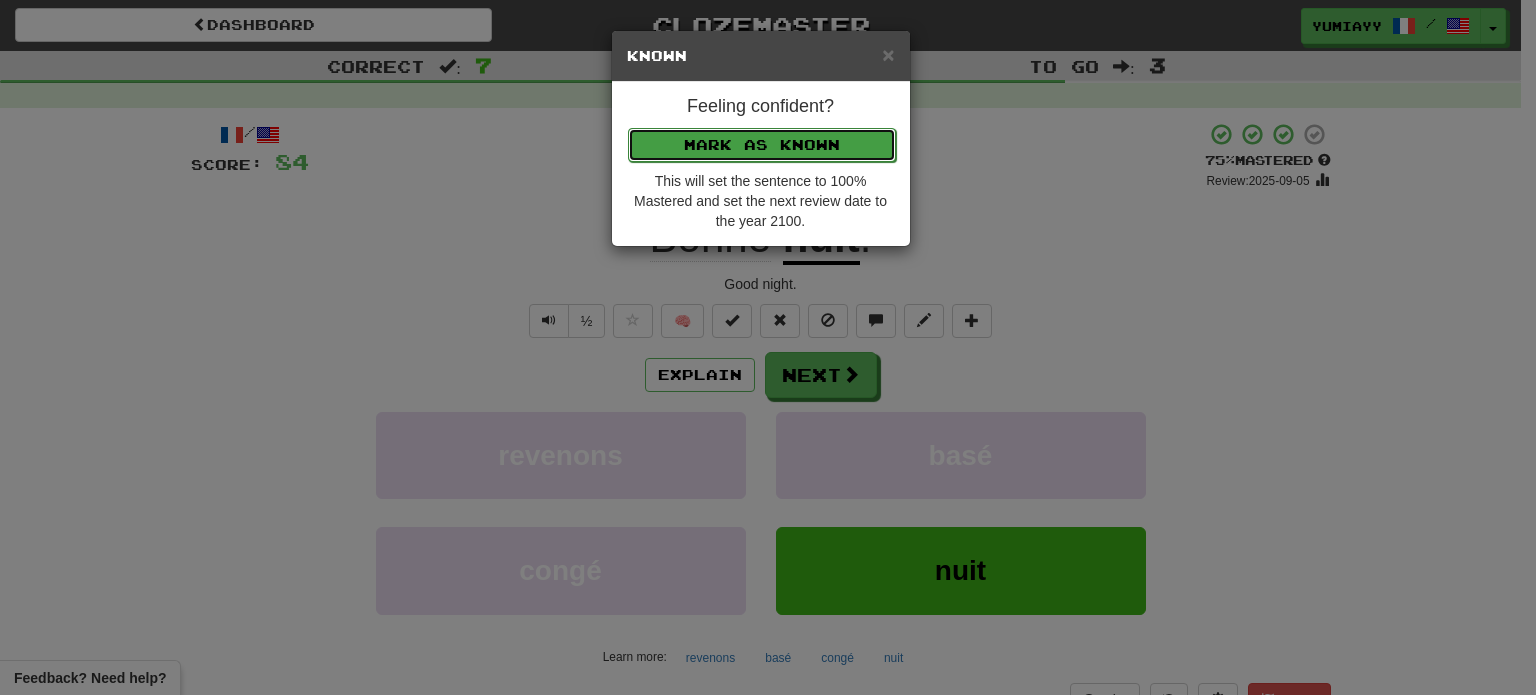 click on "Mark as Known" at bounding box center (762, 145) 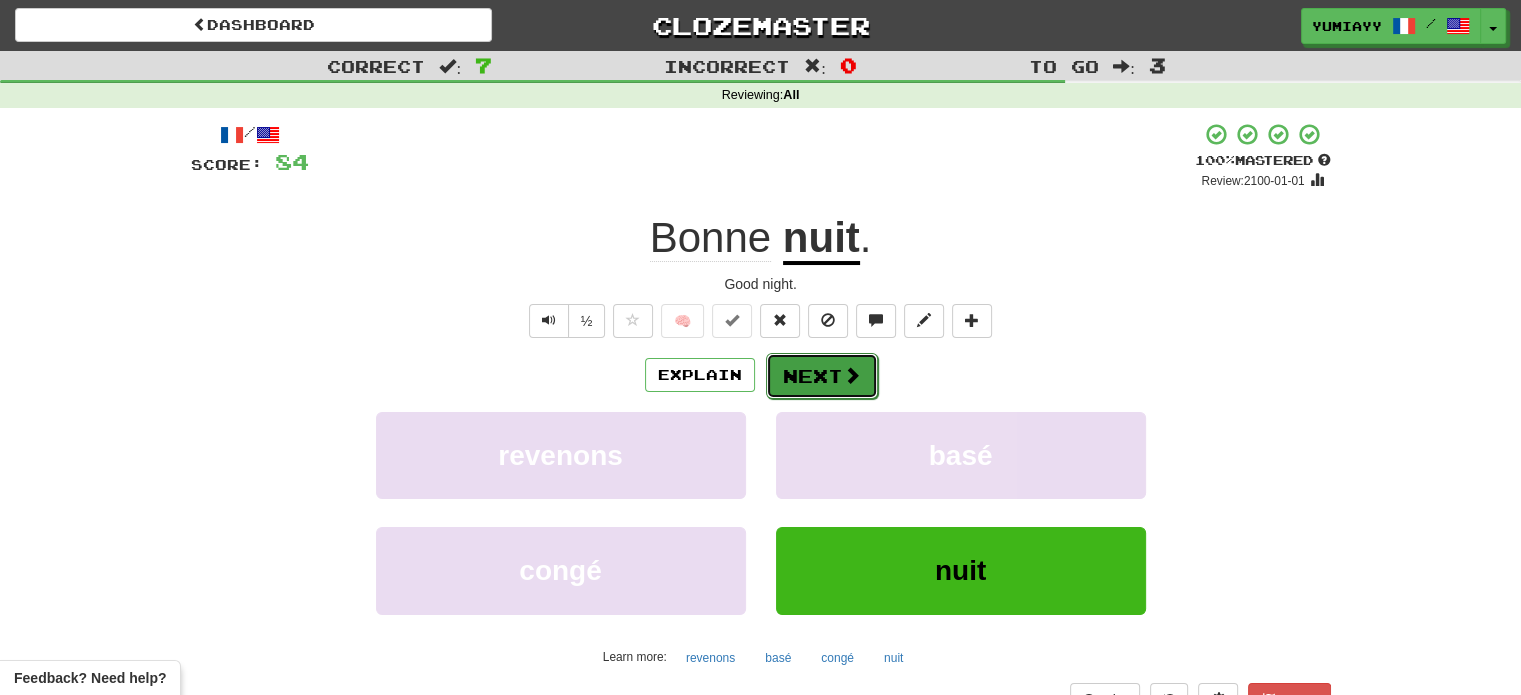 click on "Next" at bounding box center [822, 376] 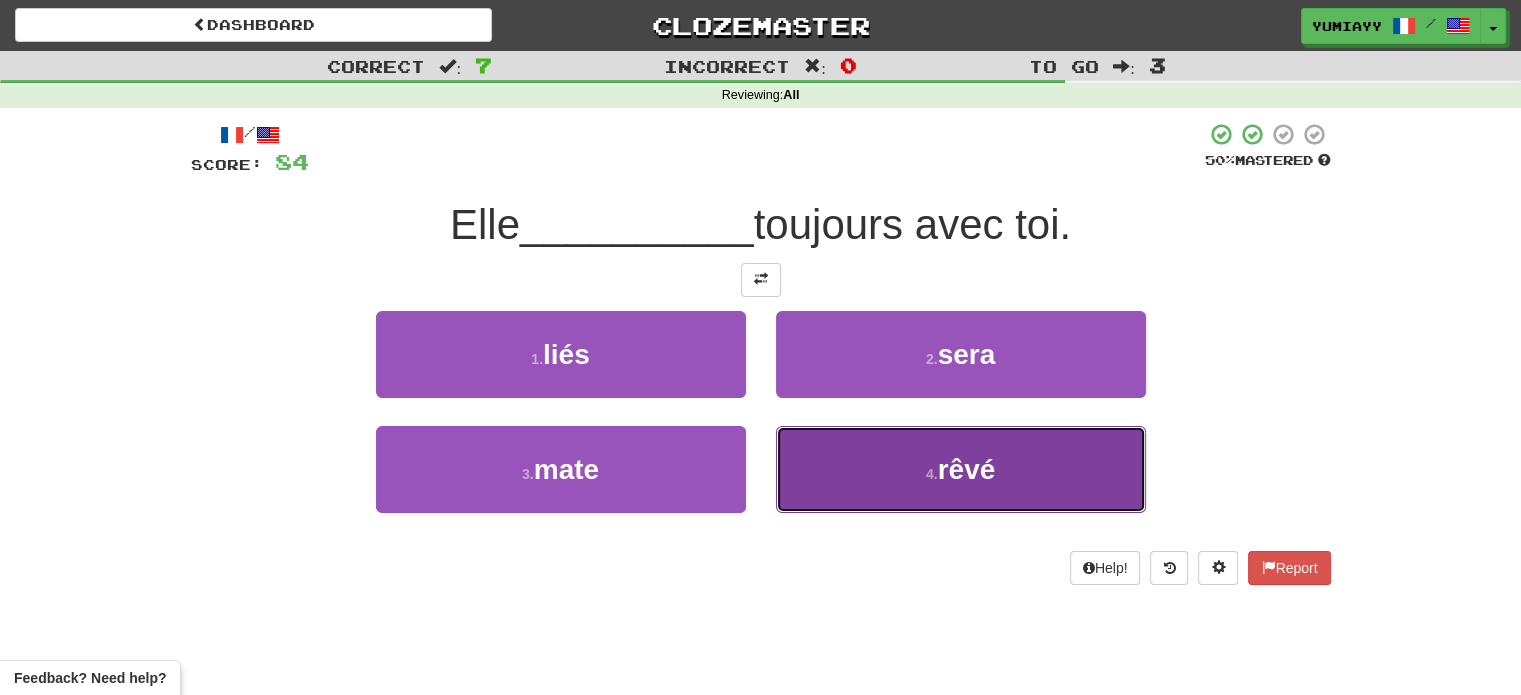 click on "4 .  rêvé" at bounding box center [961, 469] 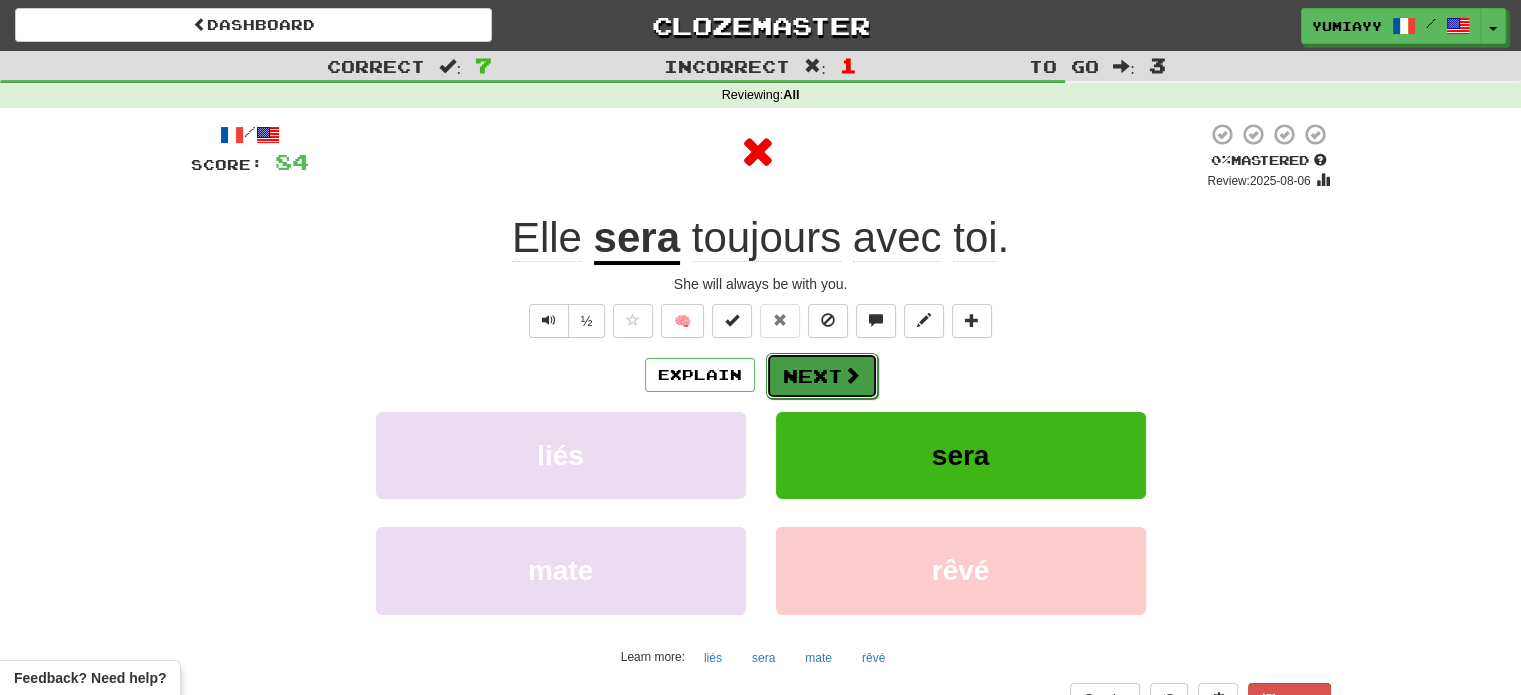 click on "Next" at bounding box center (822, 376) 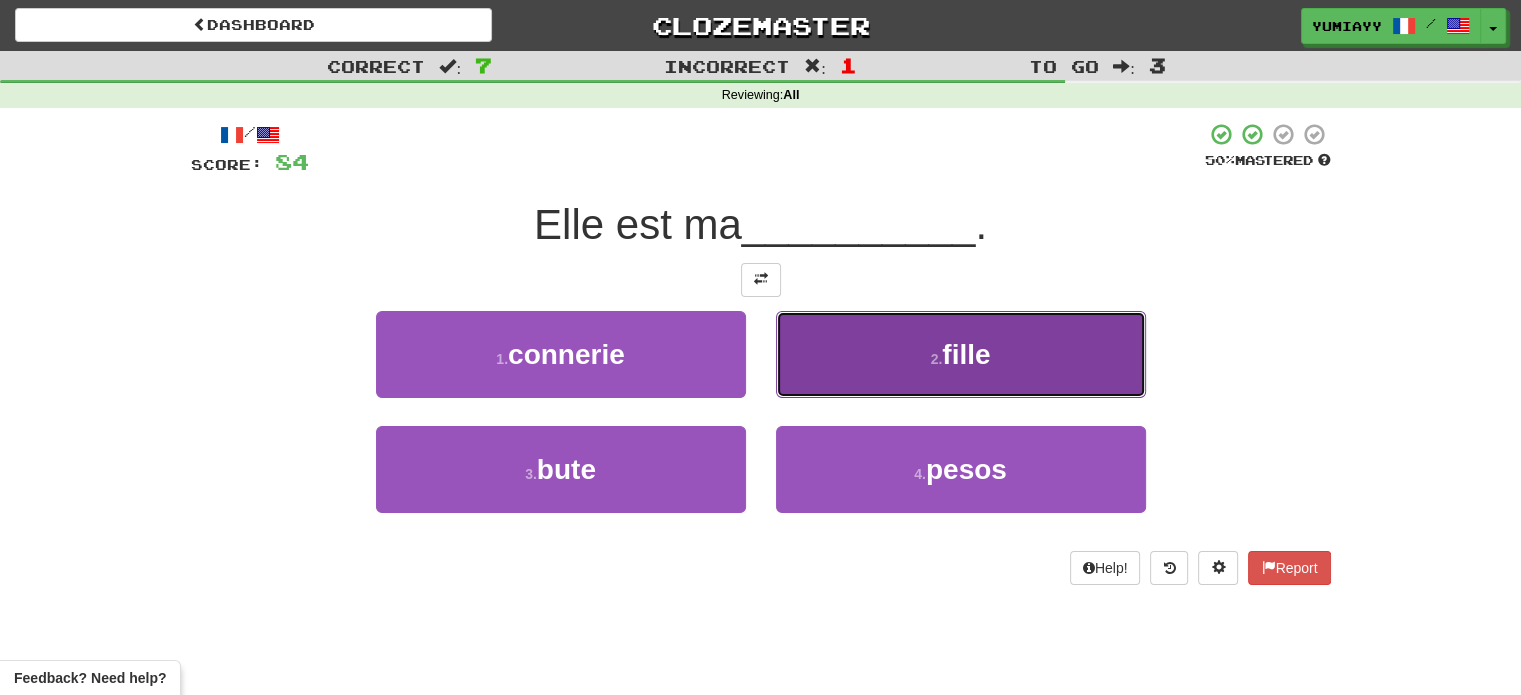 click on "2 .  fille" at bounding box center [961, 354] 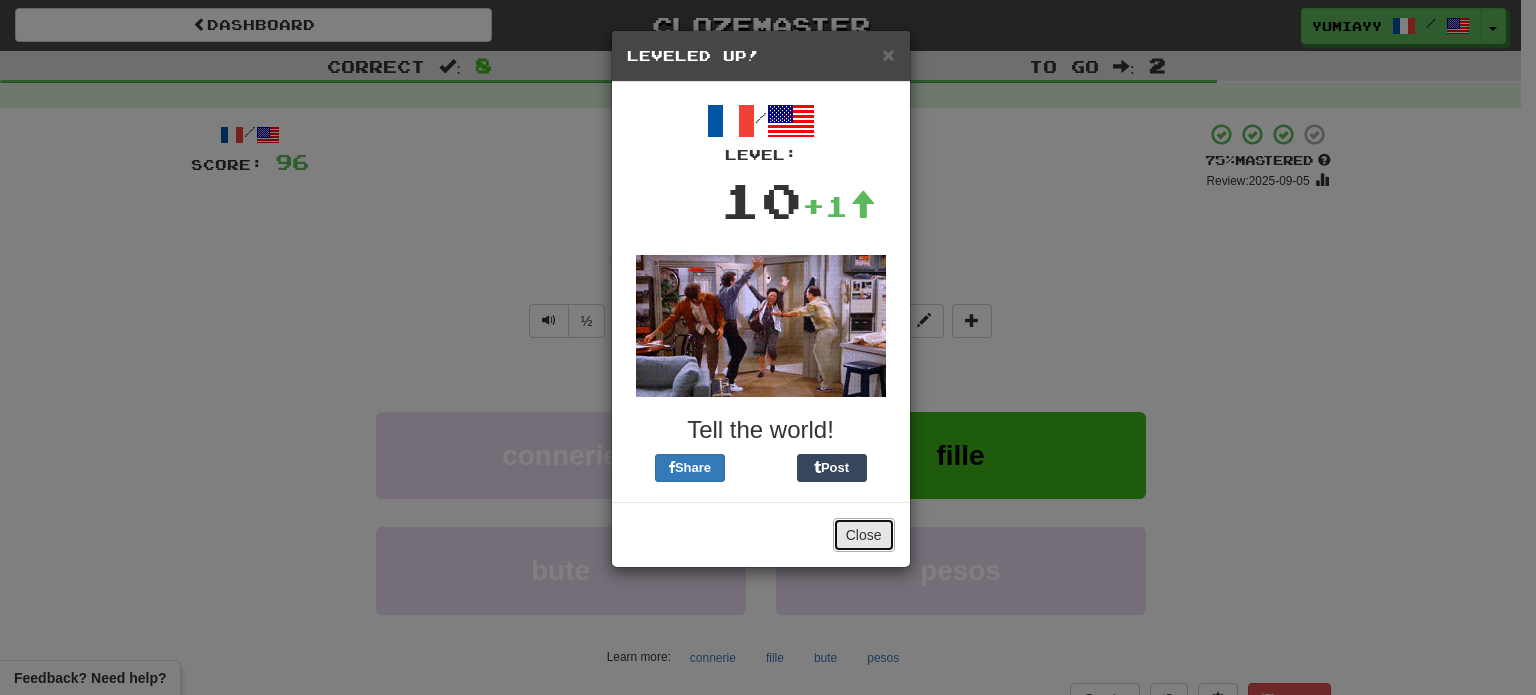 click on "Close" at bounding box center [864, 535] 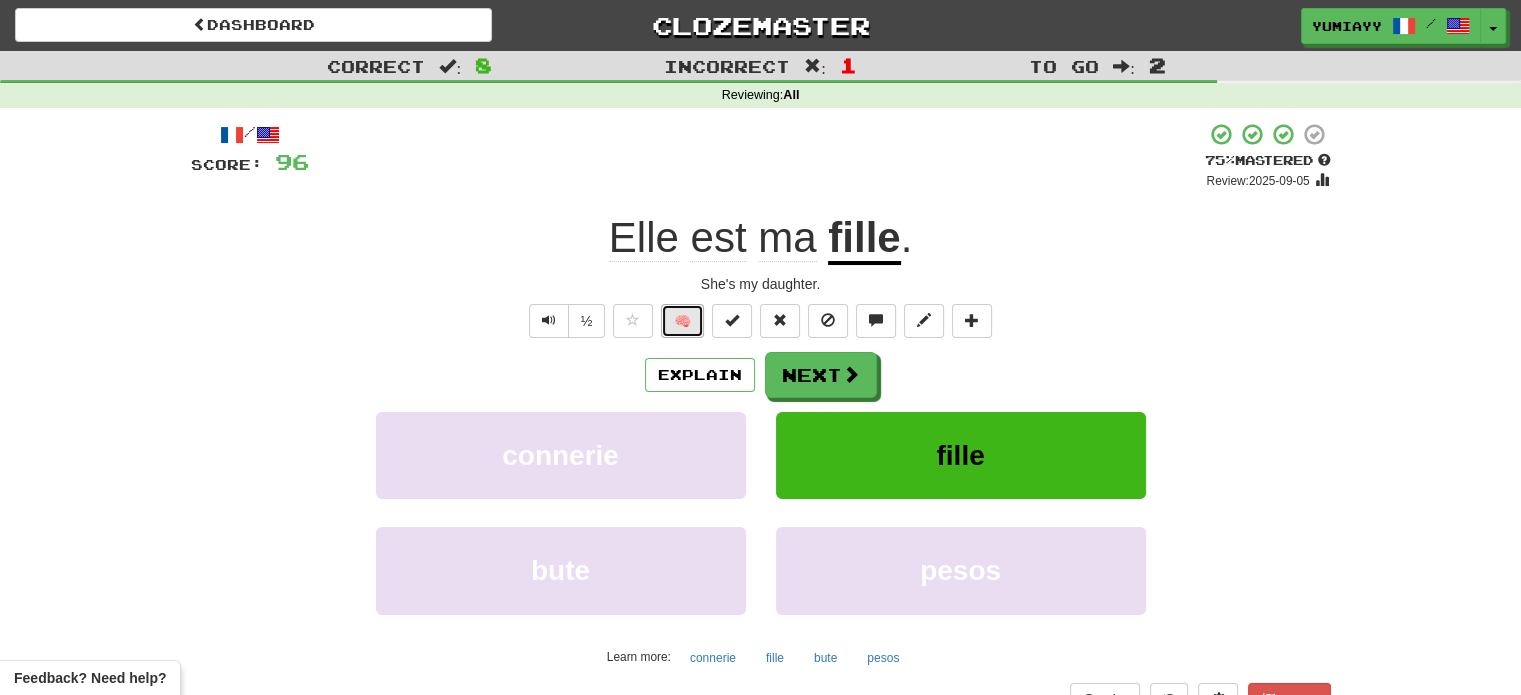 click on "🧠" at bounding box center [682, 321] 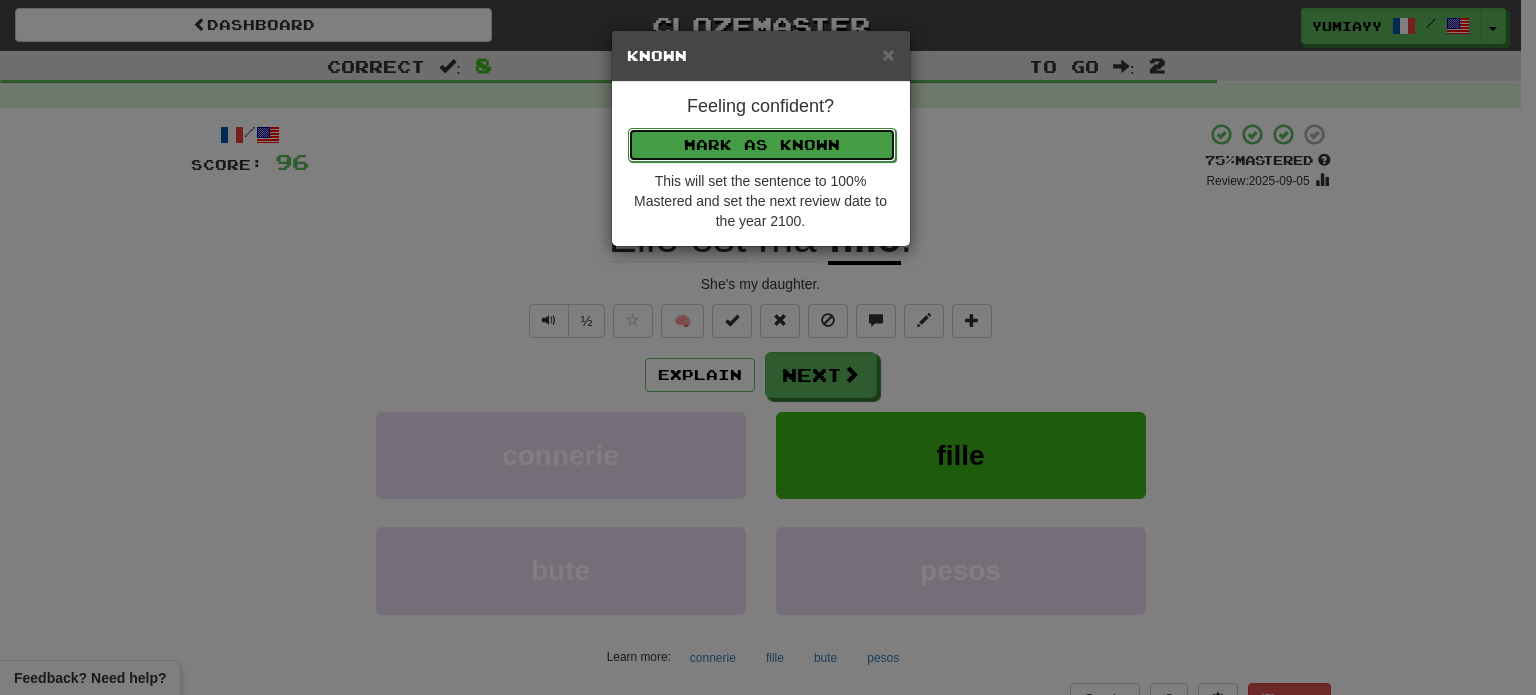 click on "Mark as Known" at bounding box center (762, 145) 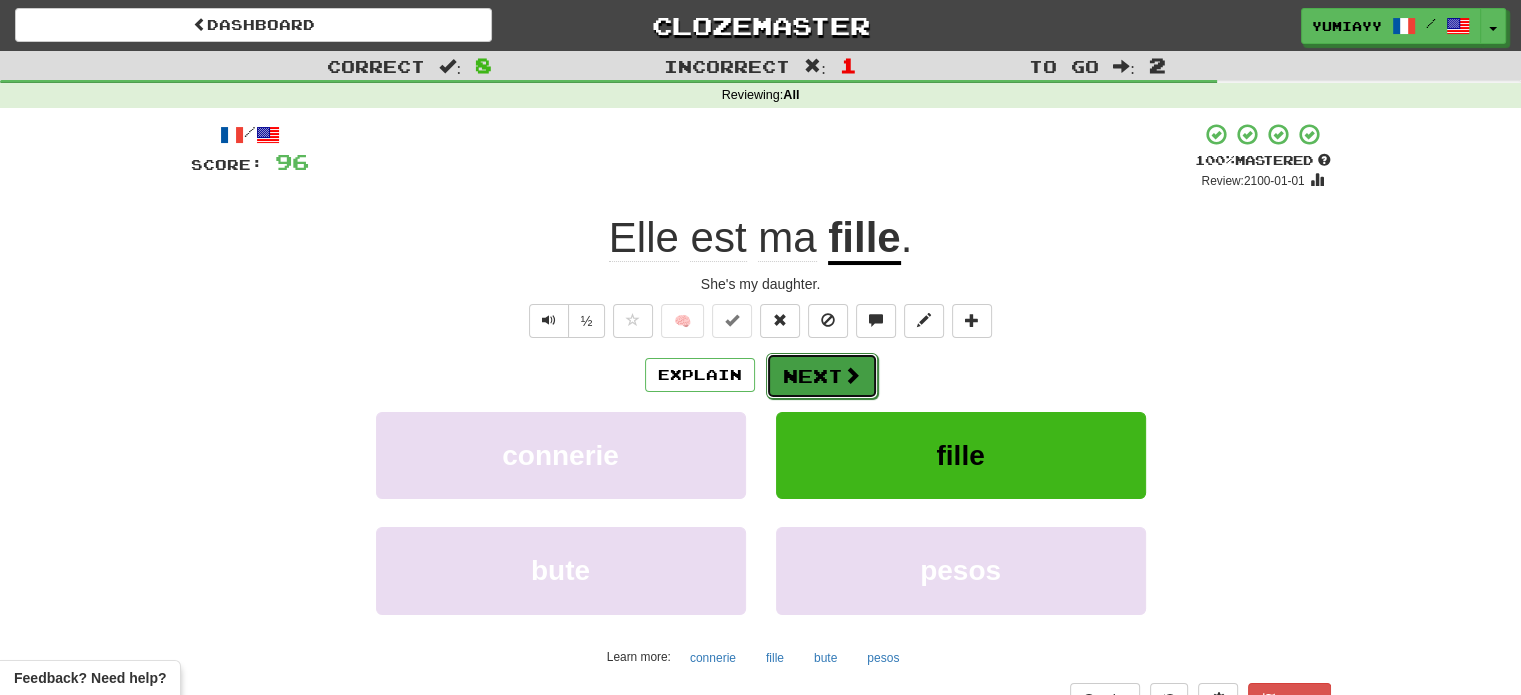 click on "Next" at bounding box center [822, 376] 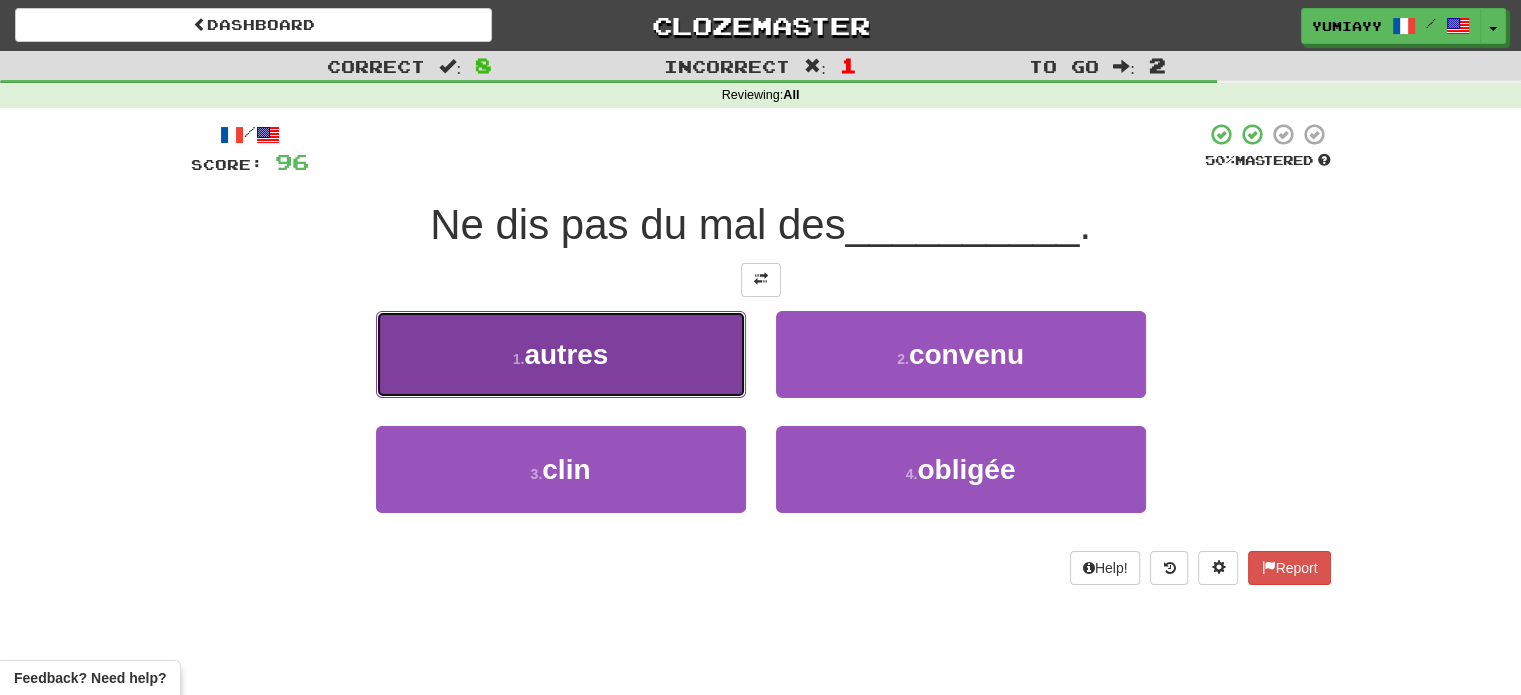 click on "1 .  autres" at bounding box center (561, 354) 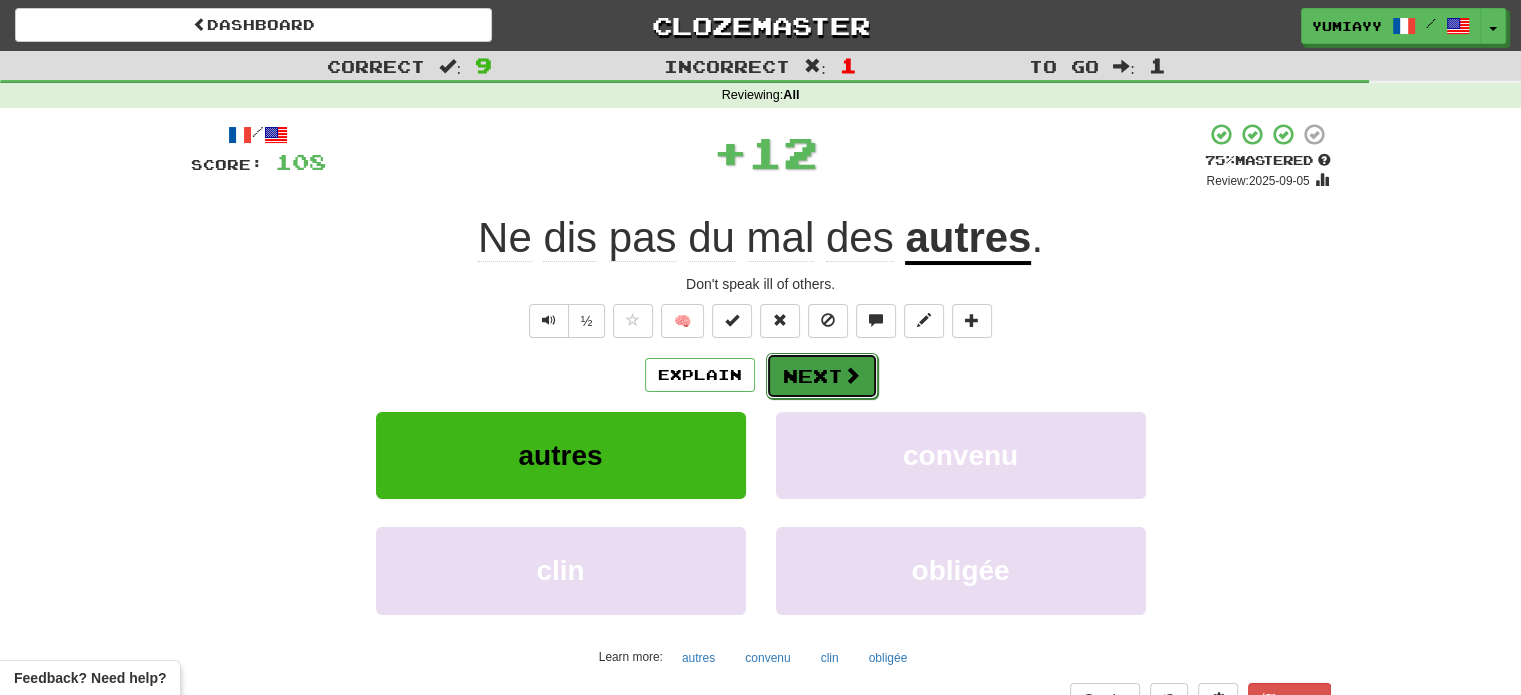 click on "Next" at bounding box center (822, 376) 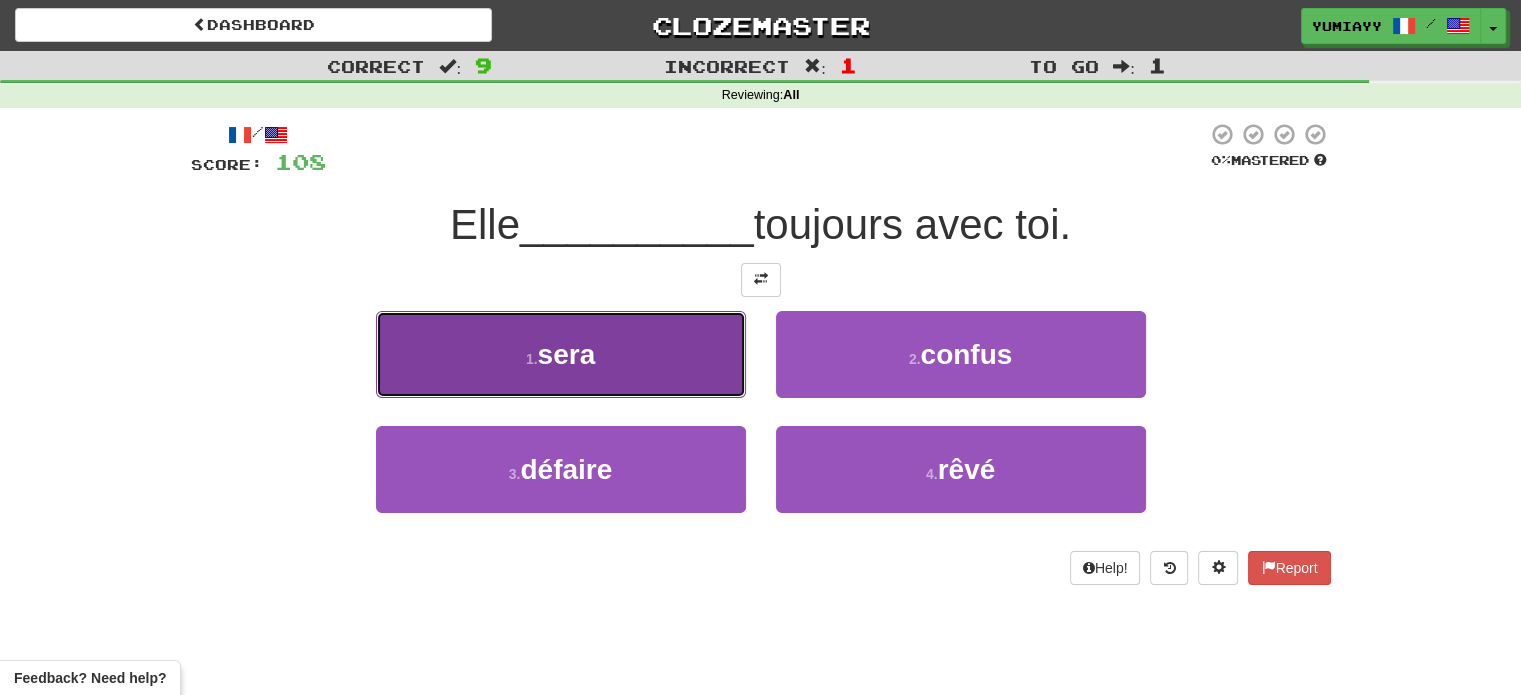 click on "1 .  sera" at bounding box center [561, 354] 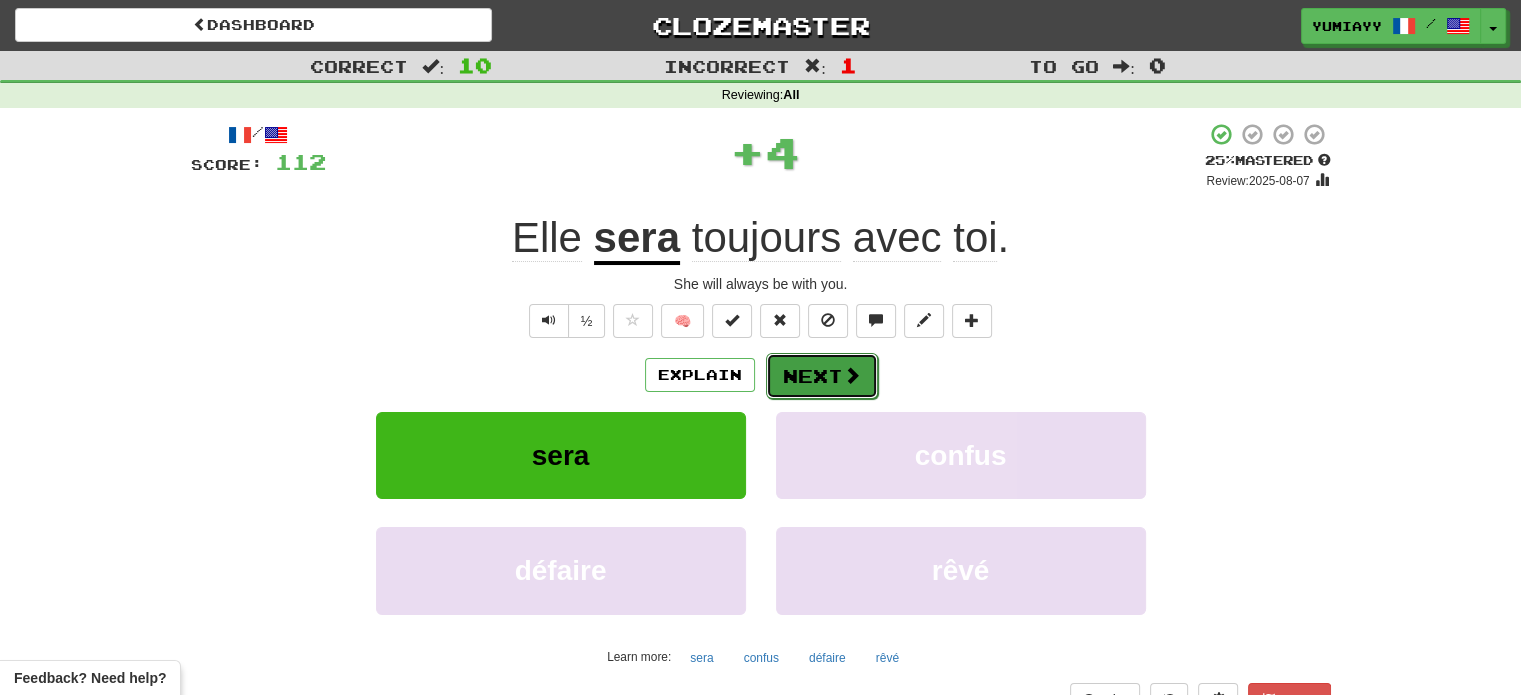 click on "Next" at bounding box center (822, 376) 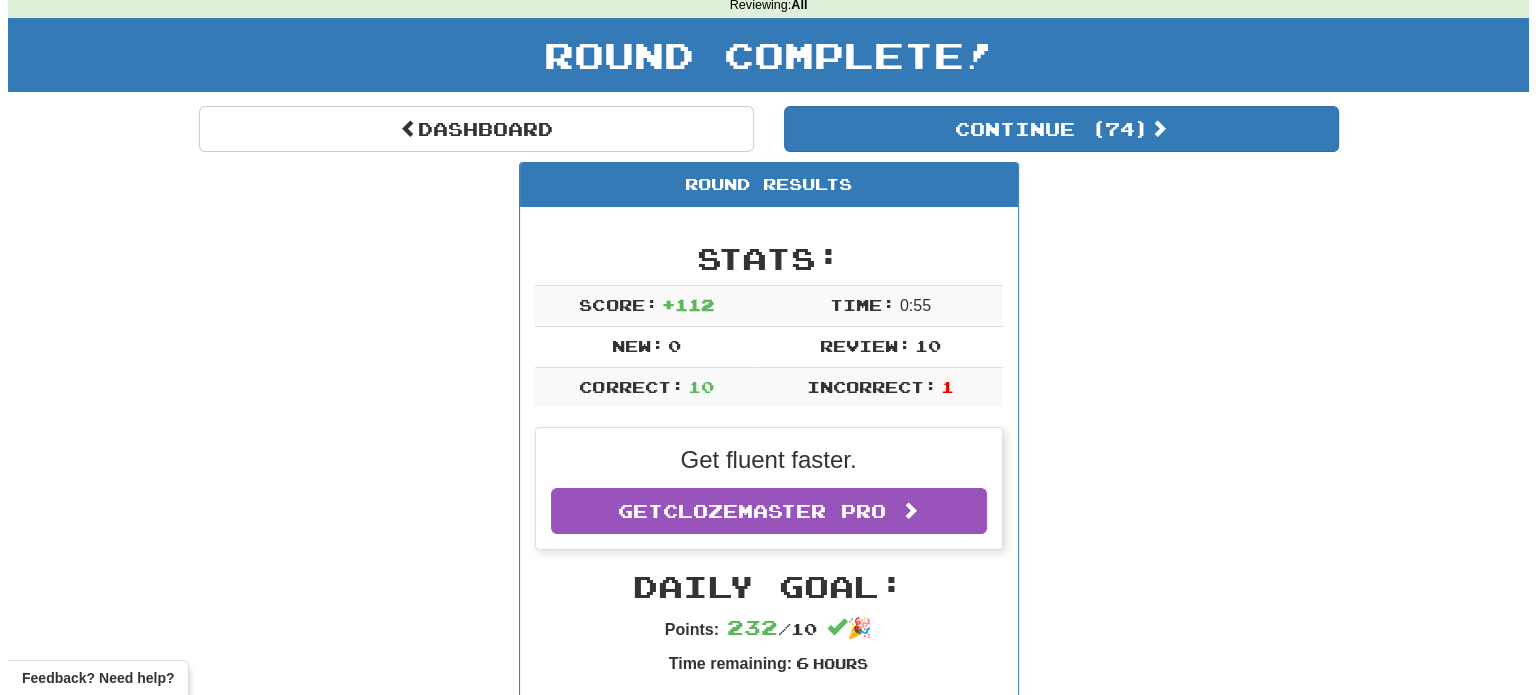 scroll, scrollTop: 0, scrollLeft: 0, axis: both 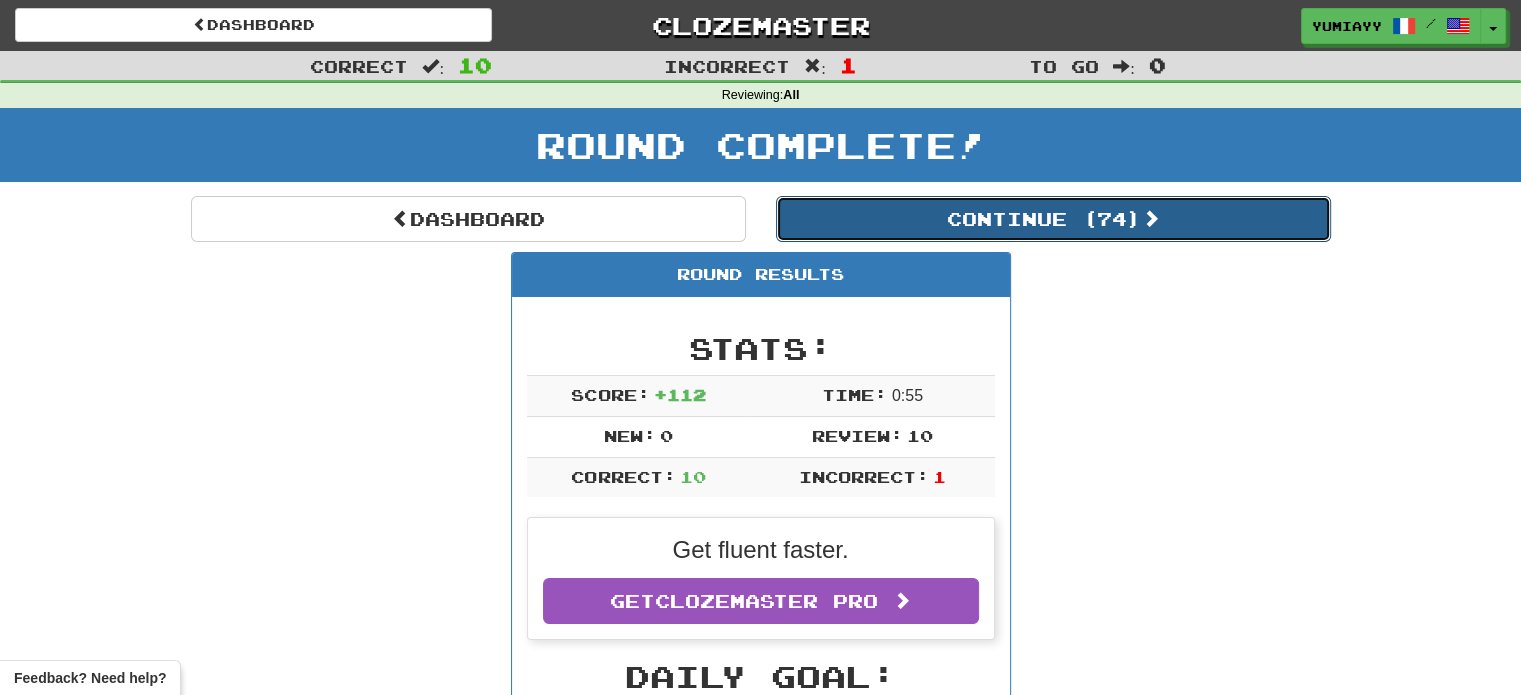 click on "Continue ( 74 )" at bounding box center (1053, 219) 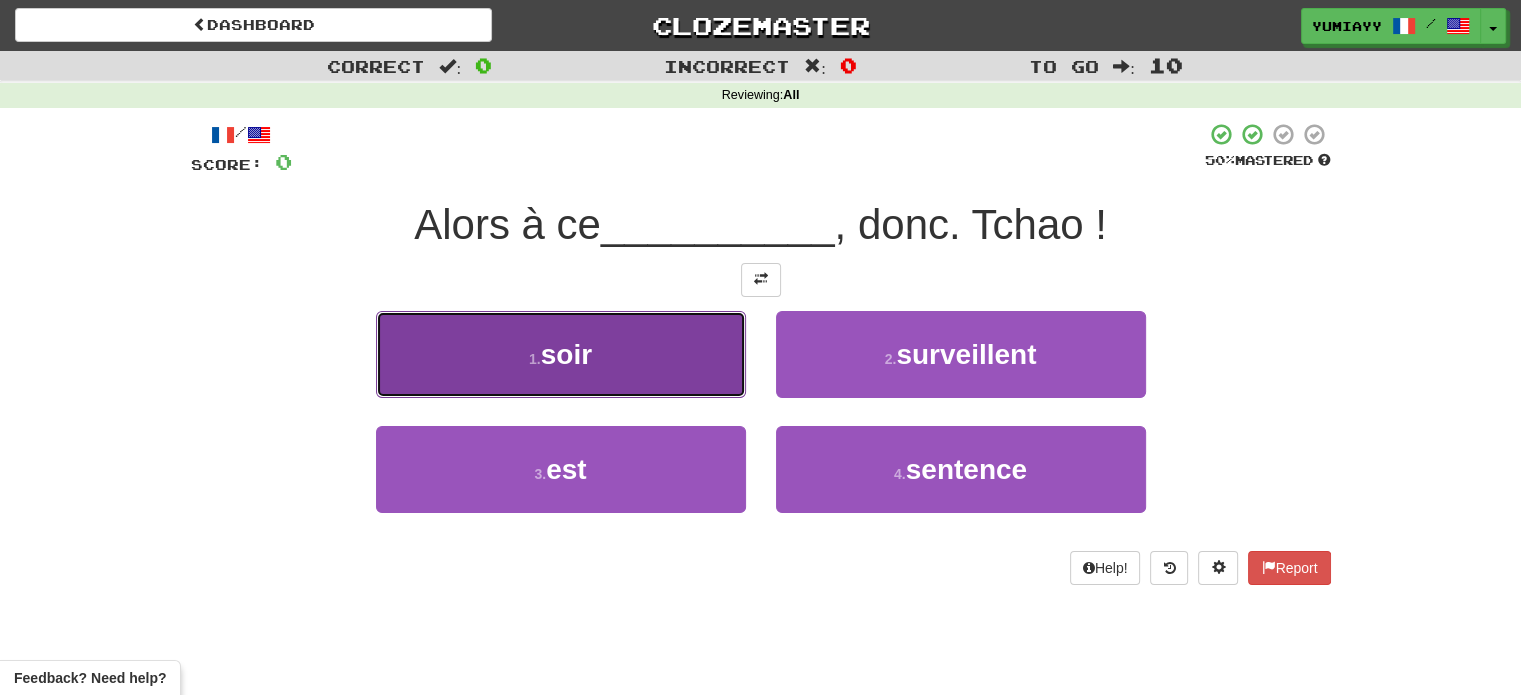 click on "1 .  soir" at bounding box center [561, 354] 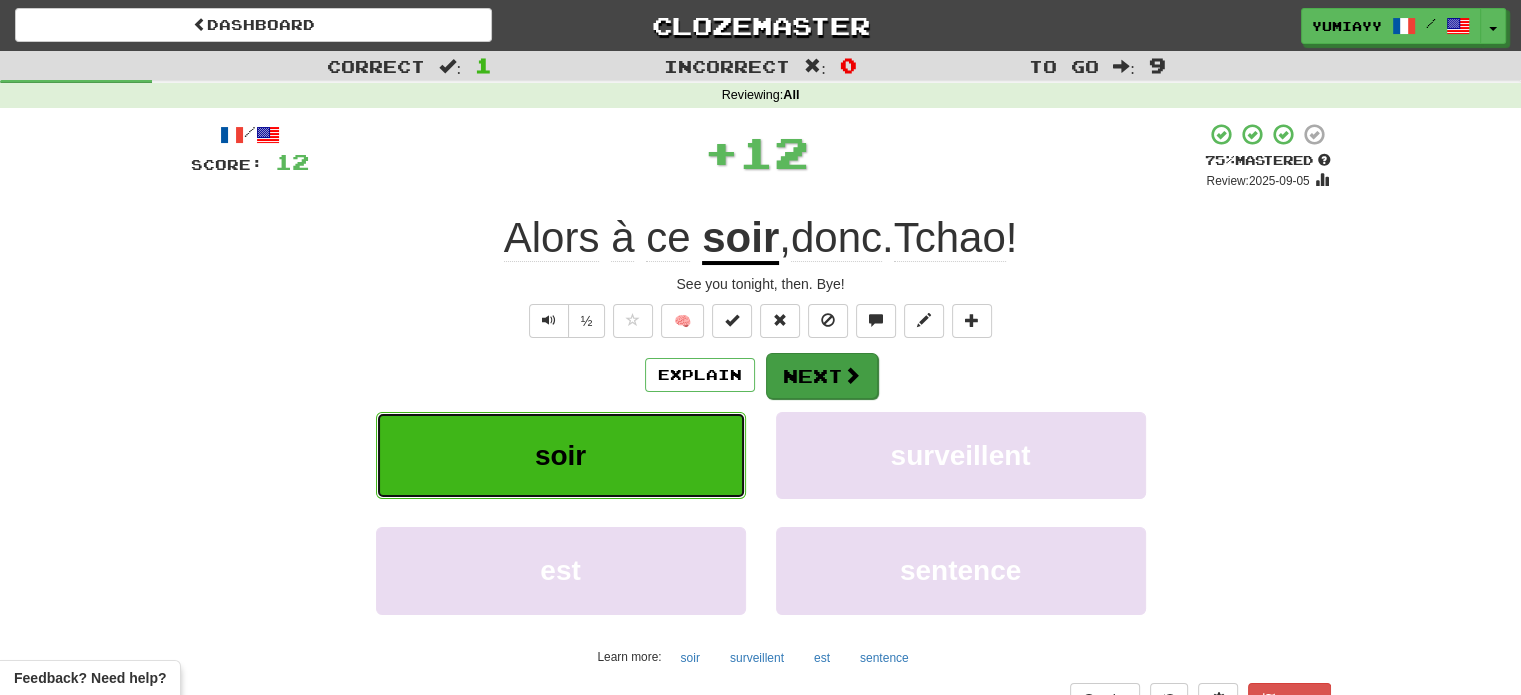 type 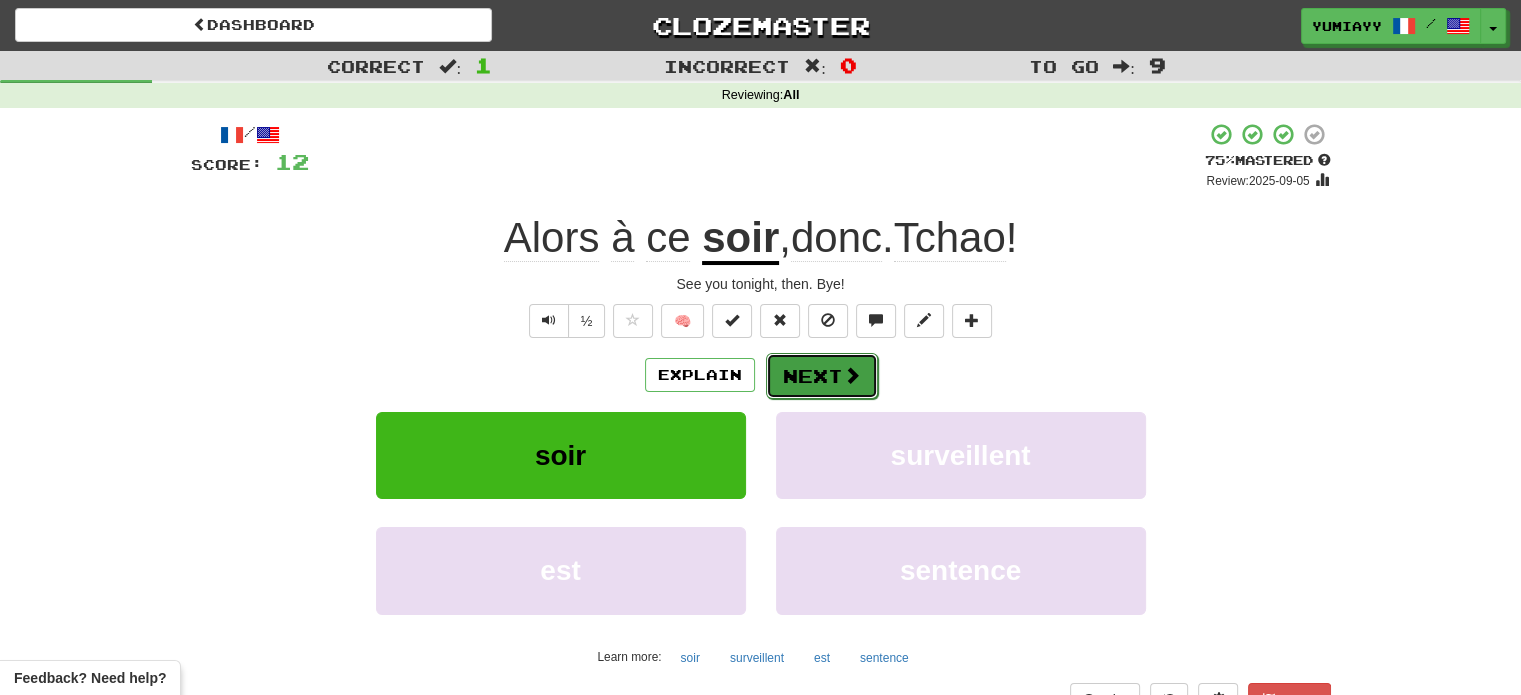 click on "Next" at bounding box center [822, 376] 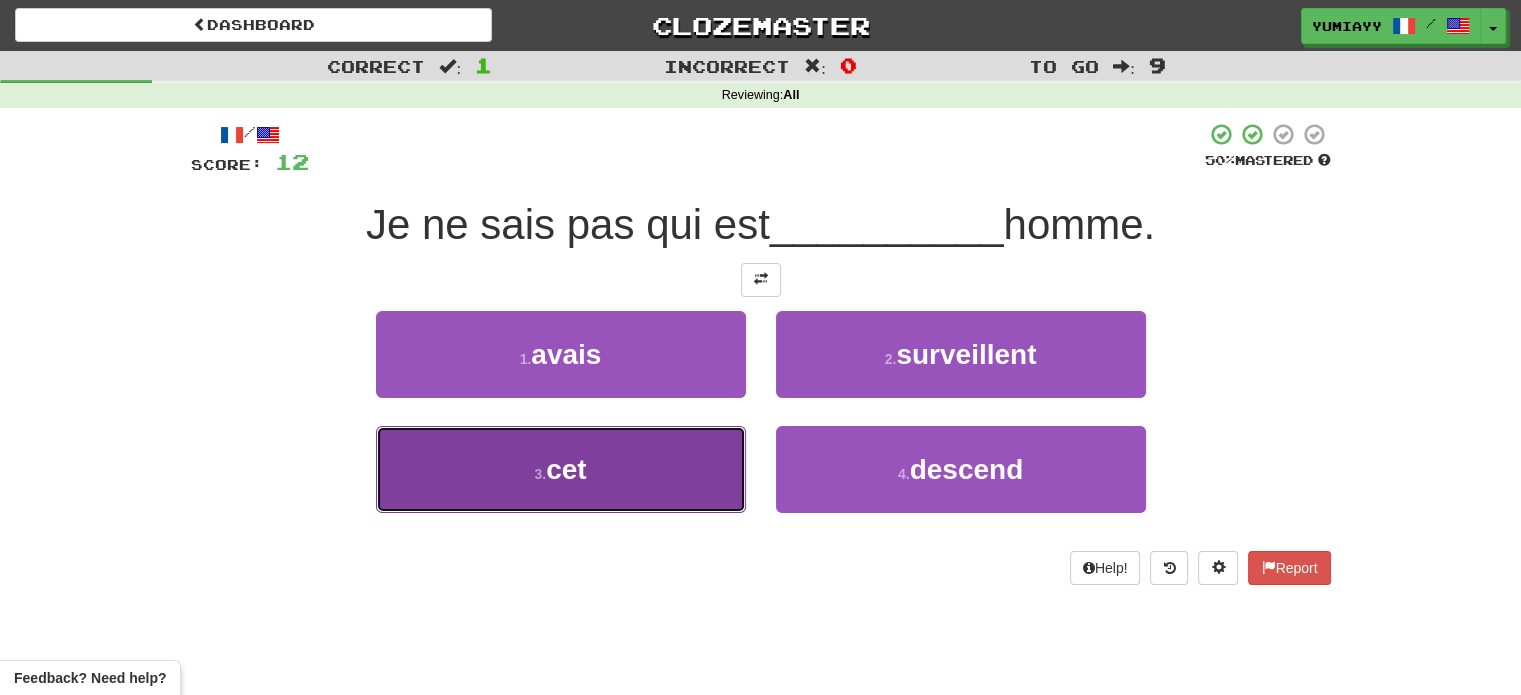 click on "3 .  cet" at bounding box center (561, 469) 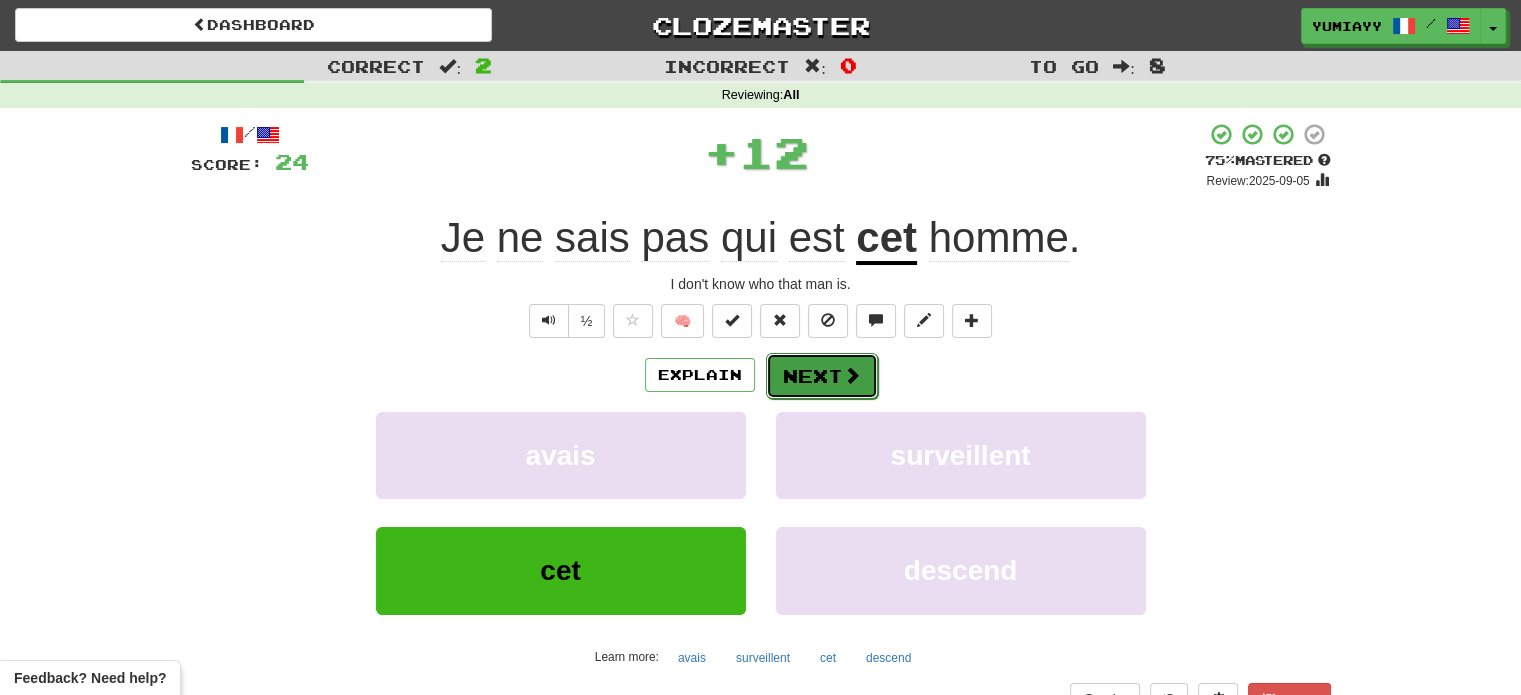 click at bounding box center [852, 375] 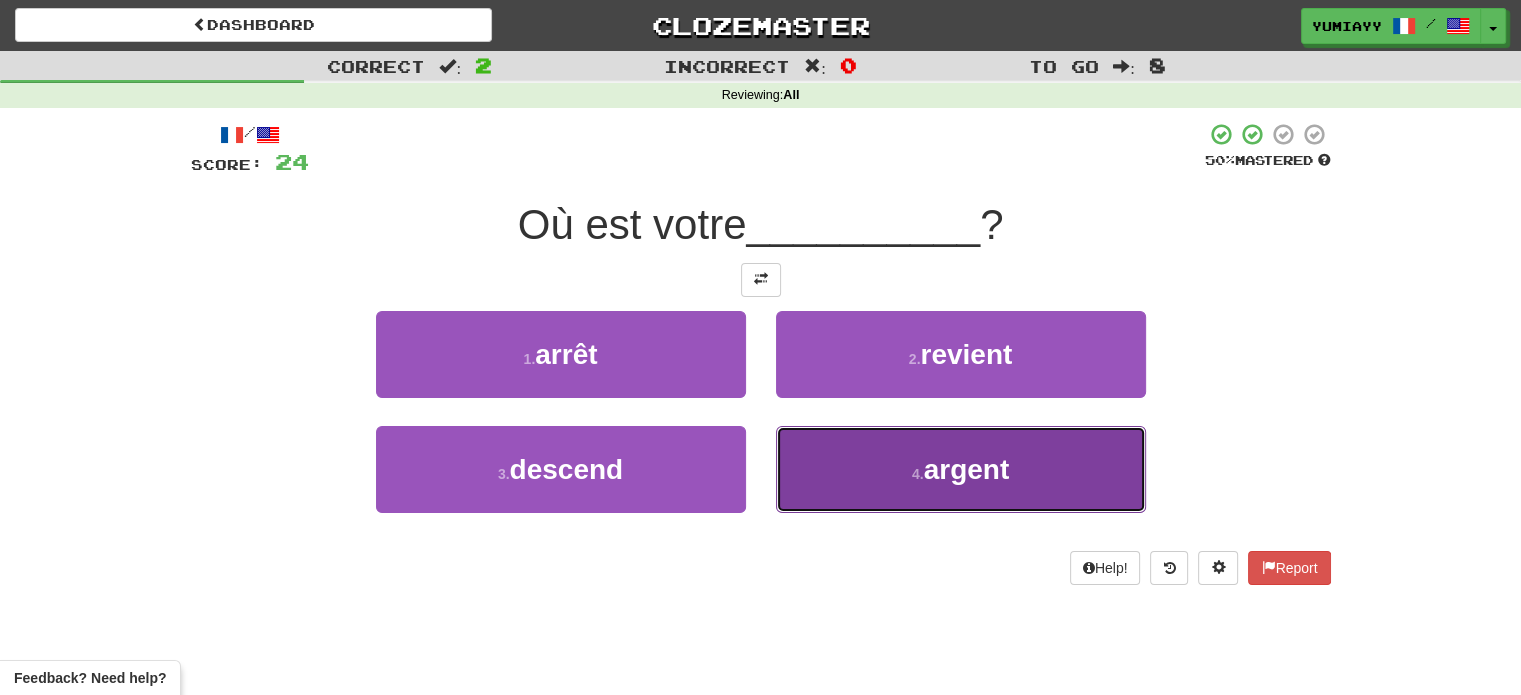 click on "4 .  argent" at bounding box center (961, 469) 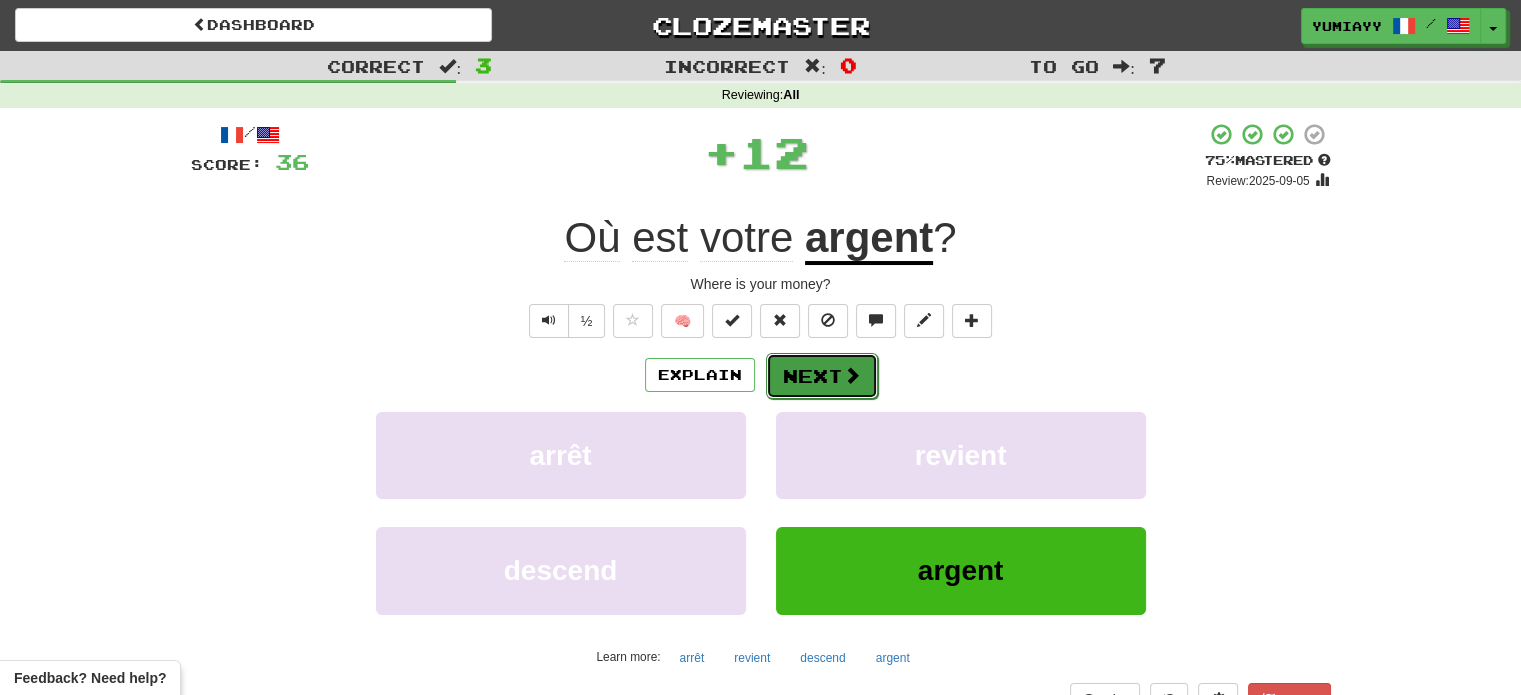 click on "Next" at bounding box center (822, 376) 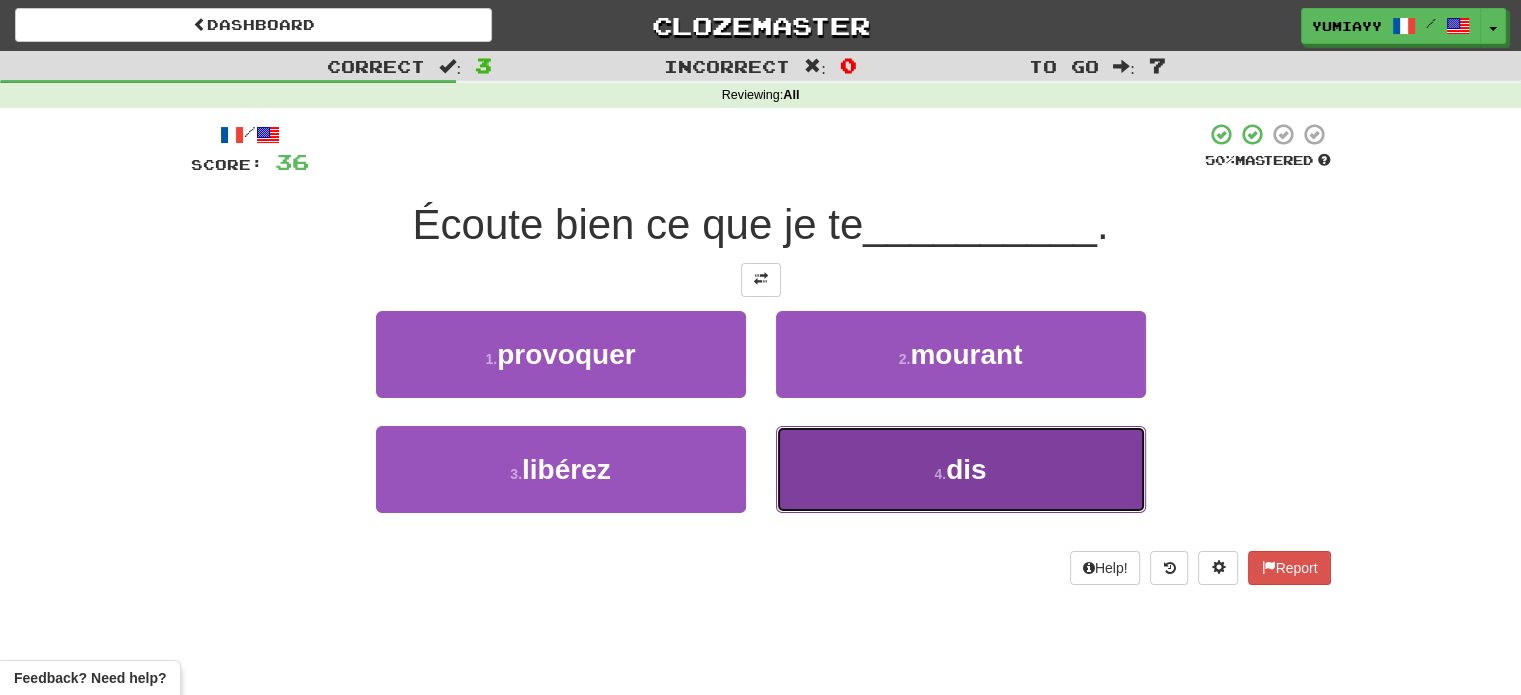 click on "4 .  dis" at bounding box center [961, 469] 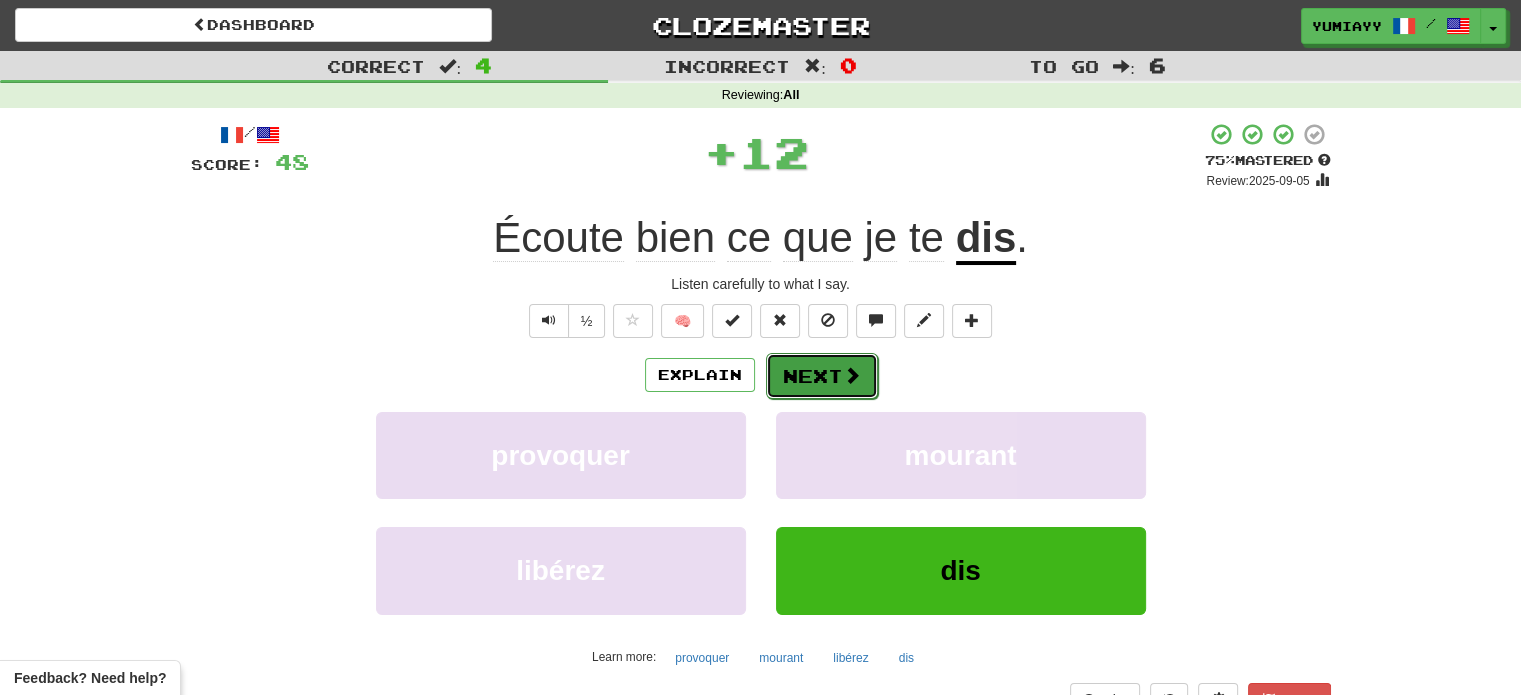 click on "Next" at bounding box center (822, 376) 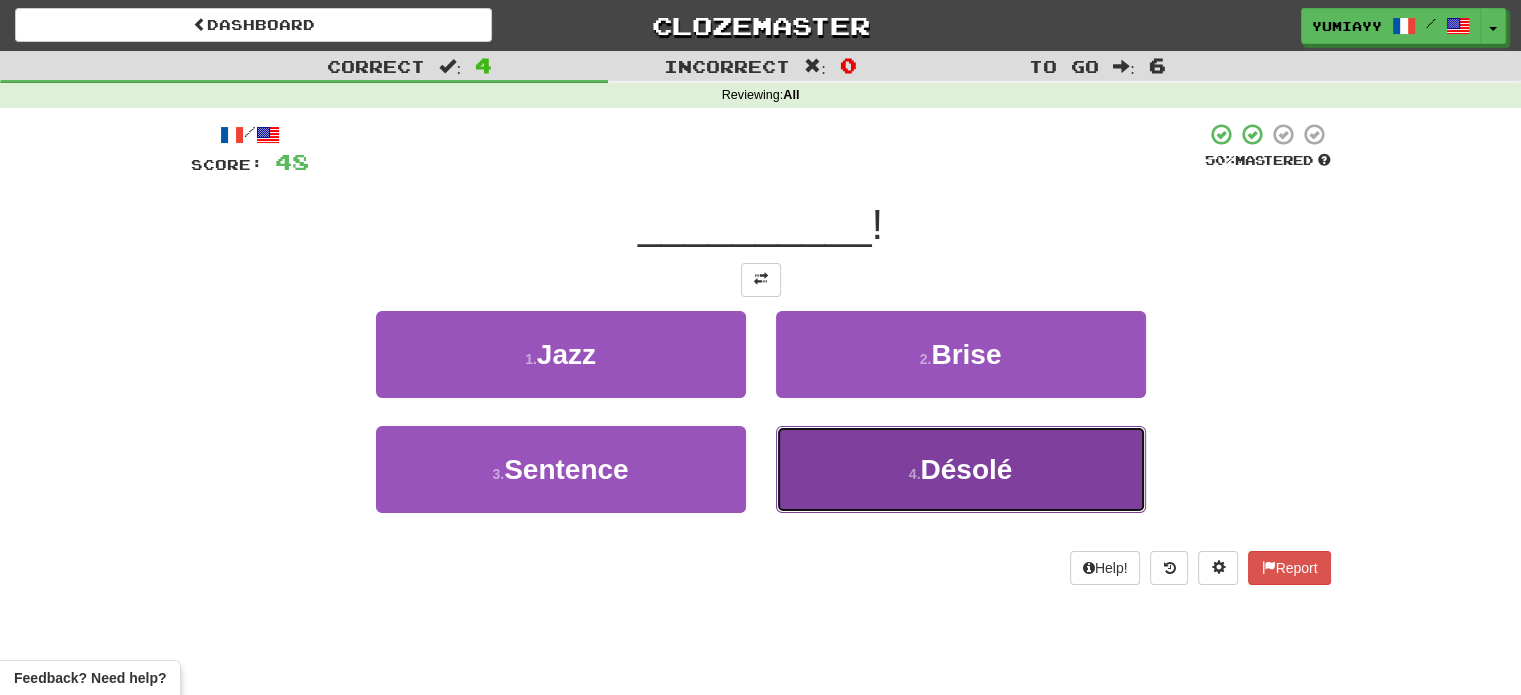 click on "4 .  Désolé" at bounding box center [961, 469] 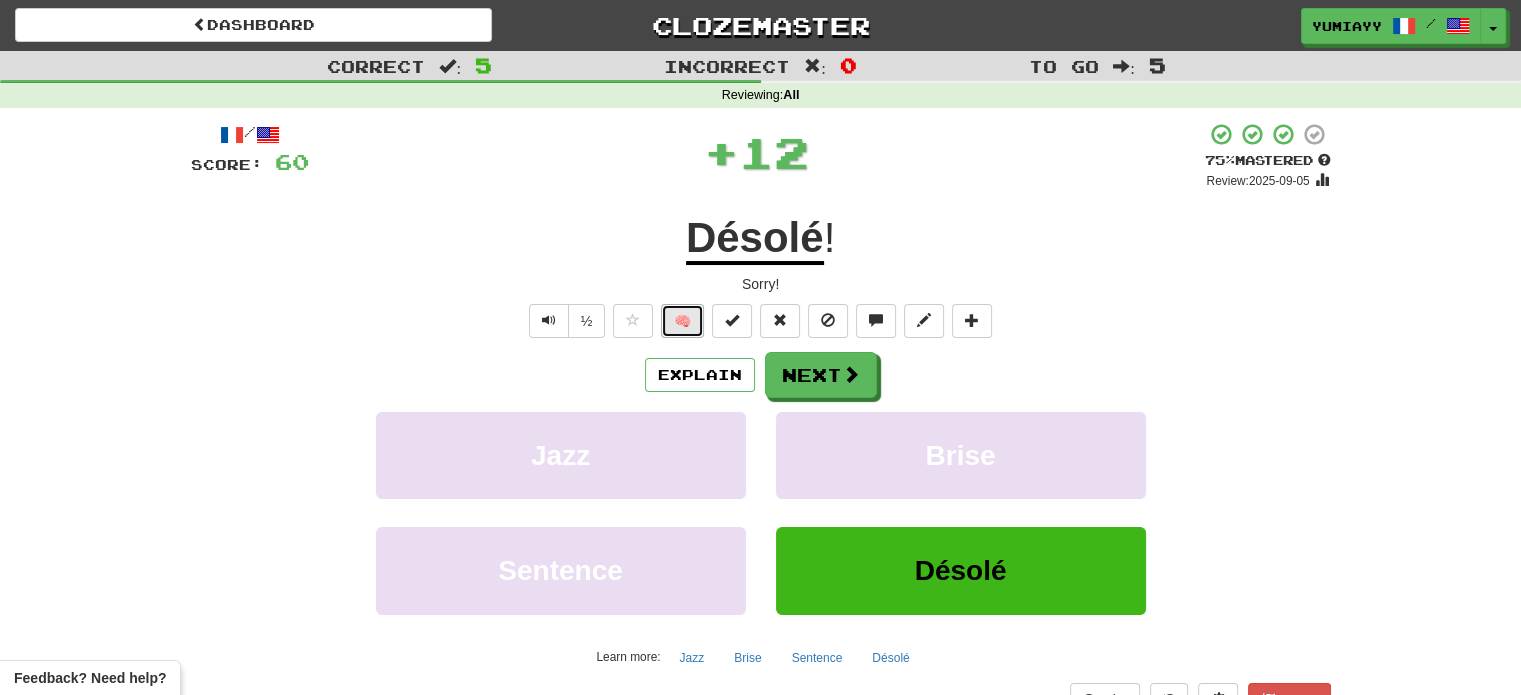 click on "🧠" at bounding box center [682, 321] 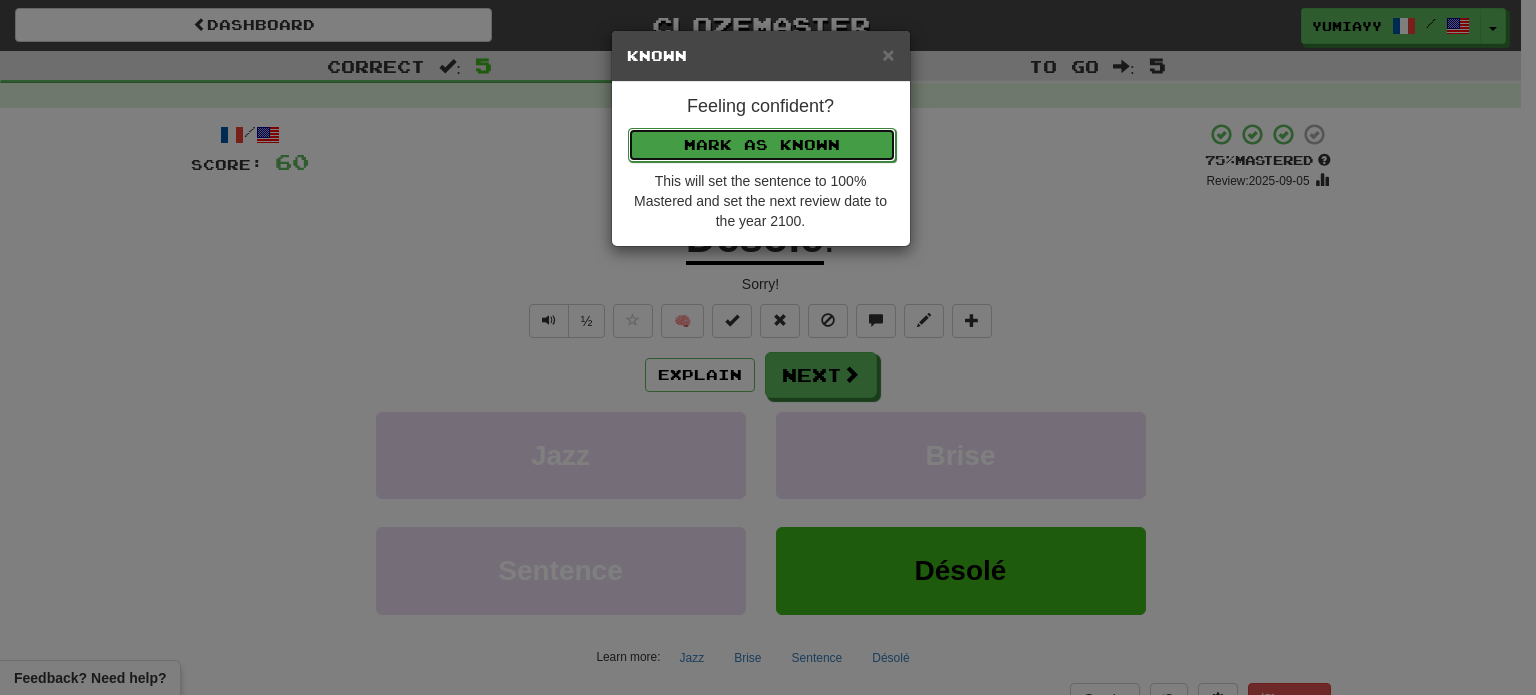 click on "Mark as Known" at bounding box center [762, 145] 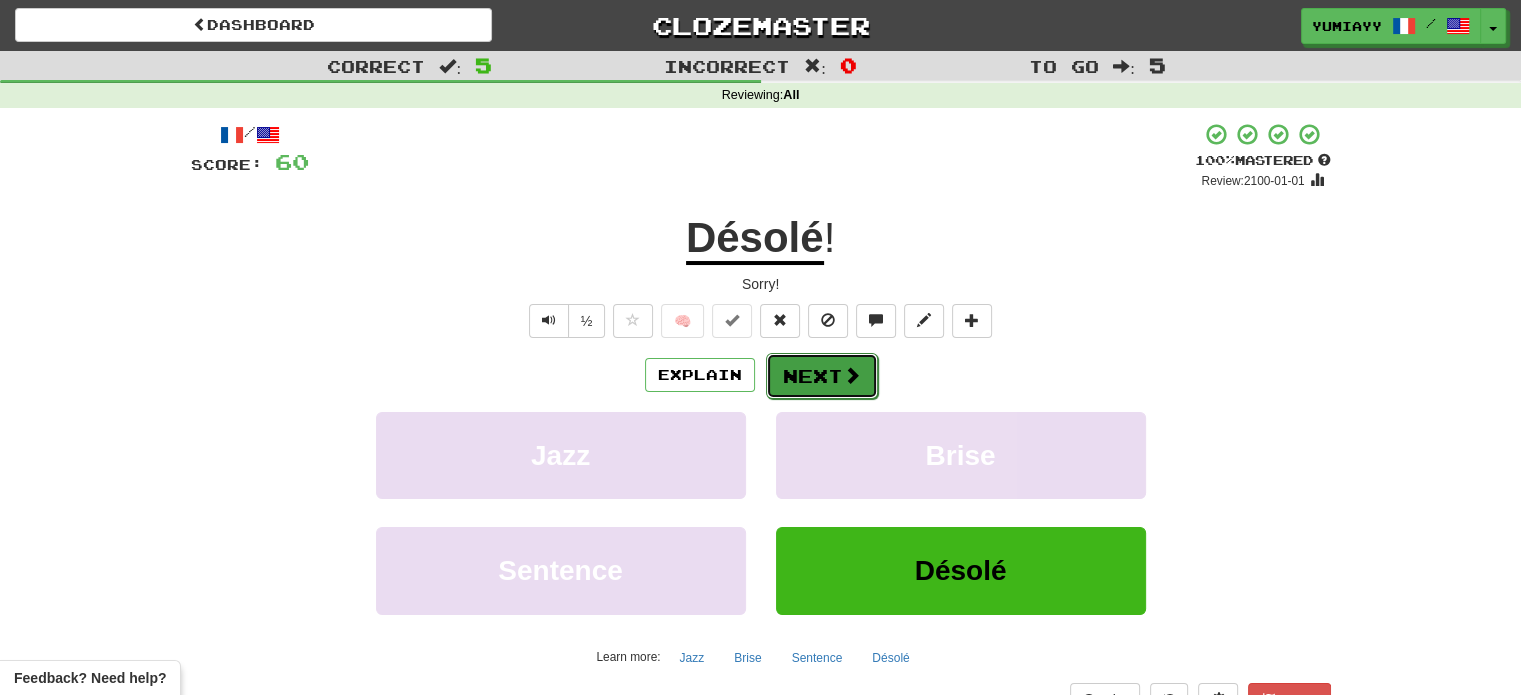 click on "Next" at bounding box center [822, 376] 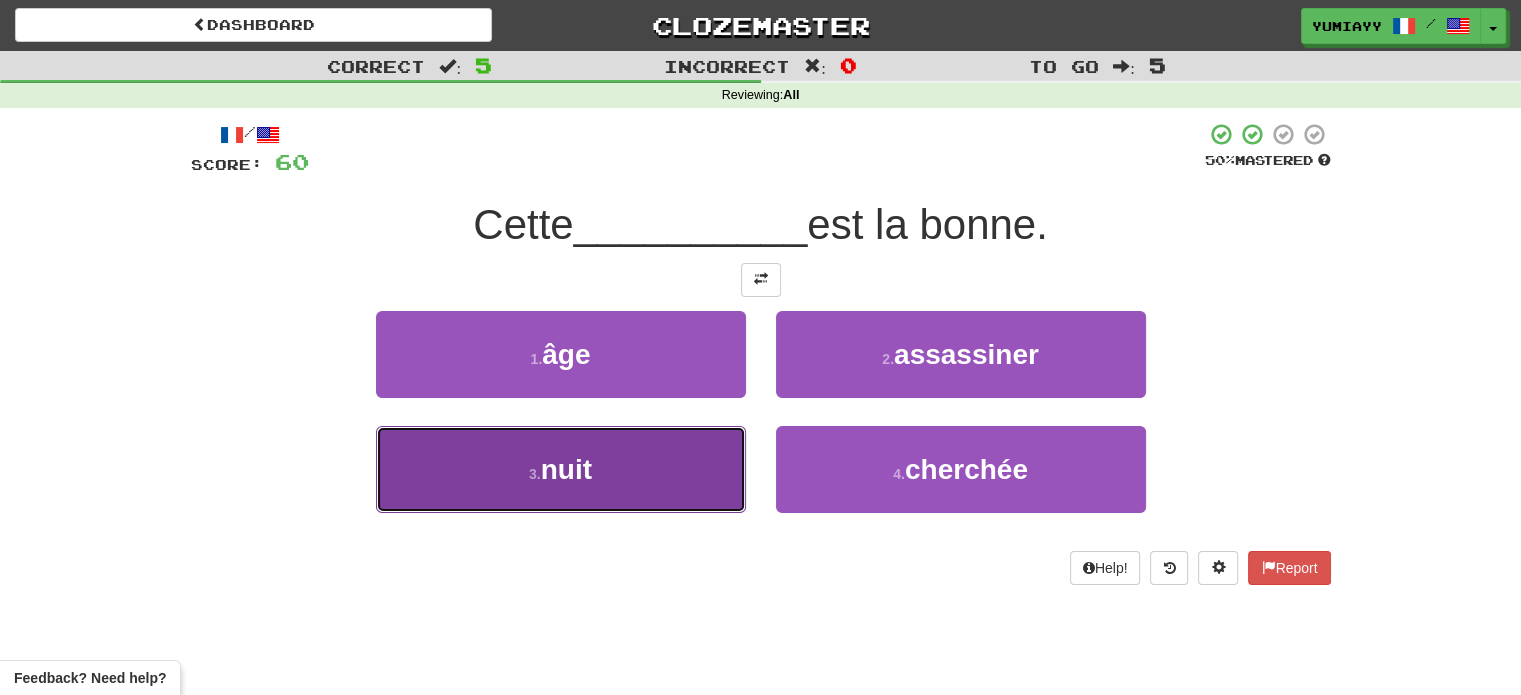 click on "3 .  nuit" at bounding box center [561, 469] 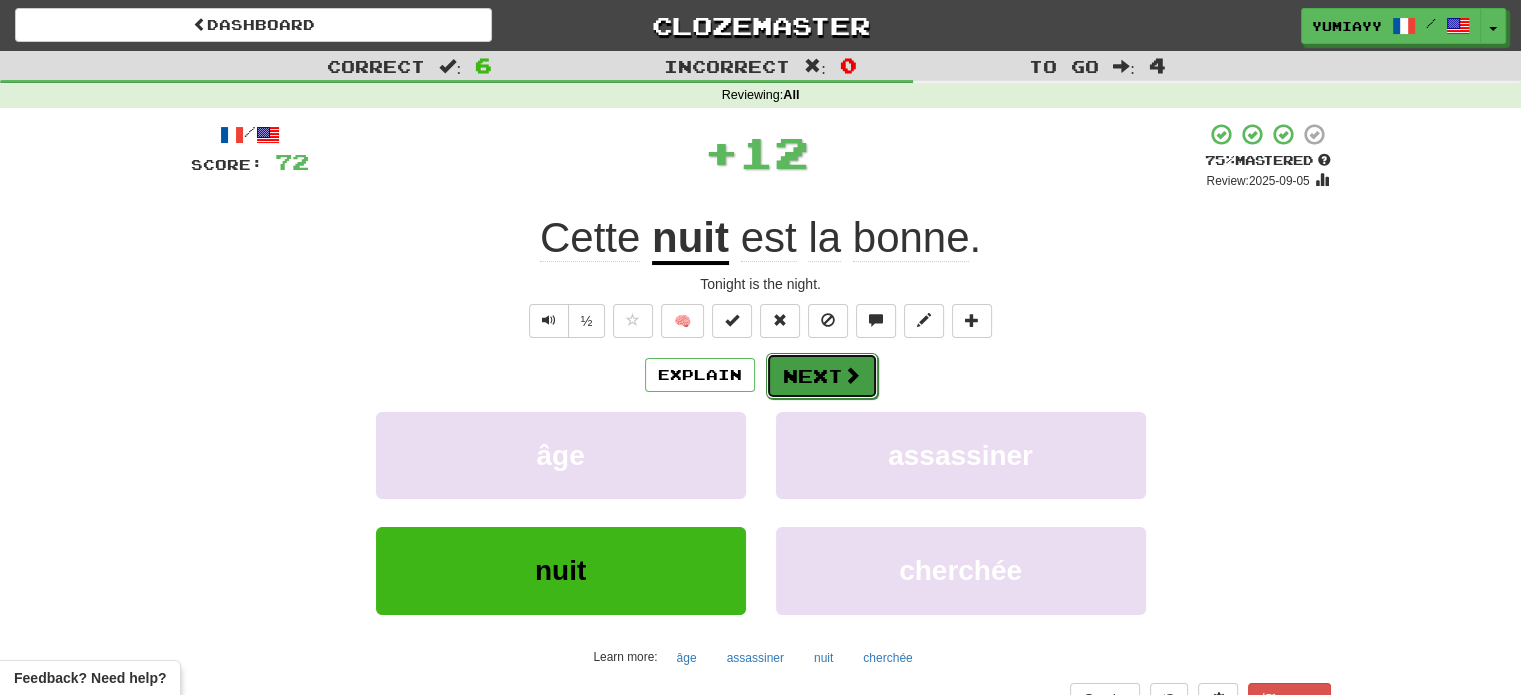 click on "Next" at bounding box center (822, 376) 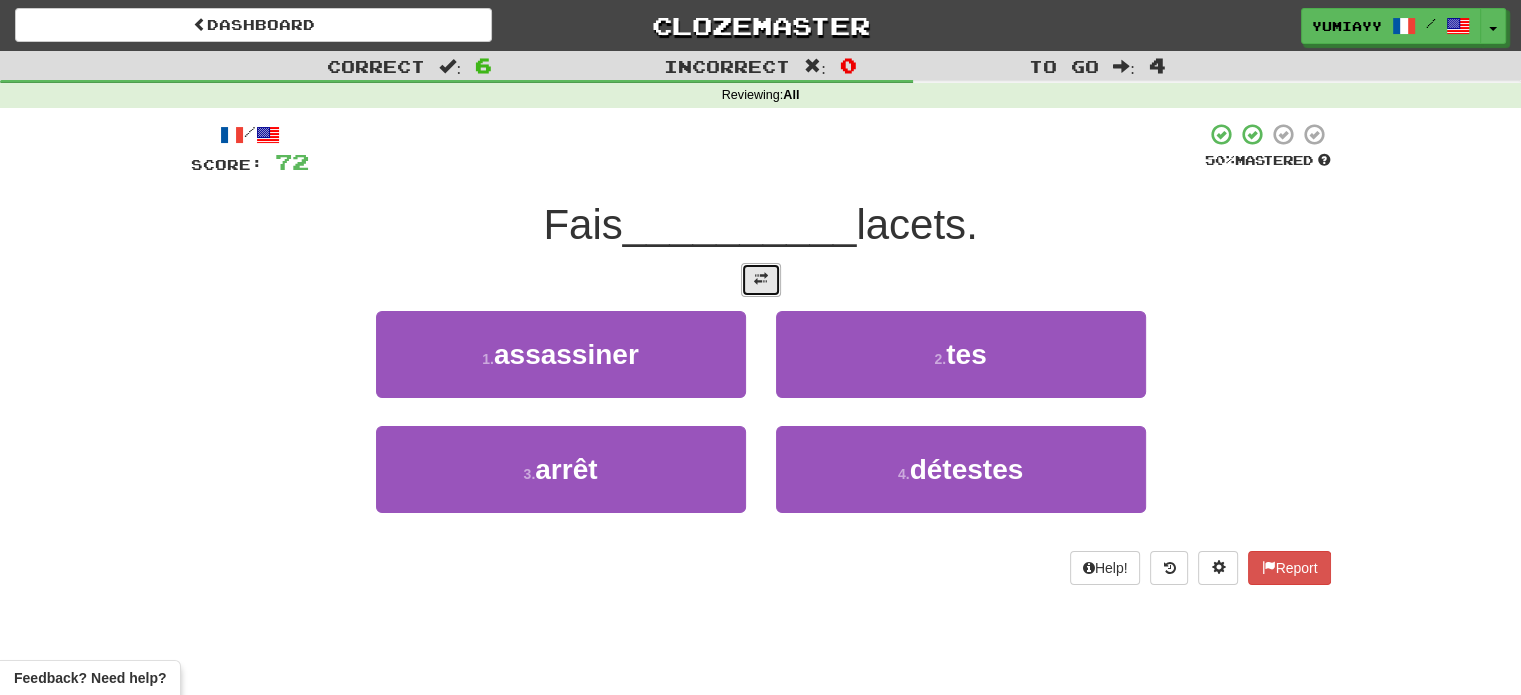 click at bounding box center (761, 280) 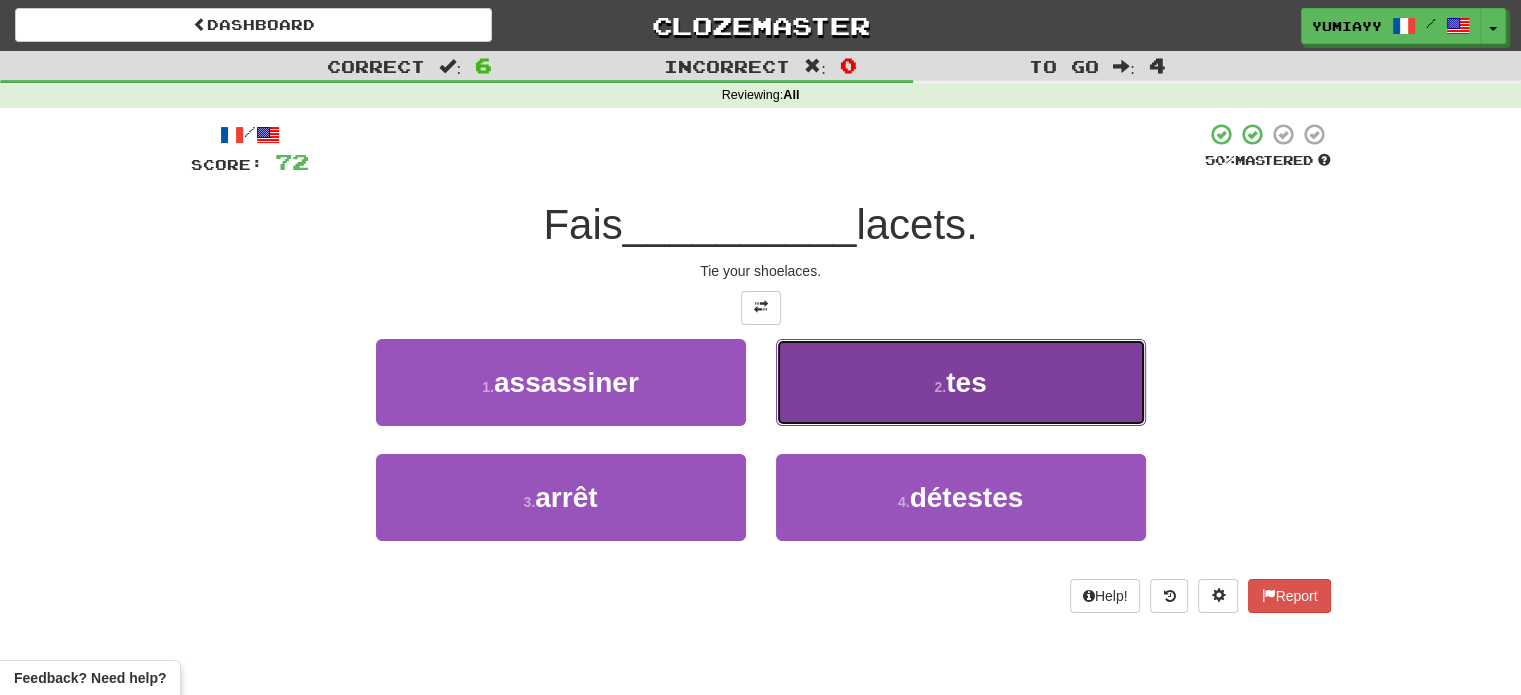 click on "2 .  tes" at bounding box center (961, 382) 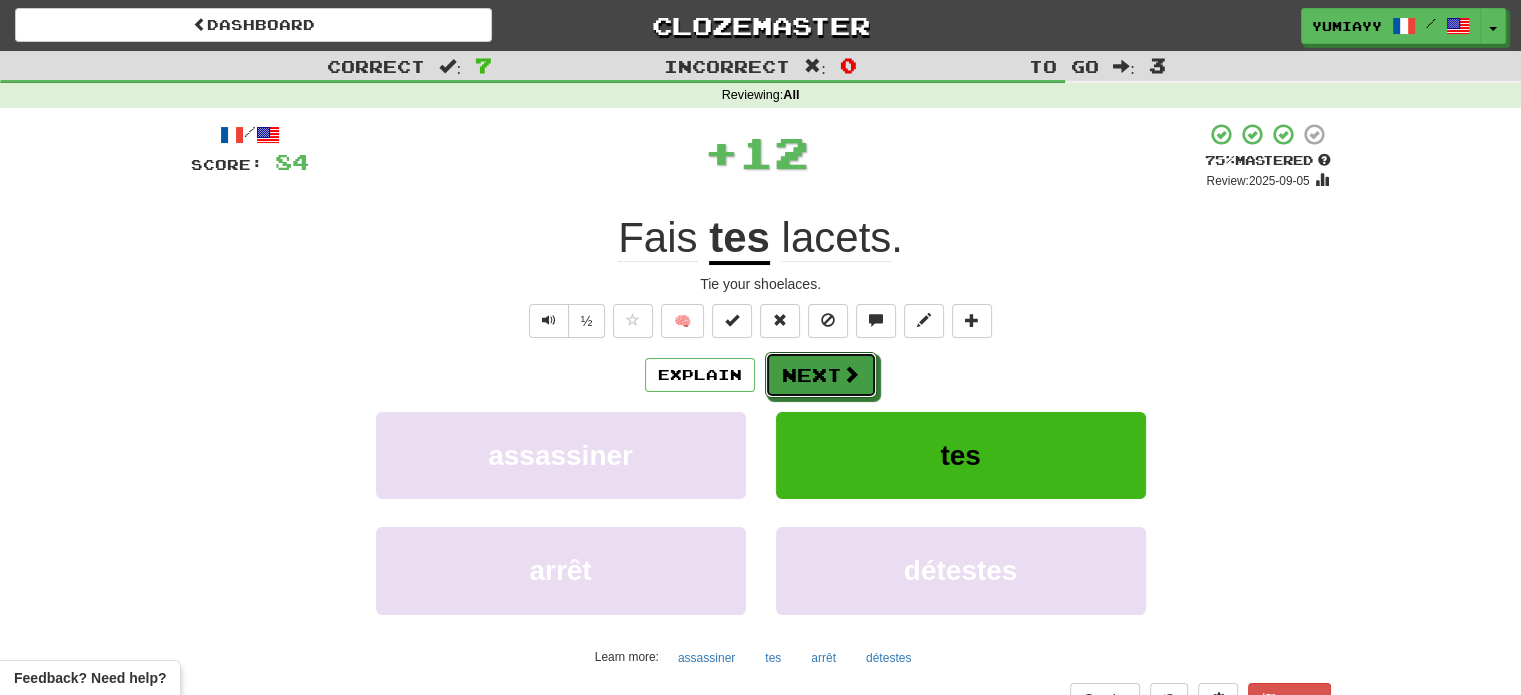 click at bounding box center (851, 374) 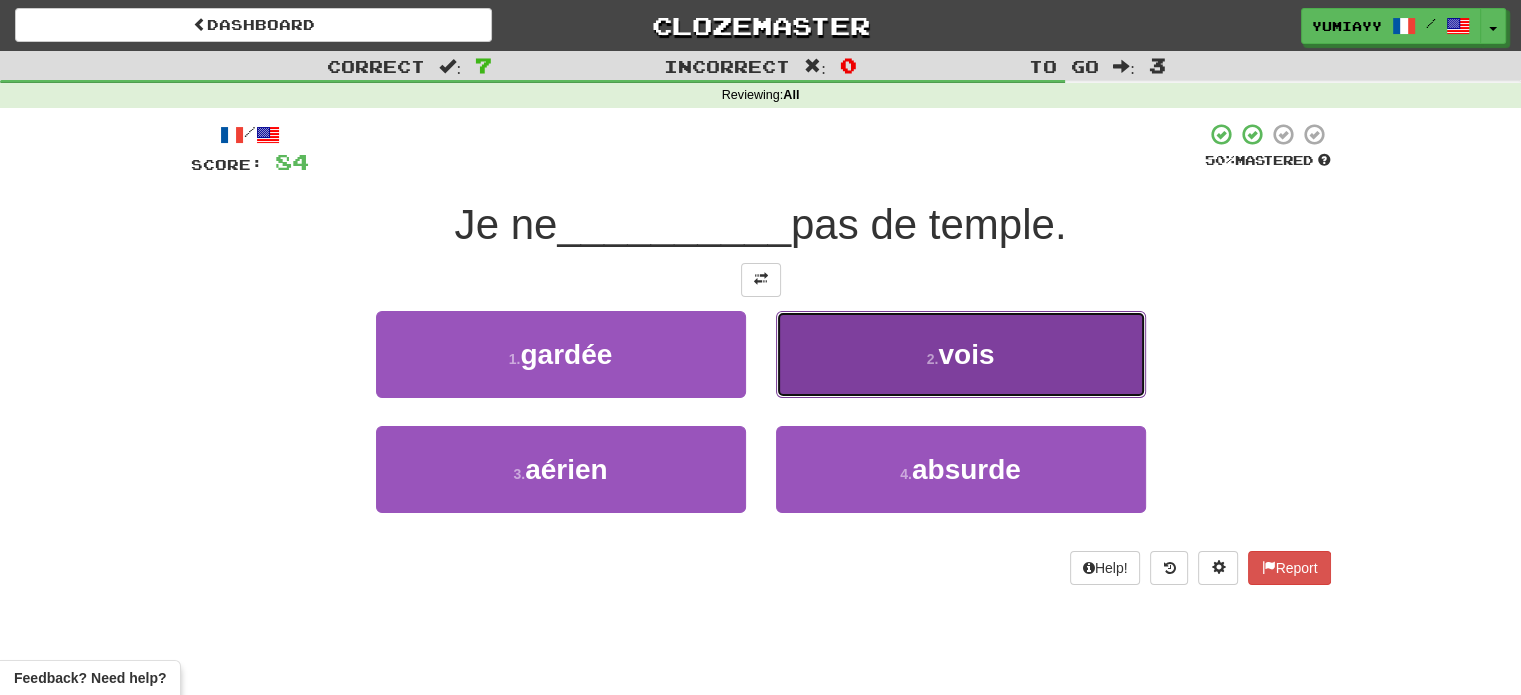 click on "2 .  vois" at bounding box center [961, 354] 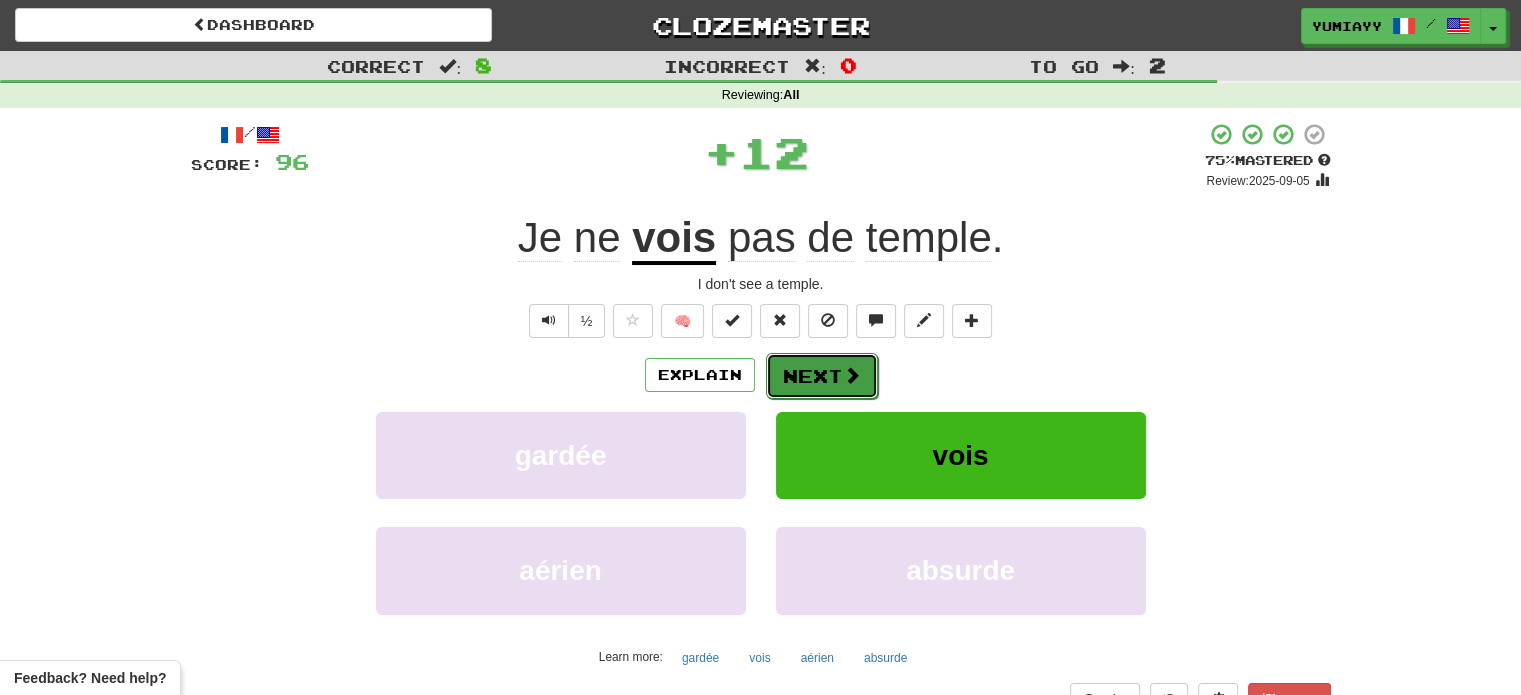 click on "Next" at bounding box center (822, 376) 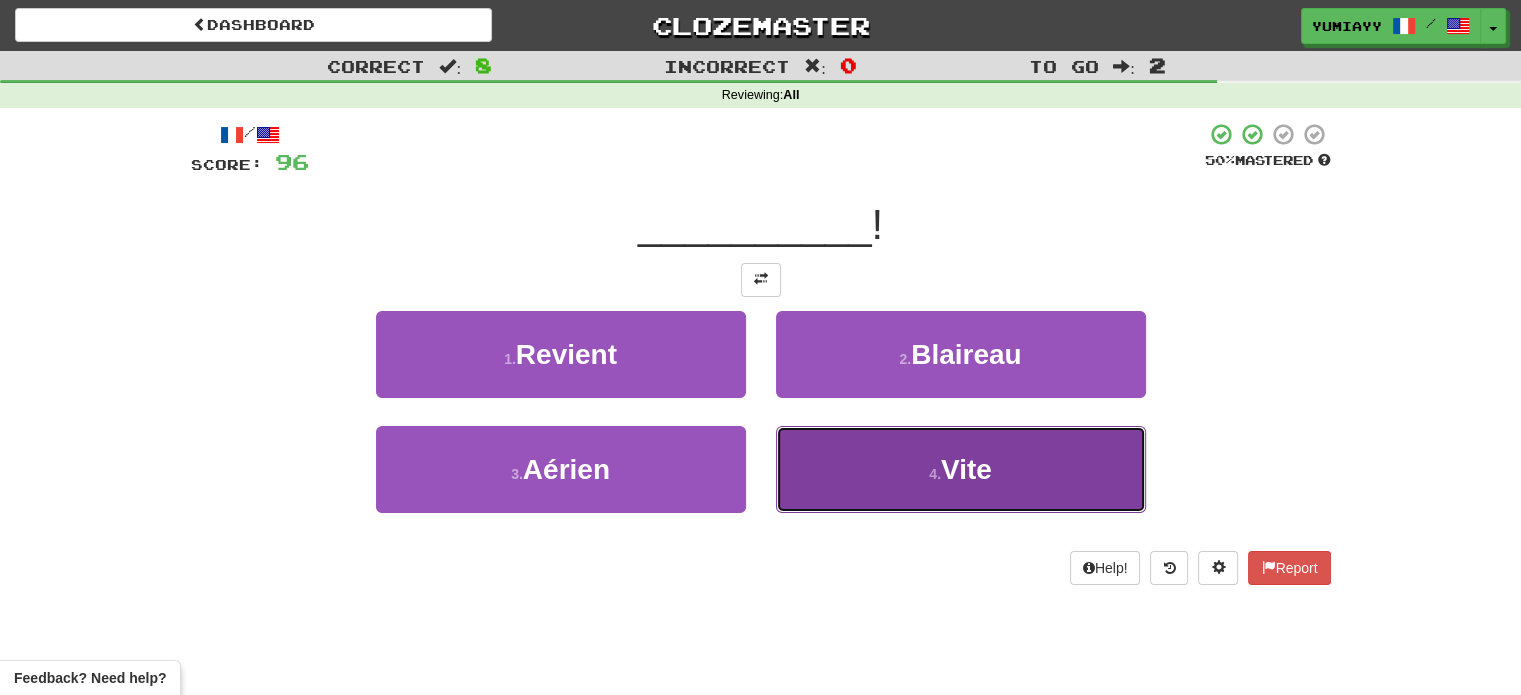 click on "4 .  Vite" at bounding box center (961, 469) 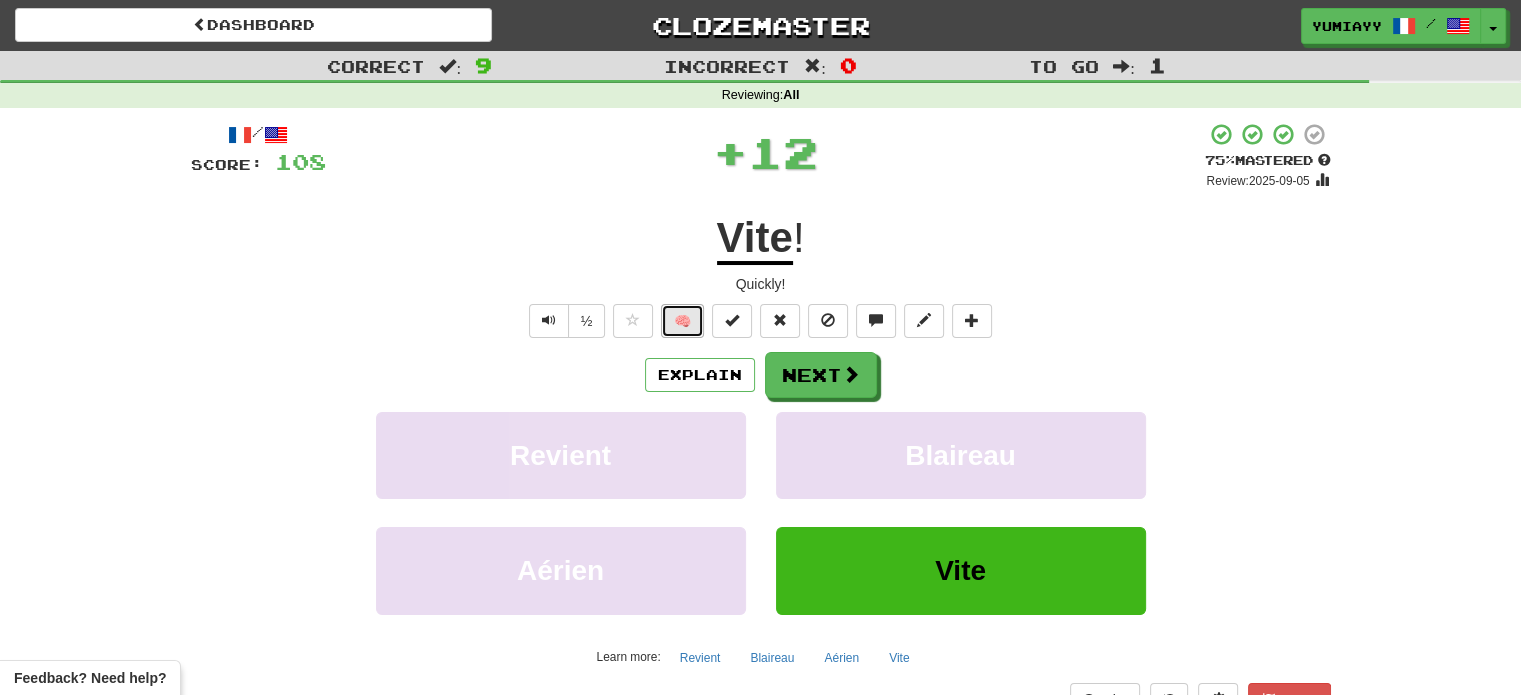 click on "🧠" at bounding box center (682, 321) 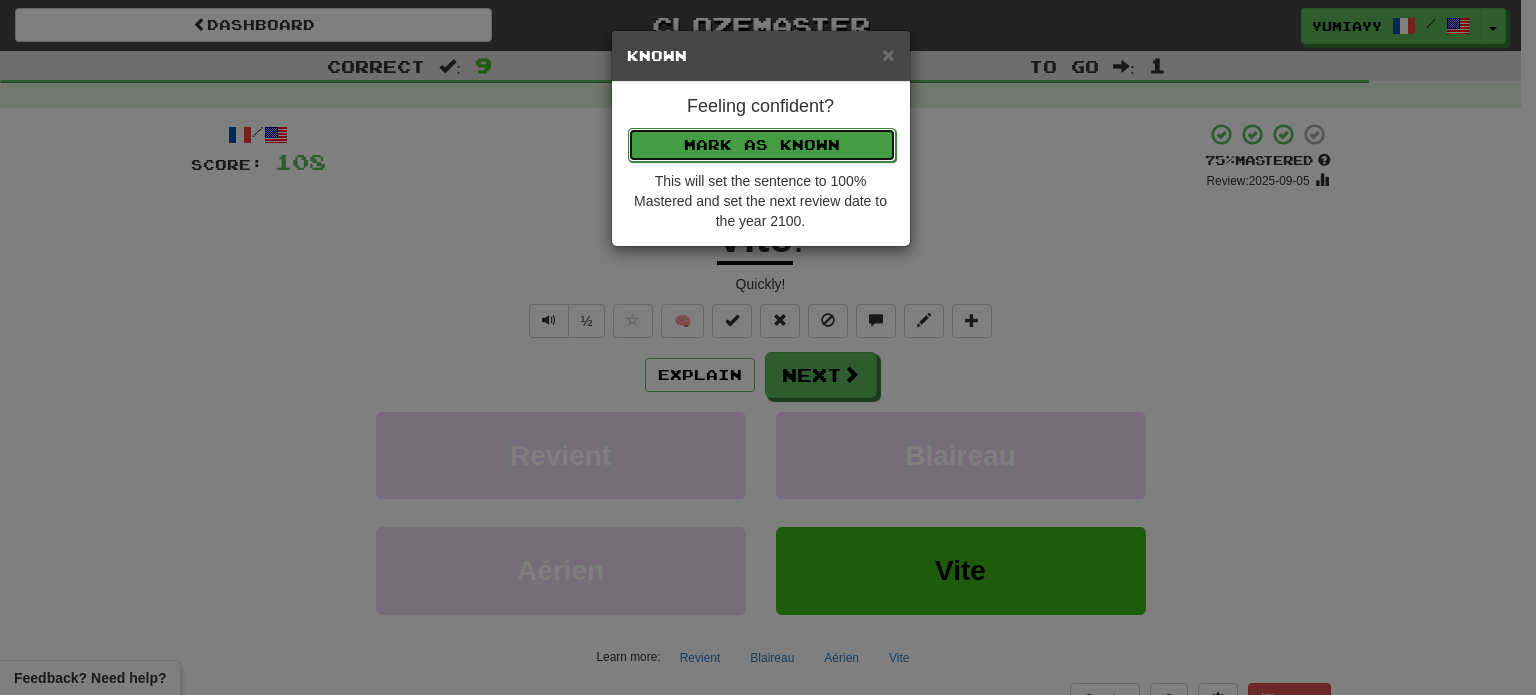 click on "Mark as Known" at bounding box center [762, 145] 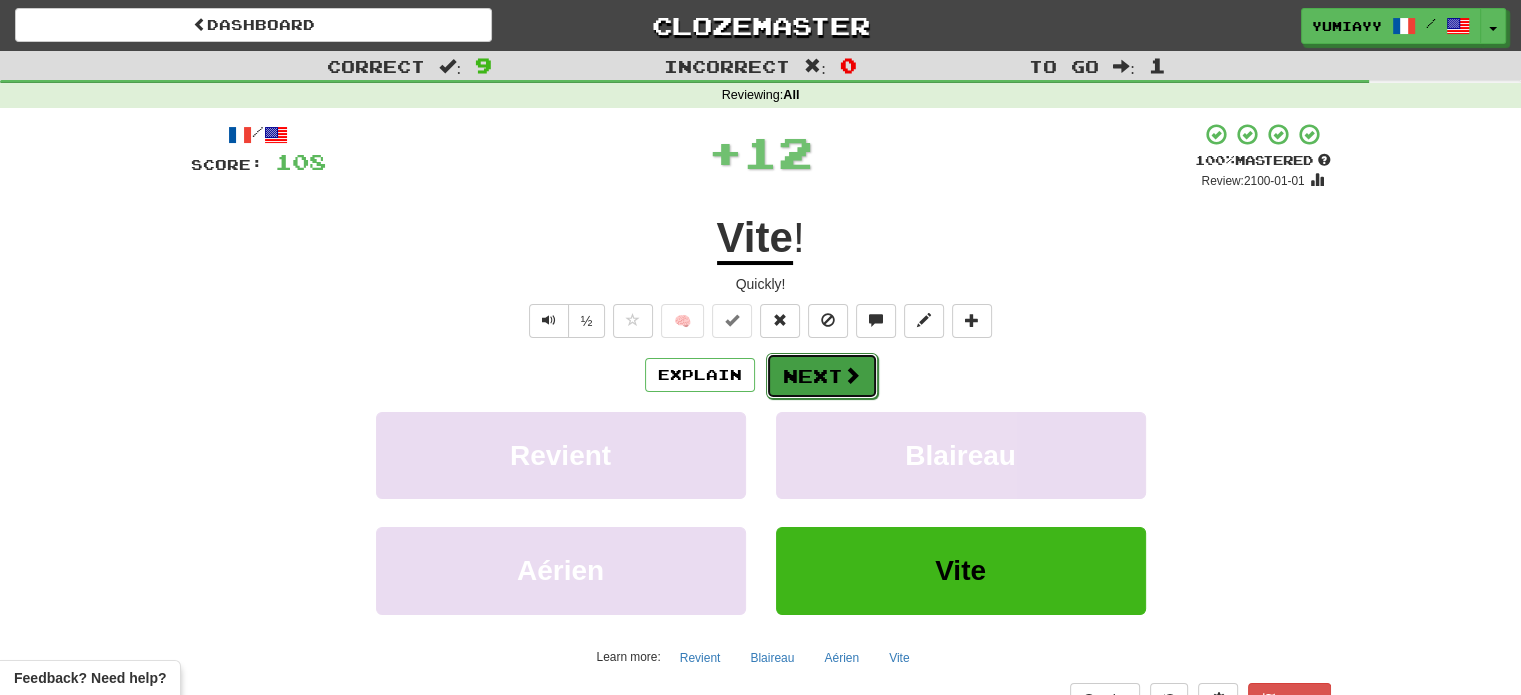 click at bounding box center (852, 375) 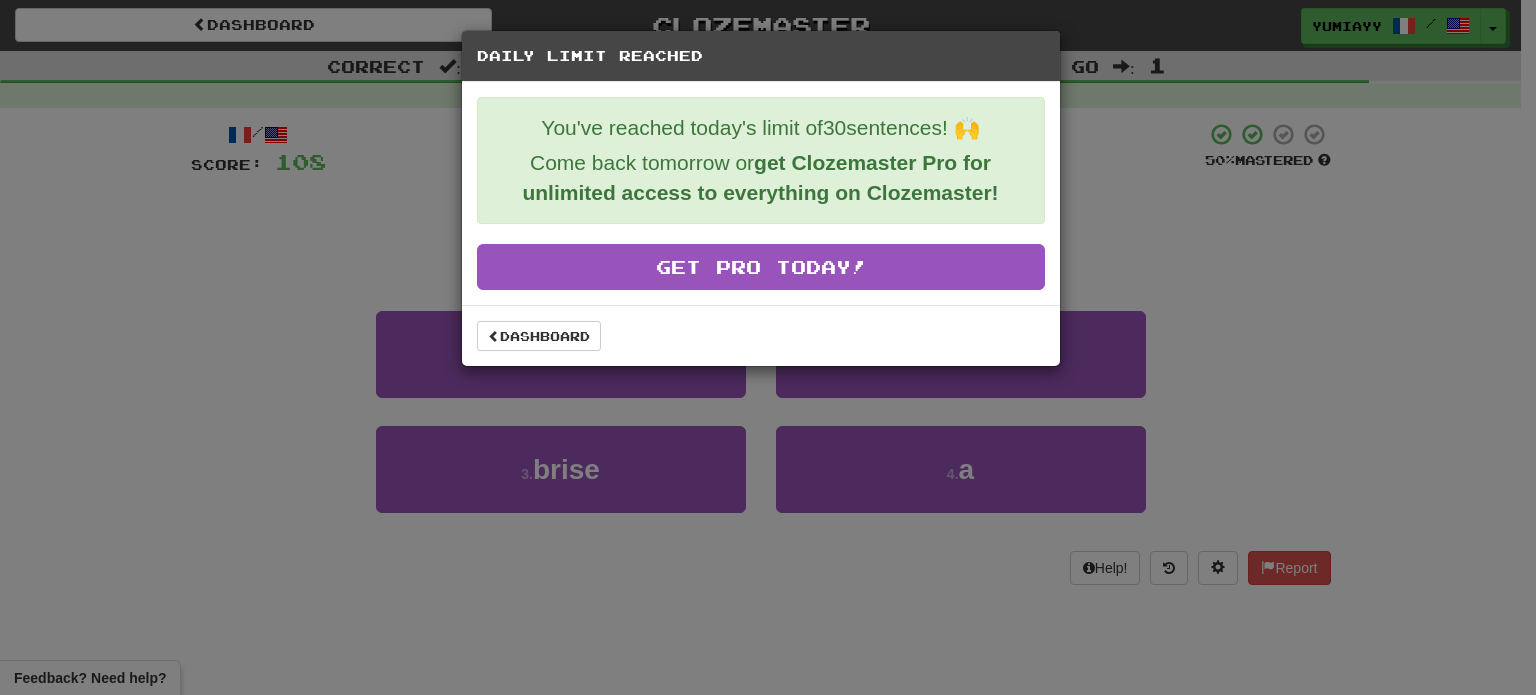 click on "Daily Limit Reached You've reached today's limit of  30  sentences! 🙌  Come back tomorrow or  get Clozemaster Pro for unlimited access to everything on Clozemaster! Get Pro Today! Dashboard" at bounding box center (768, 347) 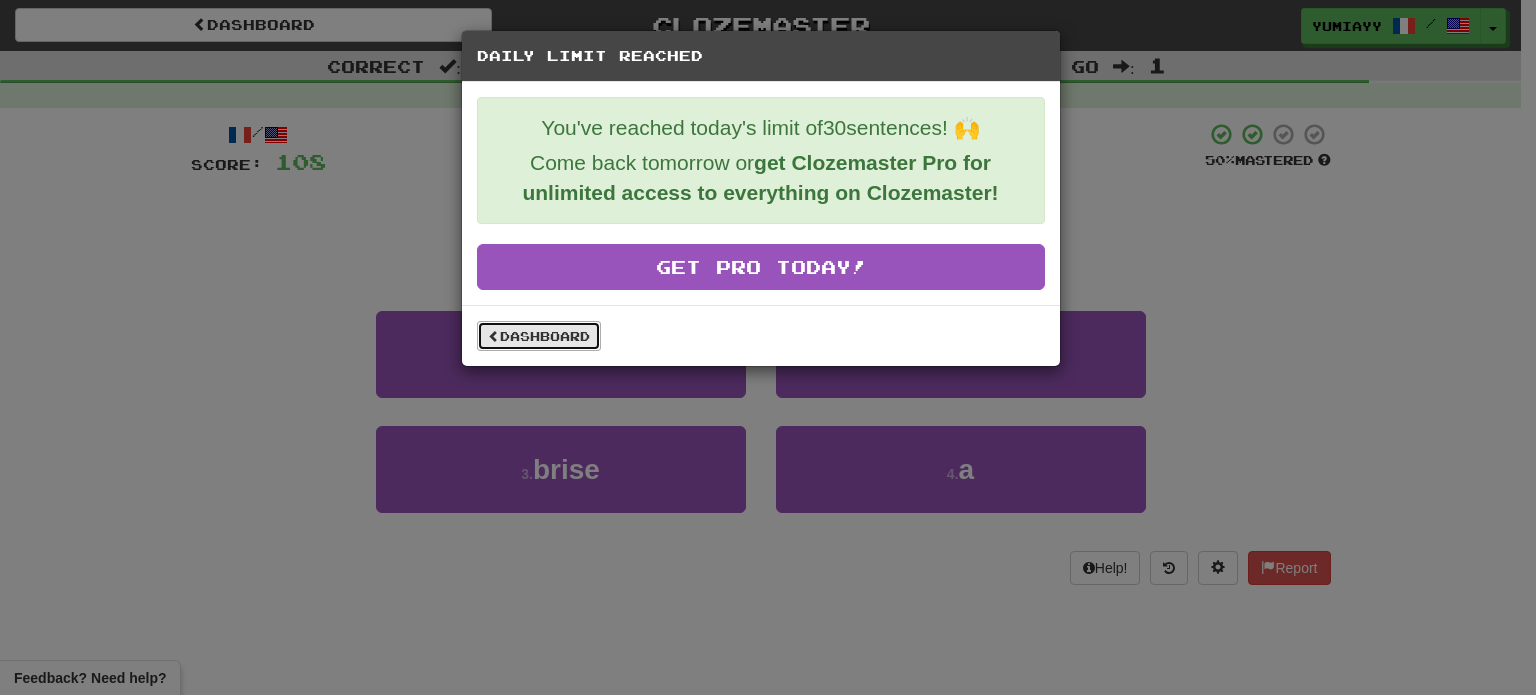 click on "Dashboard" at bounding box center (539, 336) 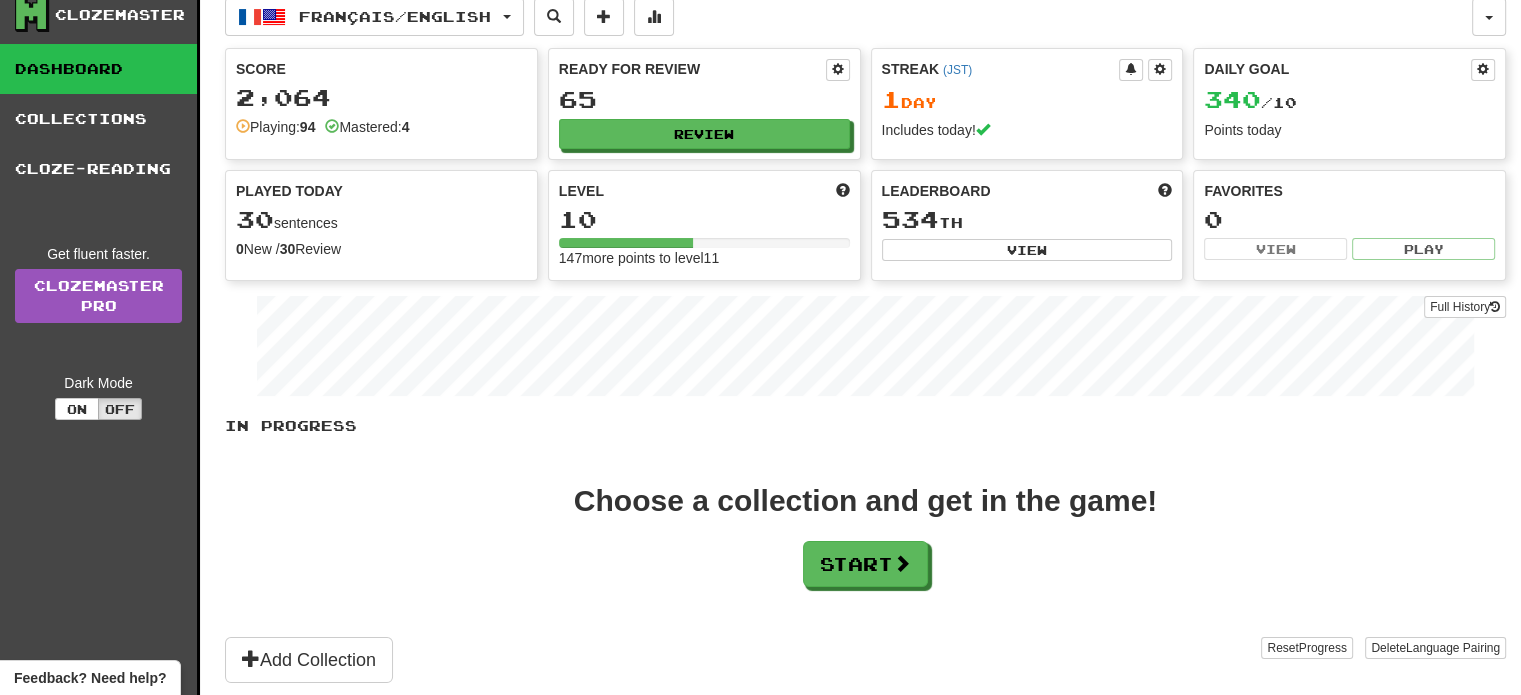 scroll, scrollTop: 0, scrollLeft: 0, axis: both 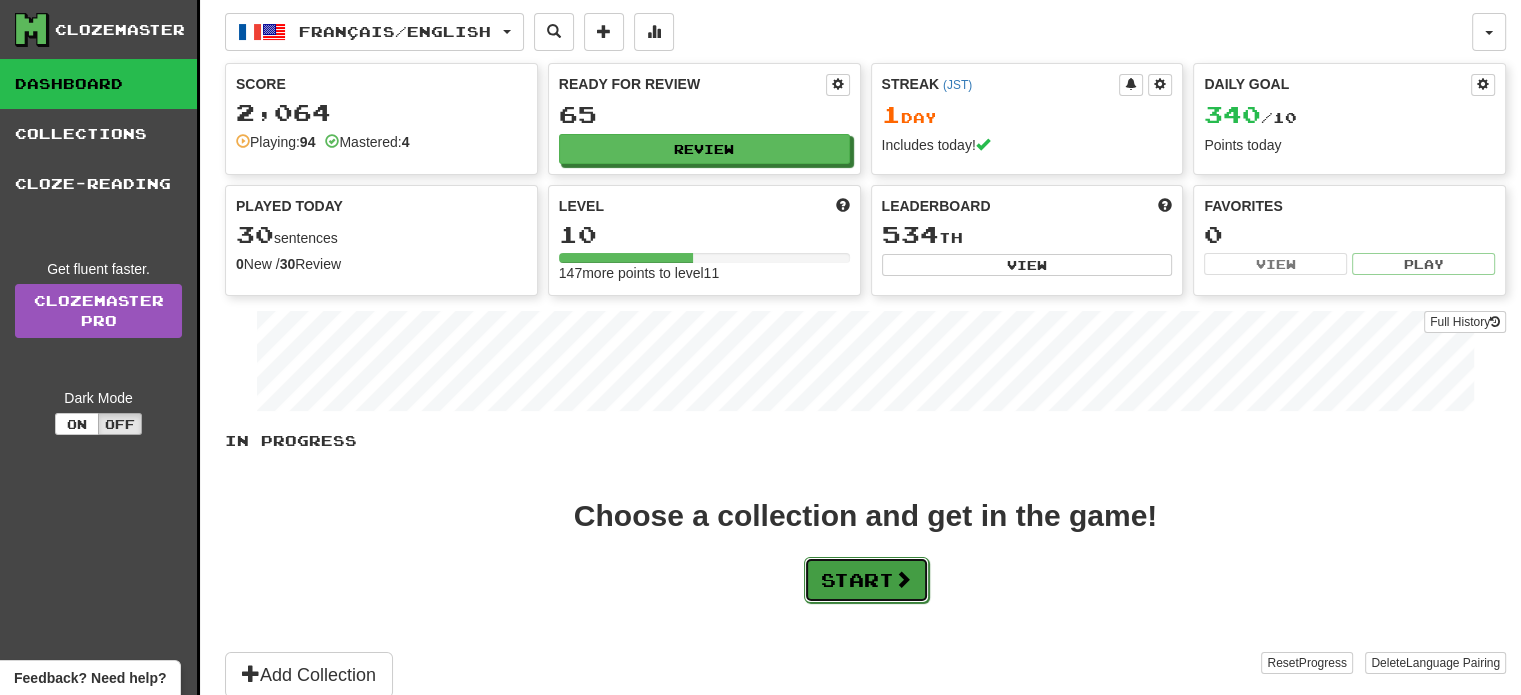 click at bounding box center [903, 579] 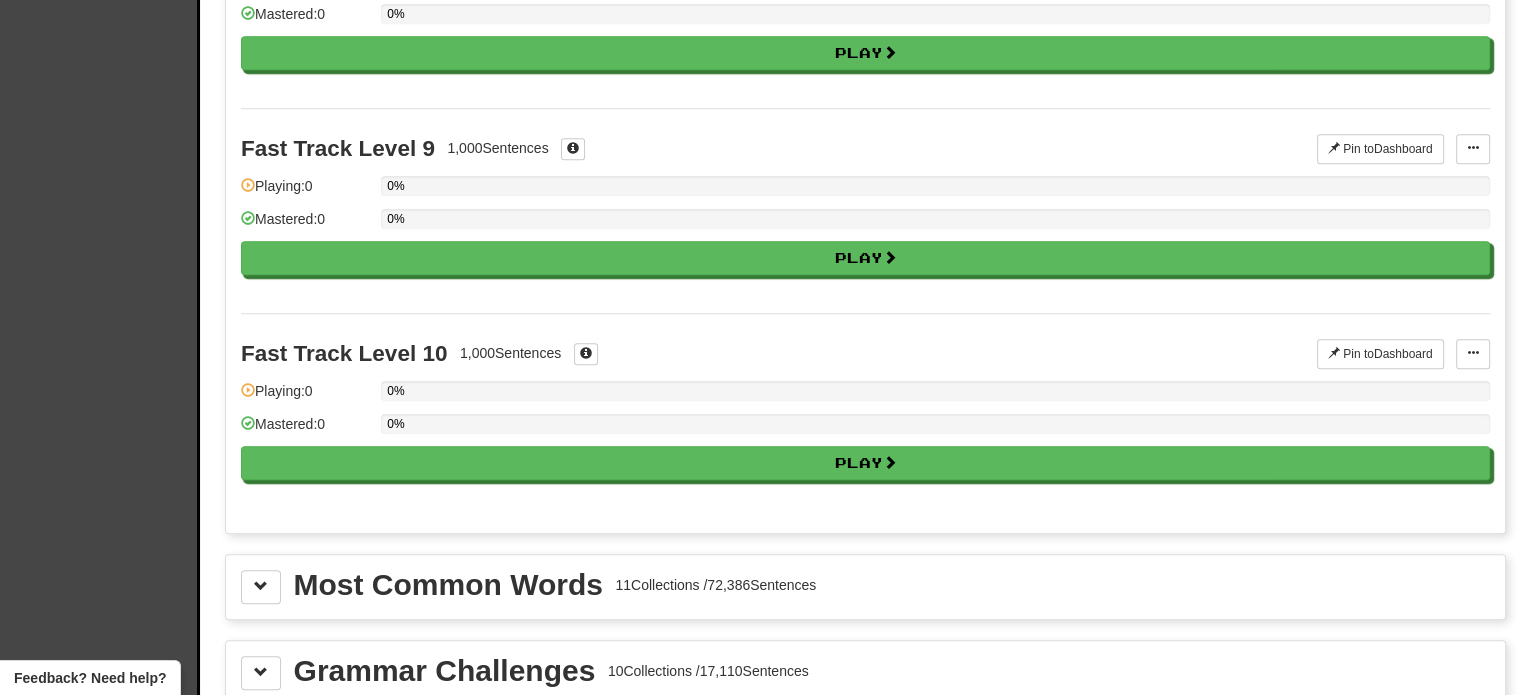 scroll, scrollTop: 2000, scrollLeft: 0, axis: vertical 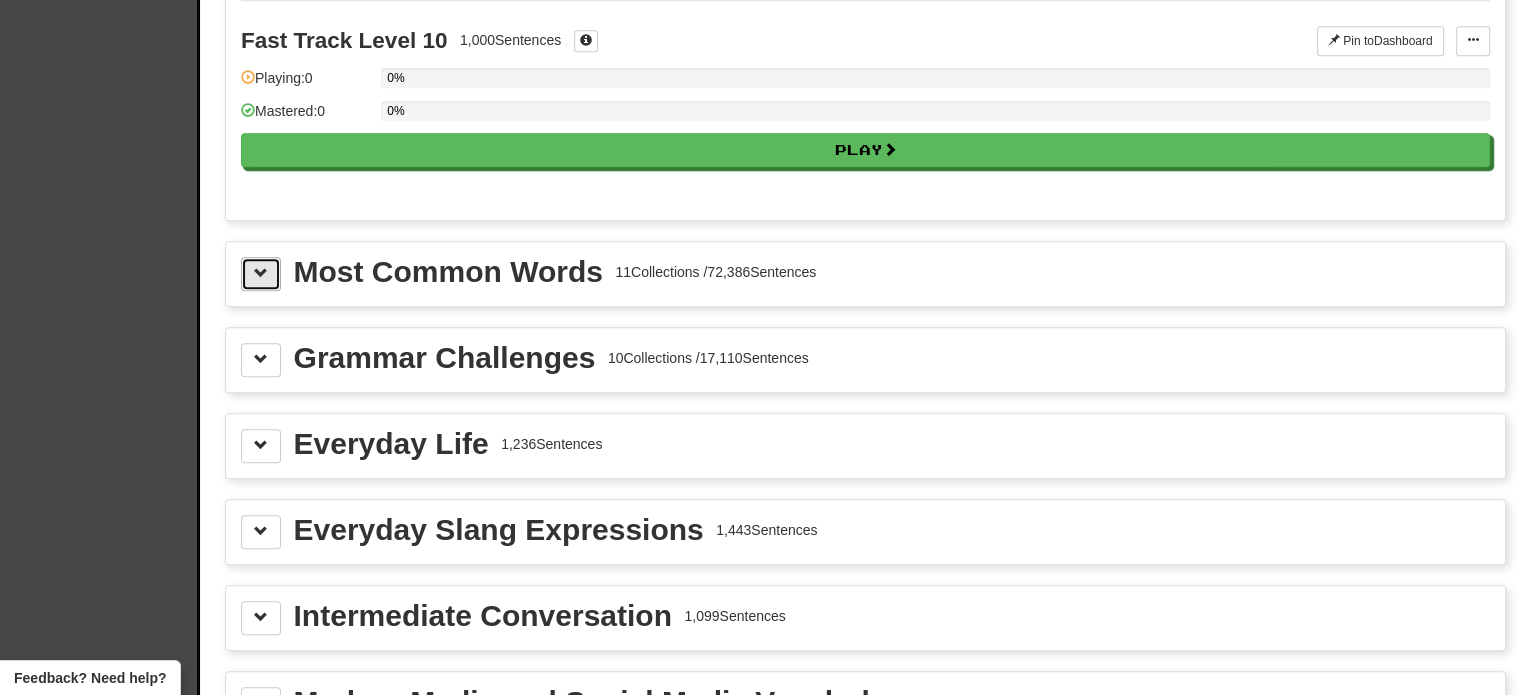 click at bounding box center [261, 274] 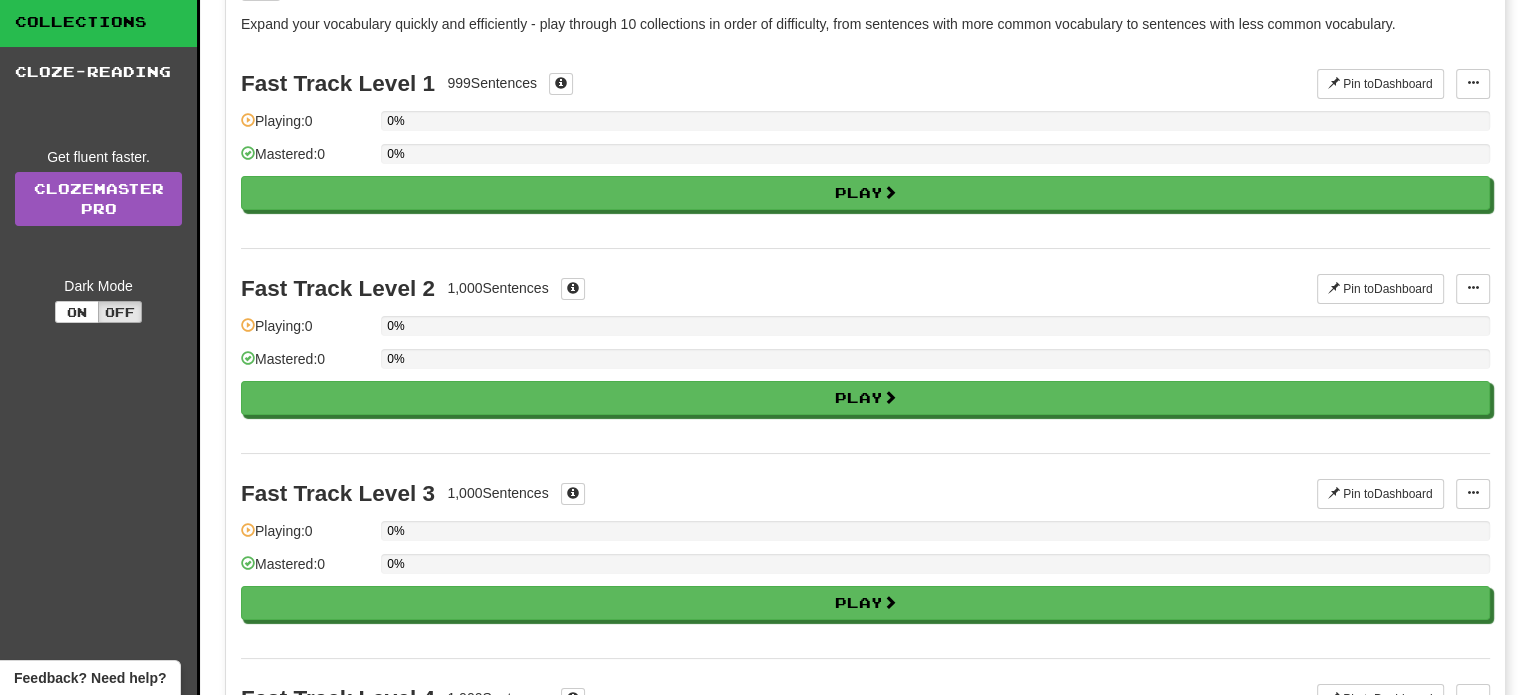 scroll, scrollTop: 0, scrollLeft: 0, axis: both 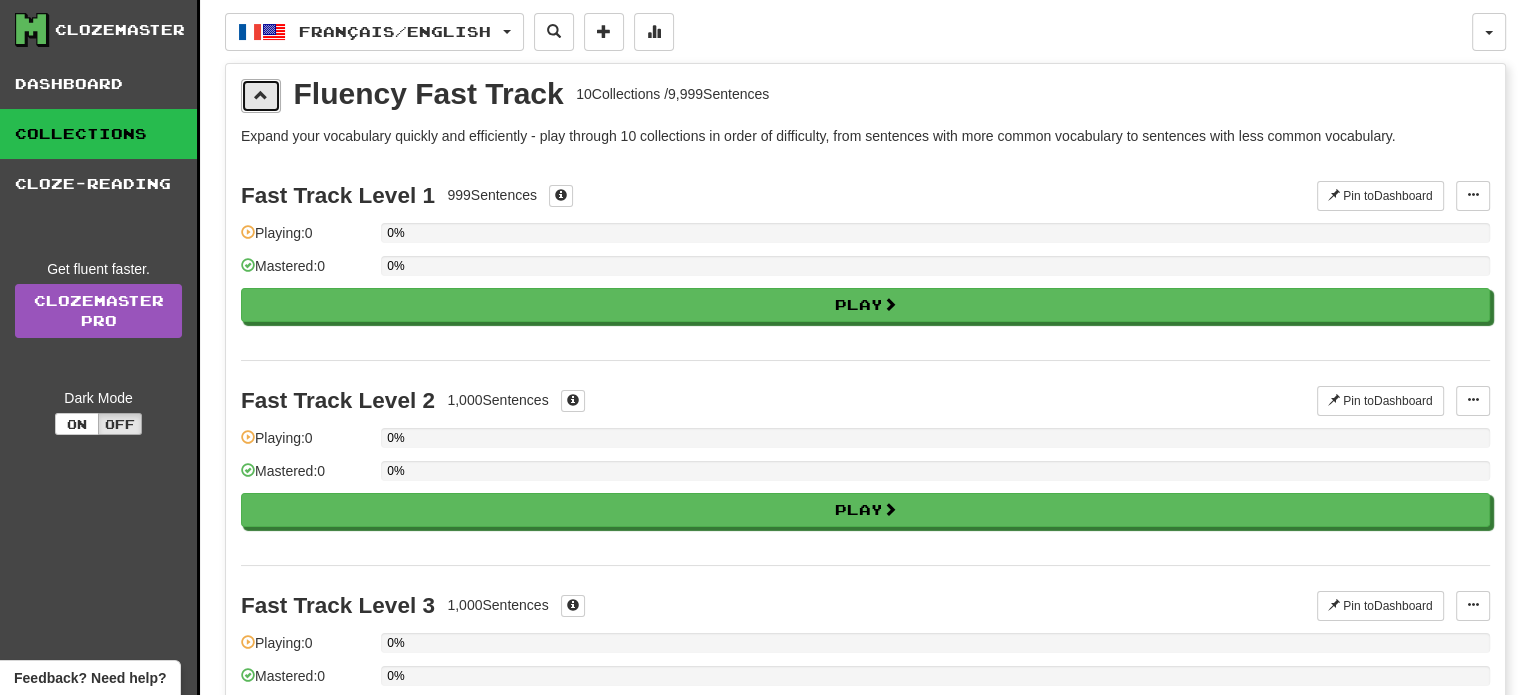 click at bounding box center [261, 95] 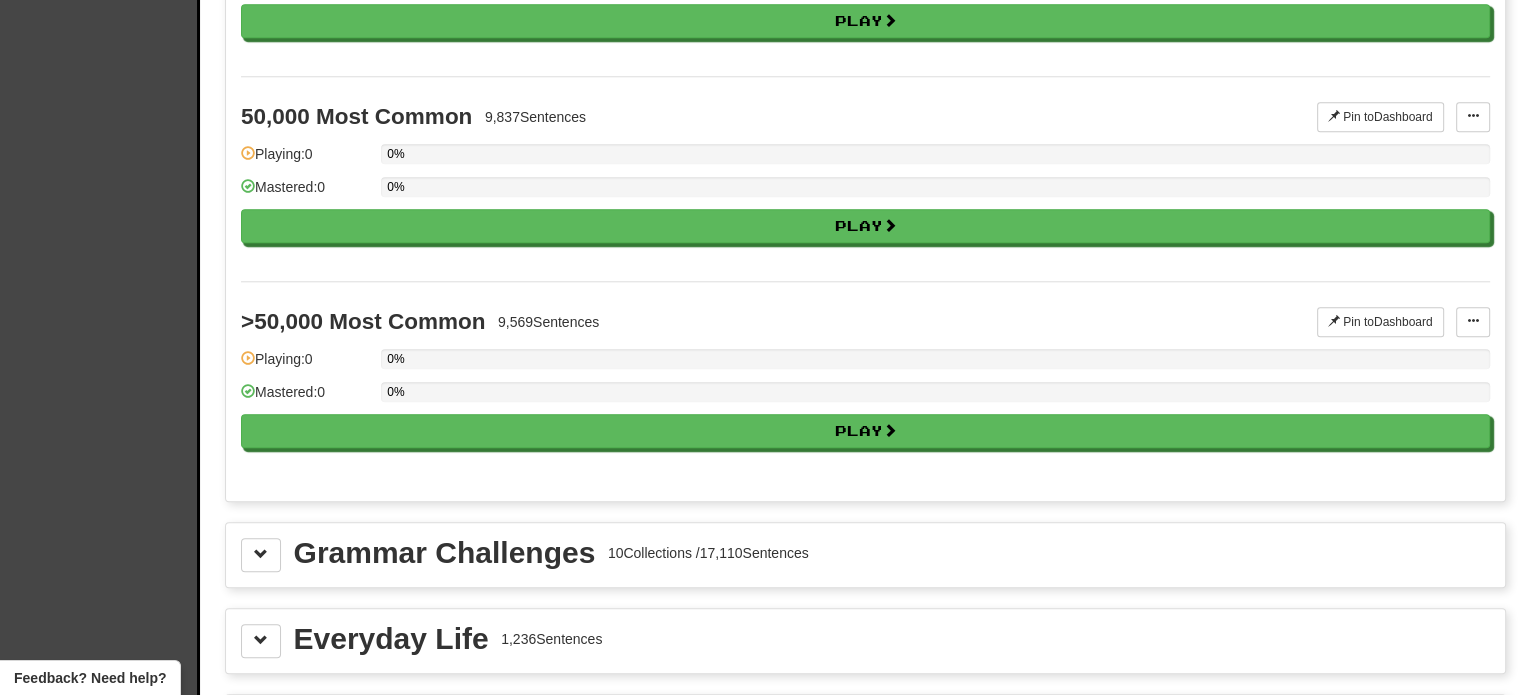 scroll, scrollTop: 2300, scrollLeft: 0, axis: vertical 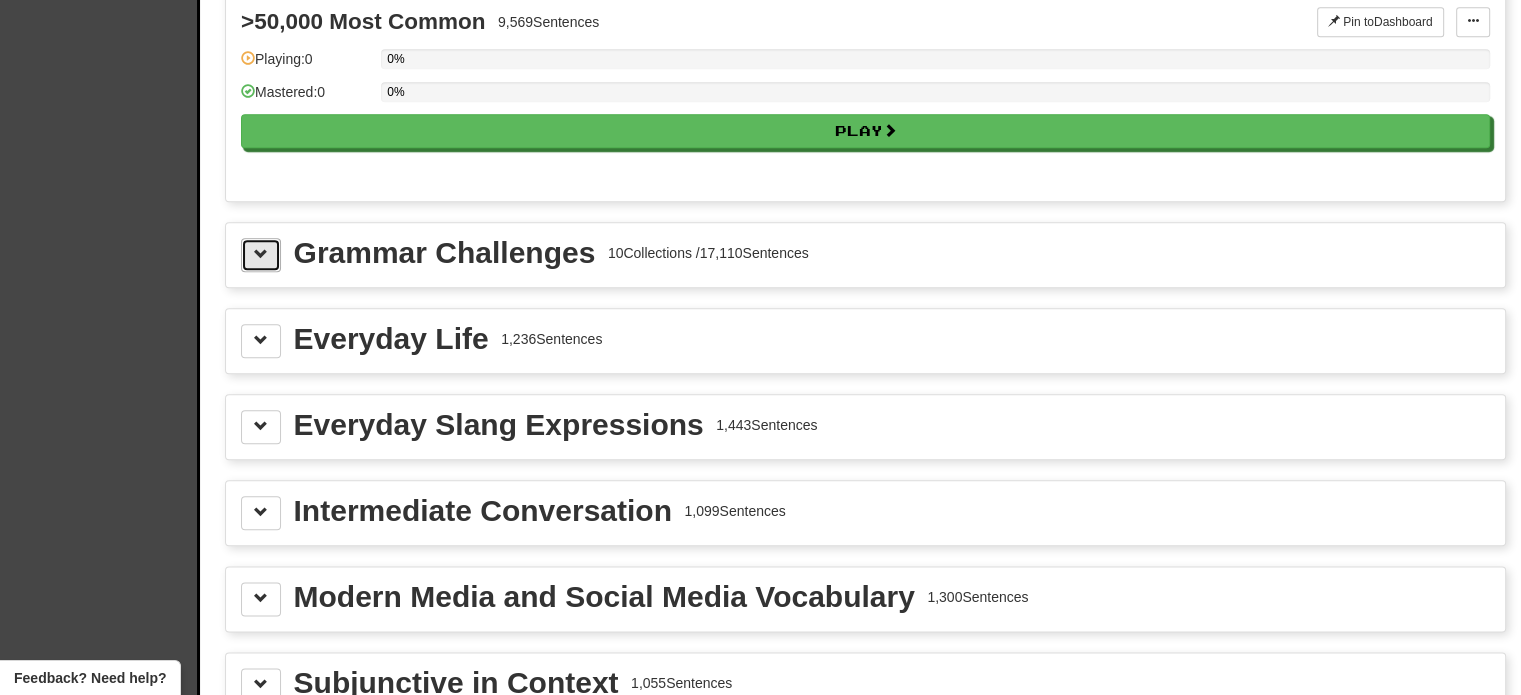 click at bounding box center [261, 255] 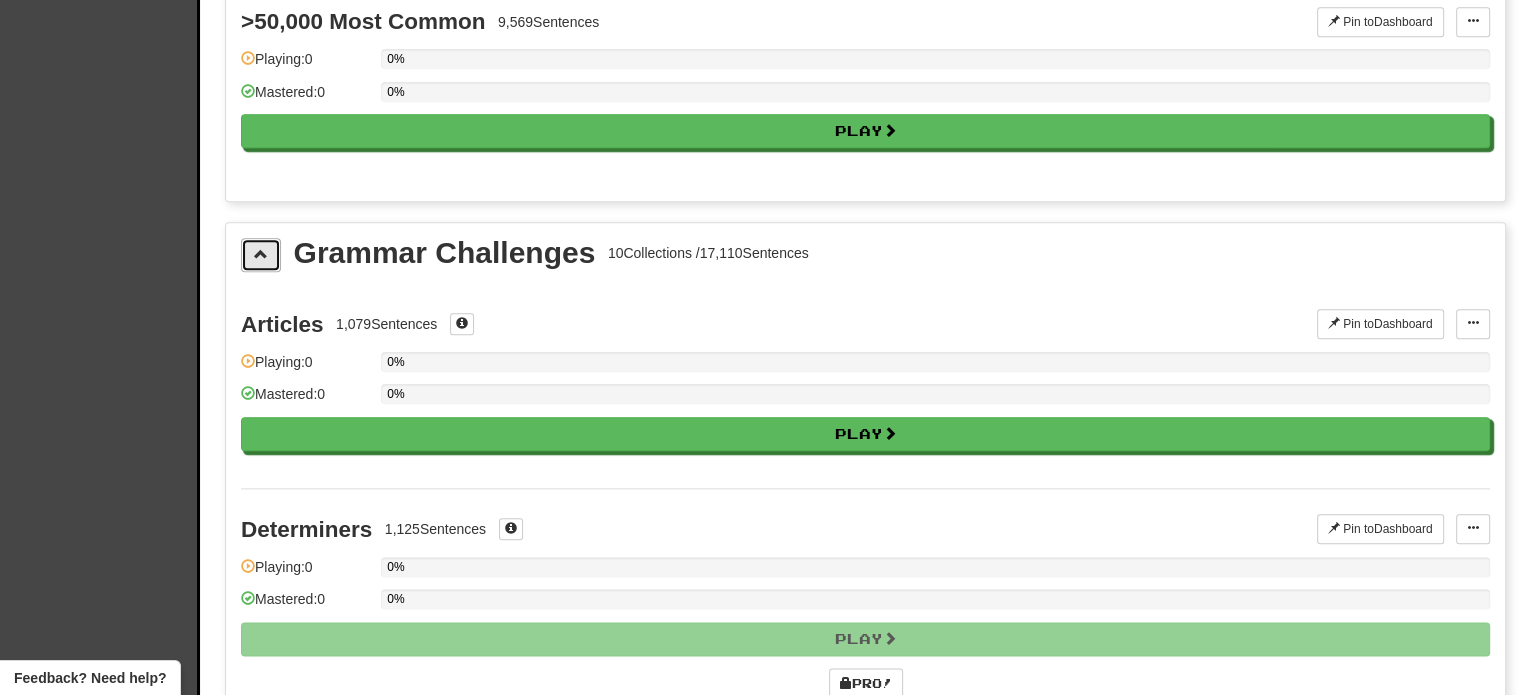 click at bounding box center [261, 255] 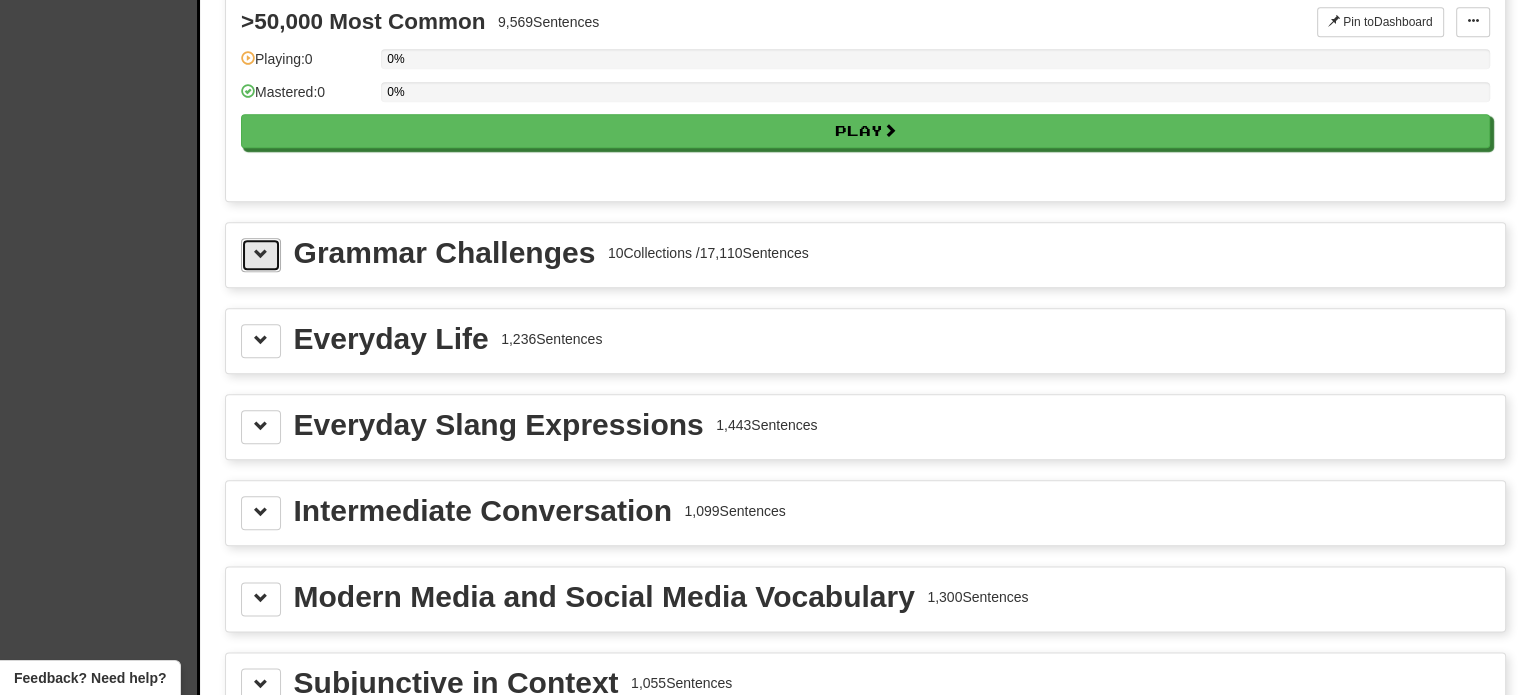 click at bounding box center (261, 255) 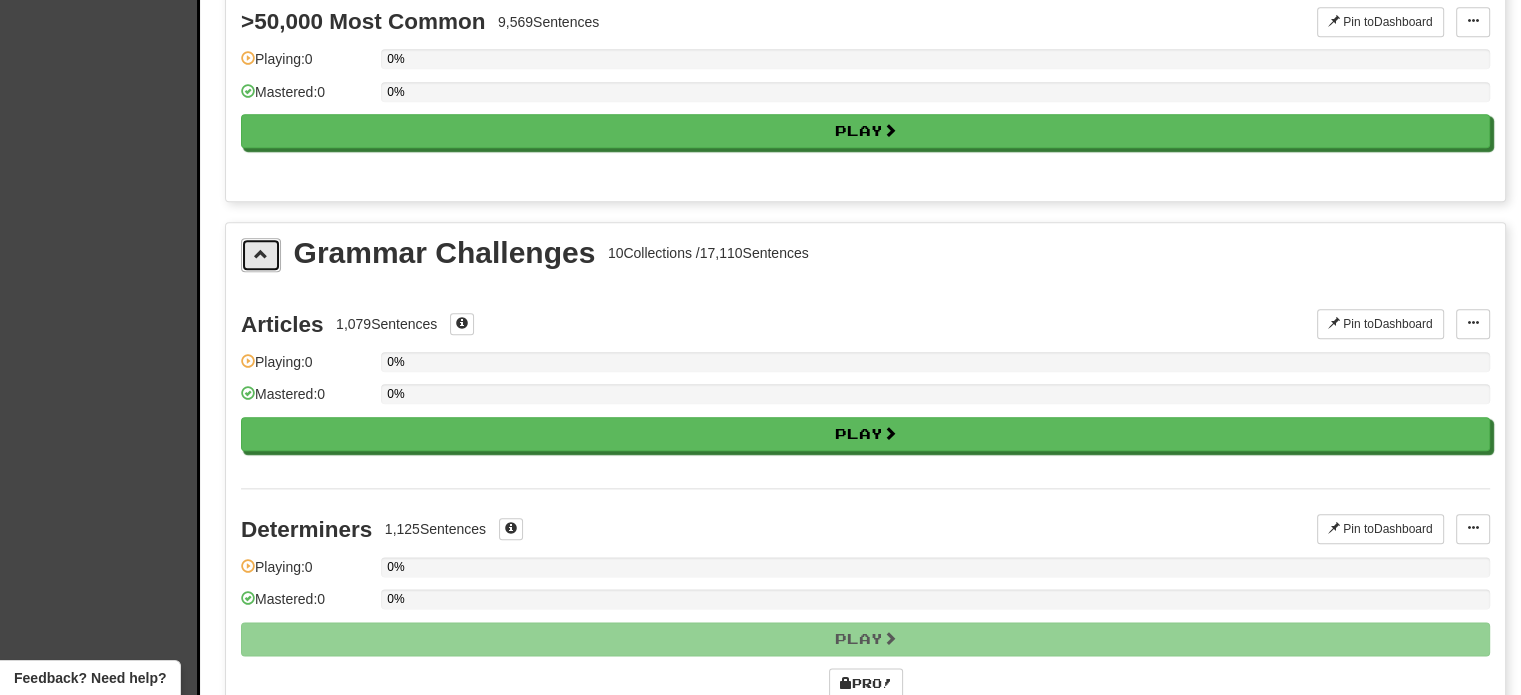 click at bounding box center [261, 255] 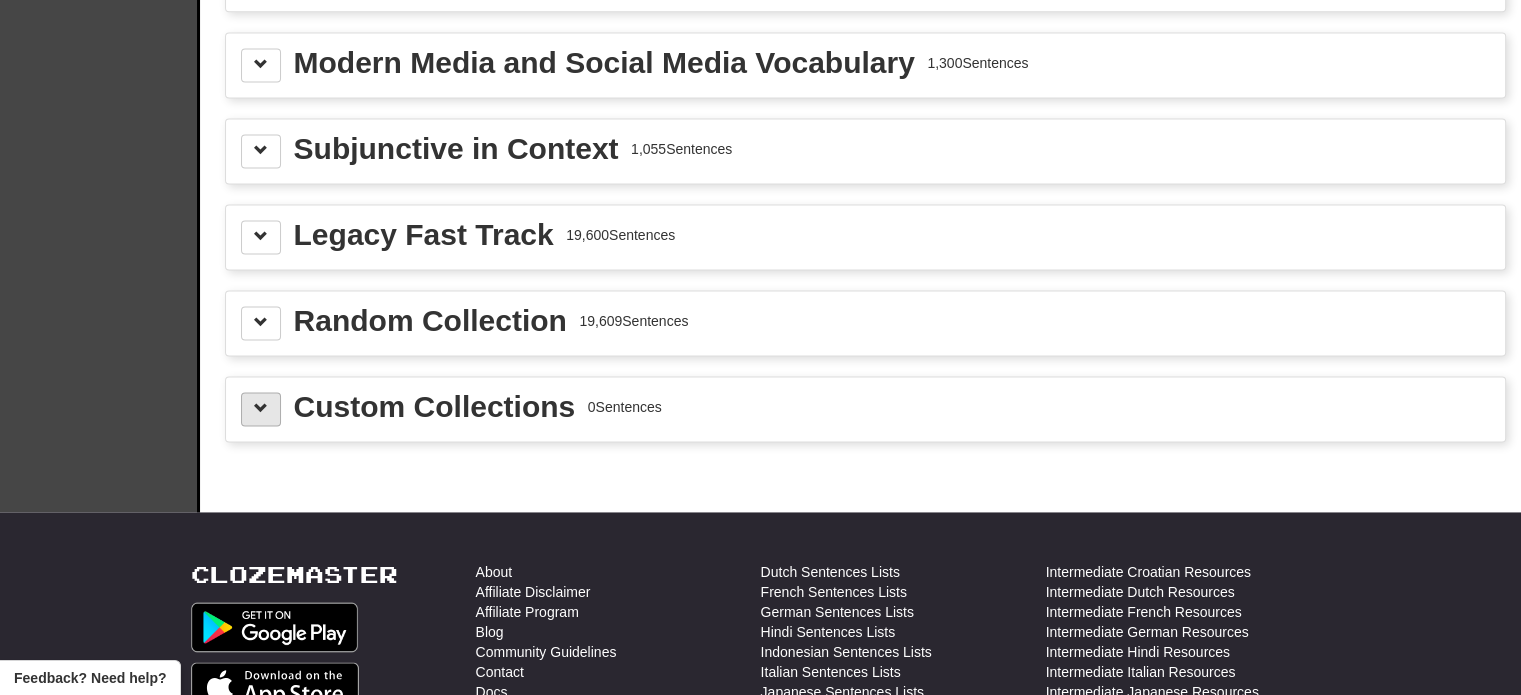 scroll, scrollTop: 2800, scrollLeft: 0, axis: vertical 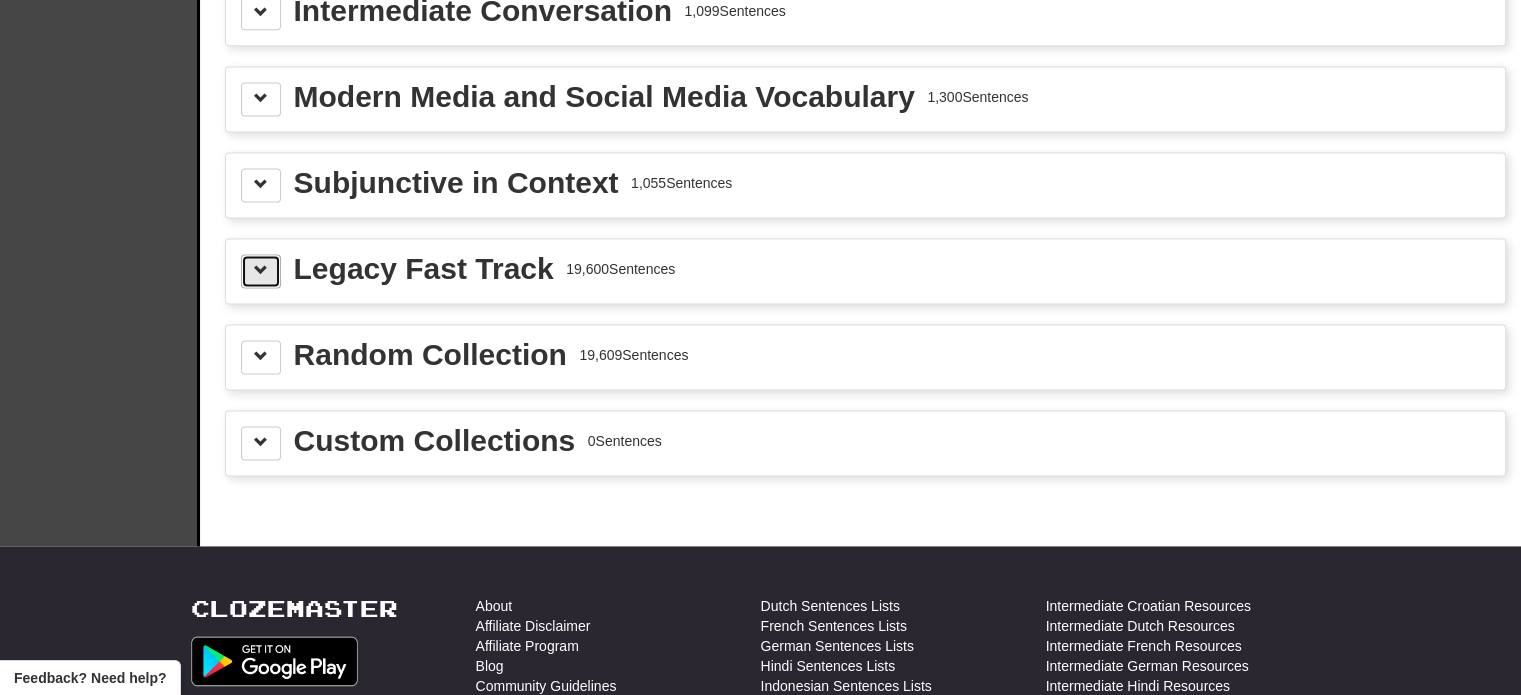 click at bounding box center [261, 271] 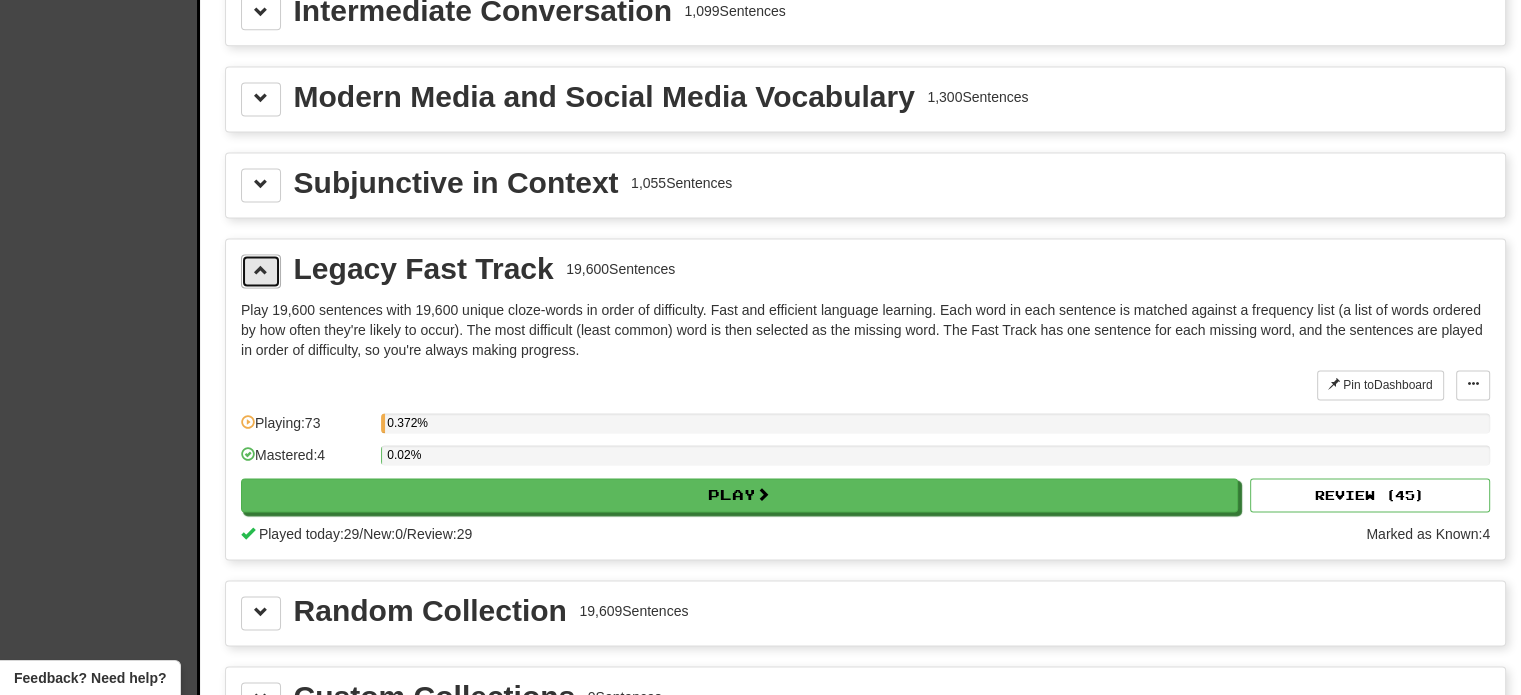 click at bounding box center [261, 271] 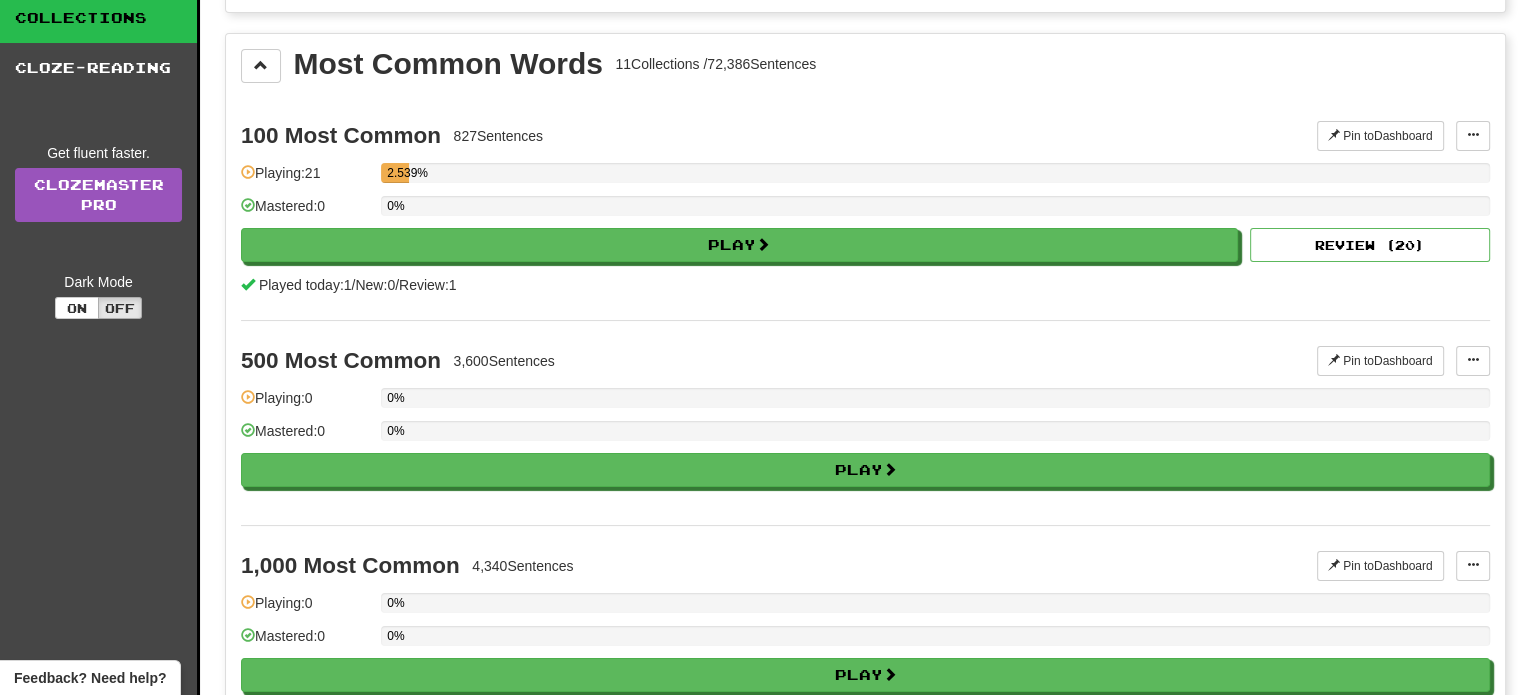 scroll, scrollTop: 0, scrollLeft: 0, axis: both 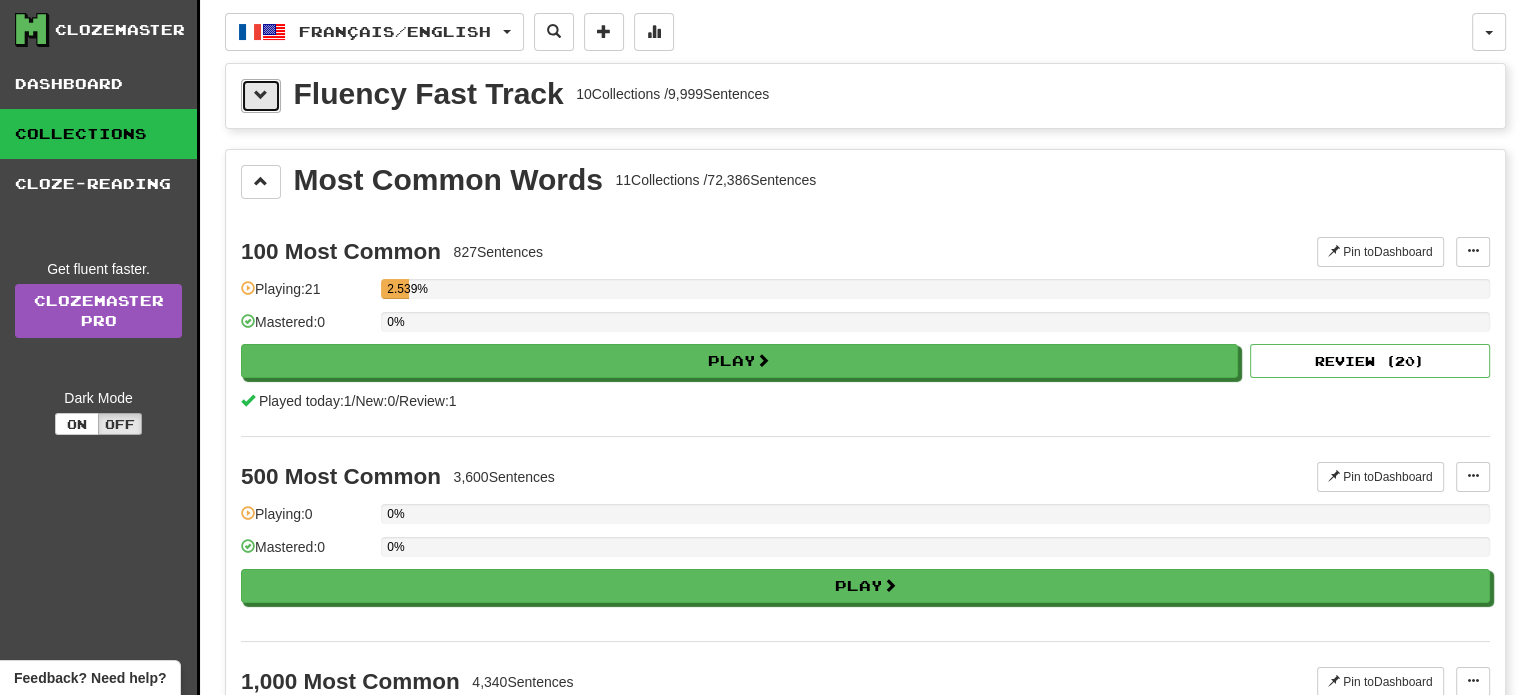 click at bounding box center (261, 96) 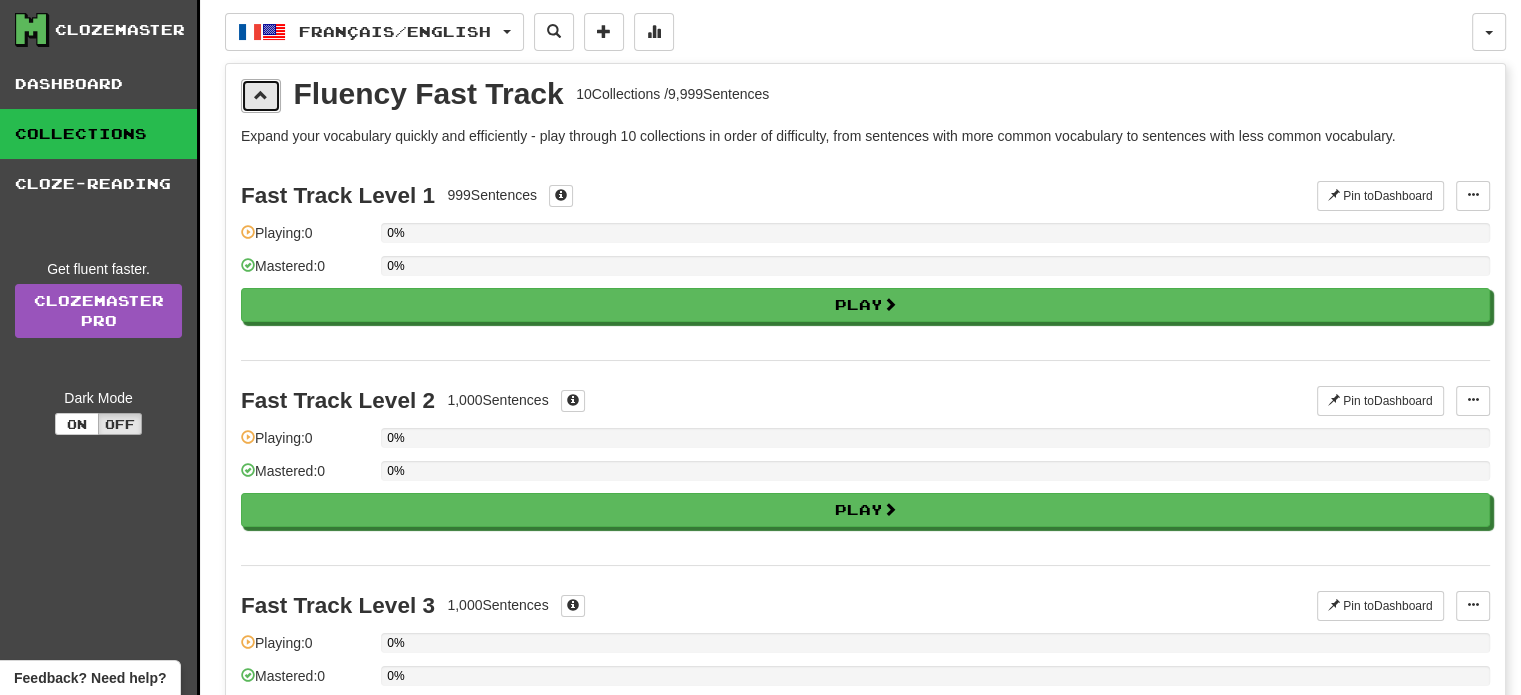click at bounding box center [261, 96] 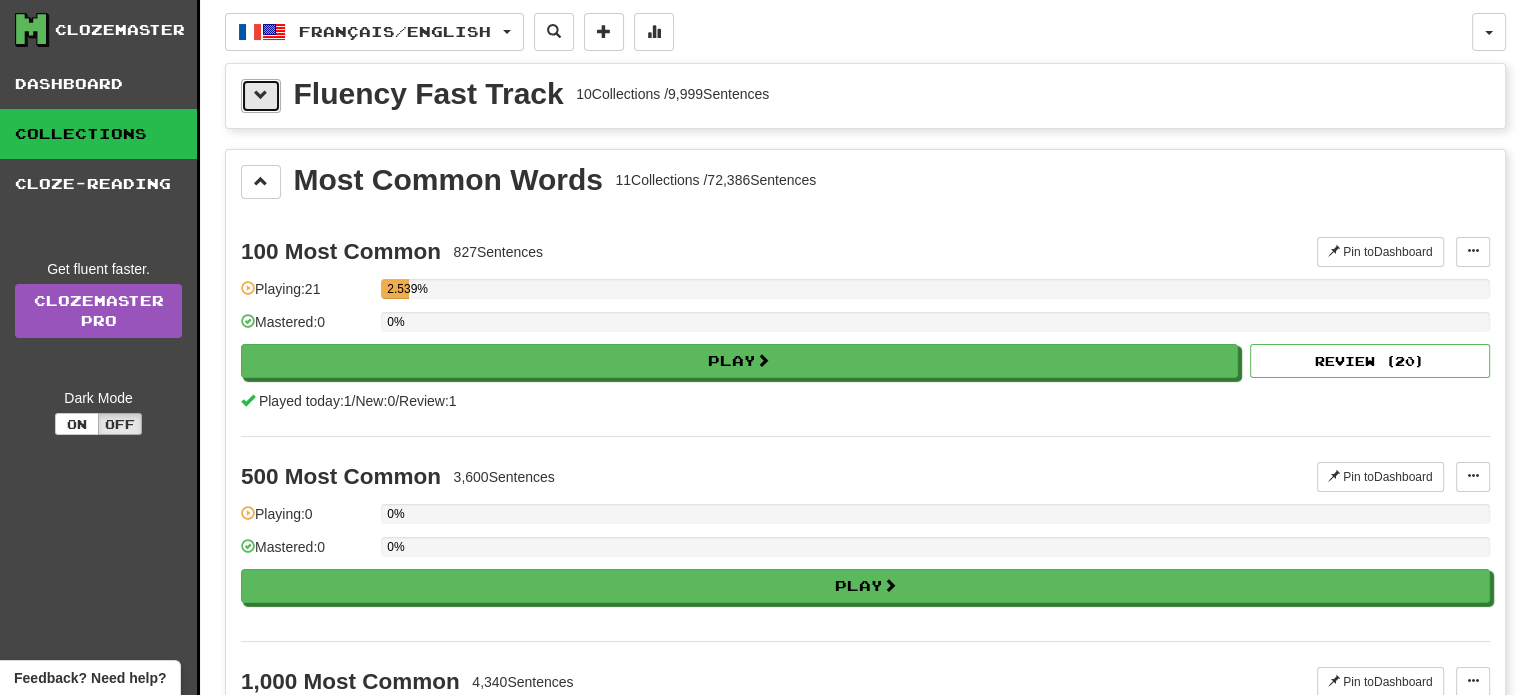 click at bounding box center (261, 96) 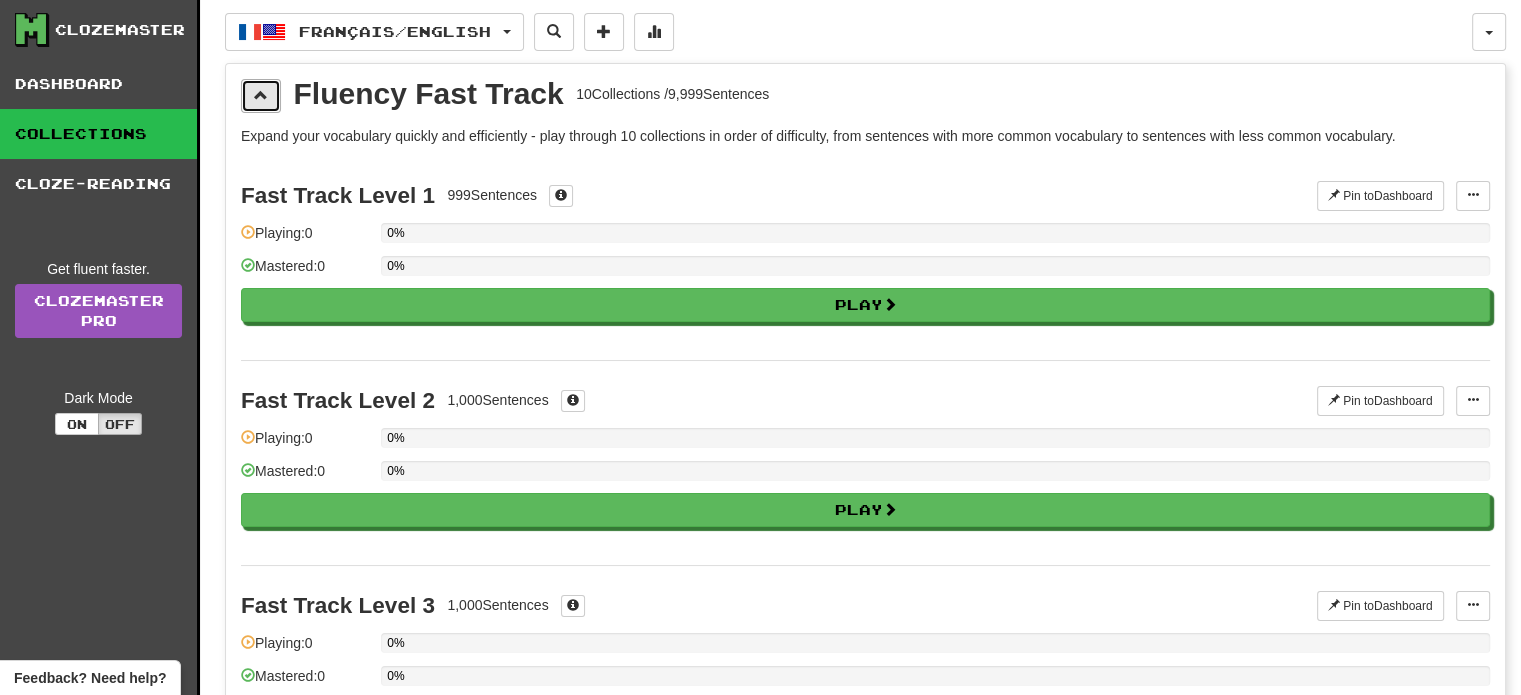 click at bounding box center (261, 96) 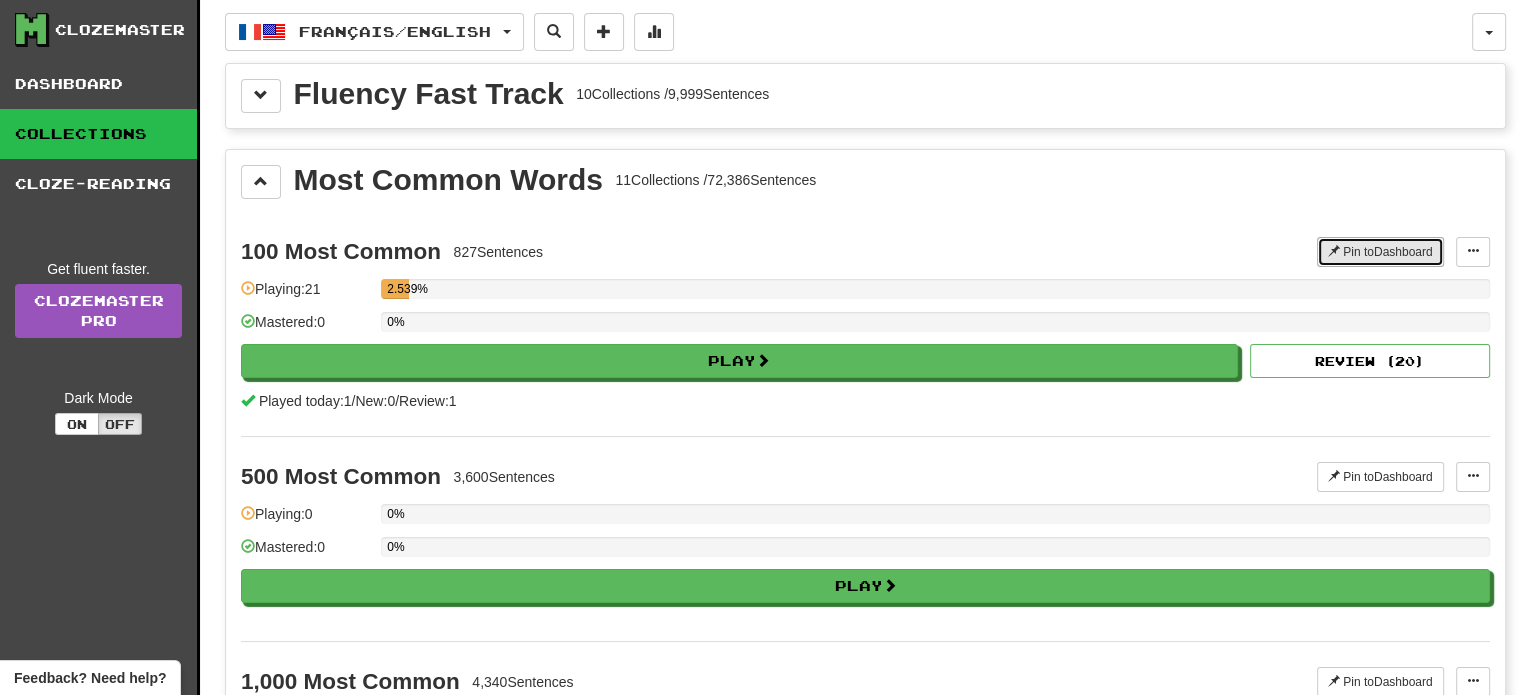 click on "Pin to  Dashboard" at bounding box center [1380, 252] 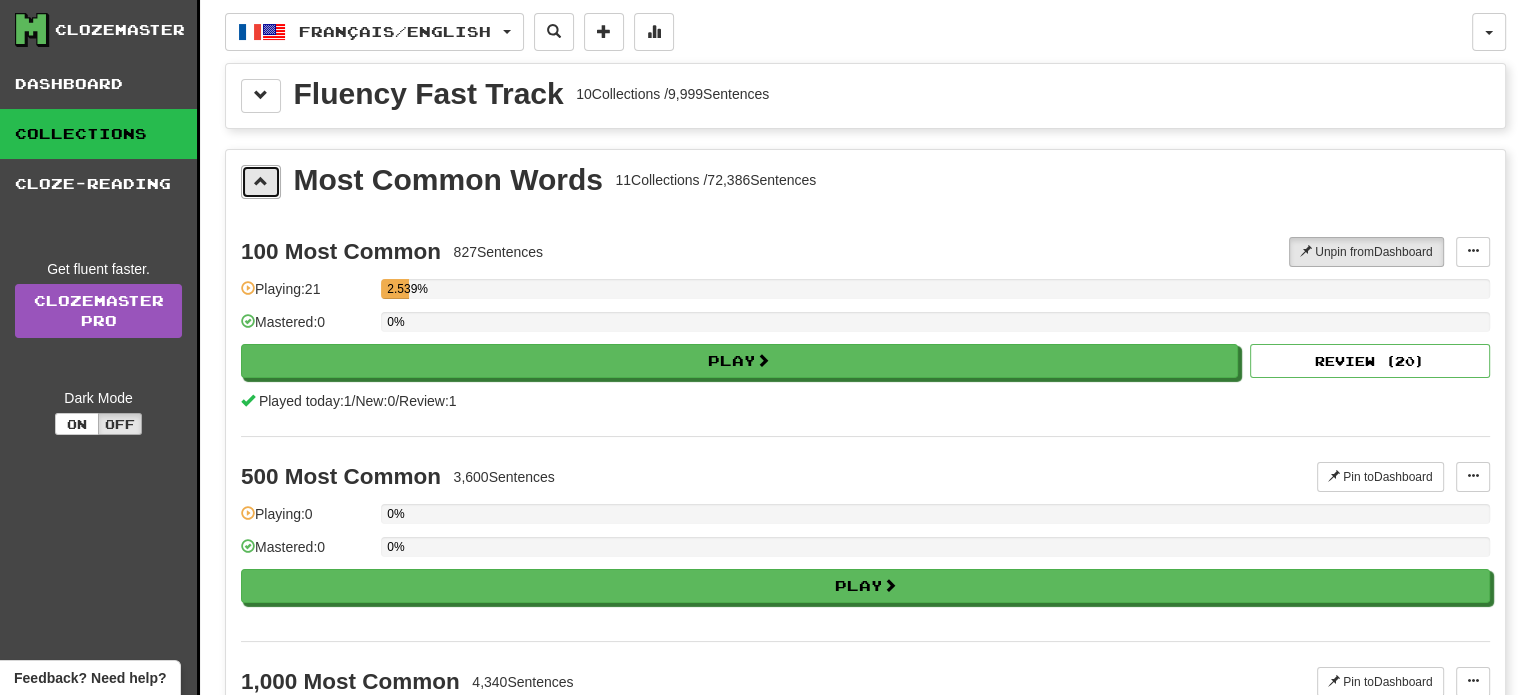 click at bounding box center (261, 182) 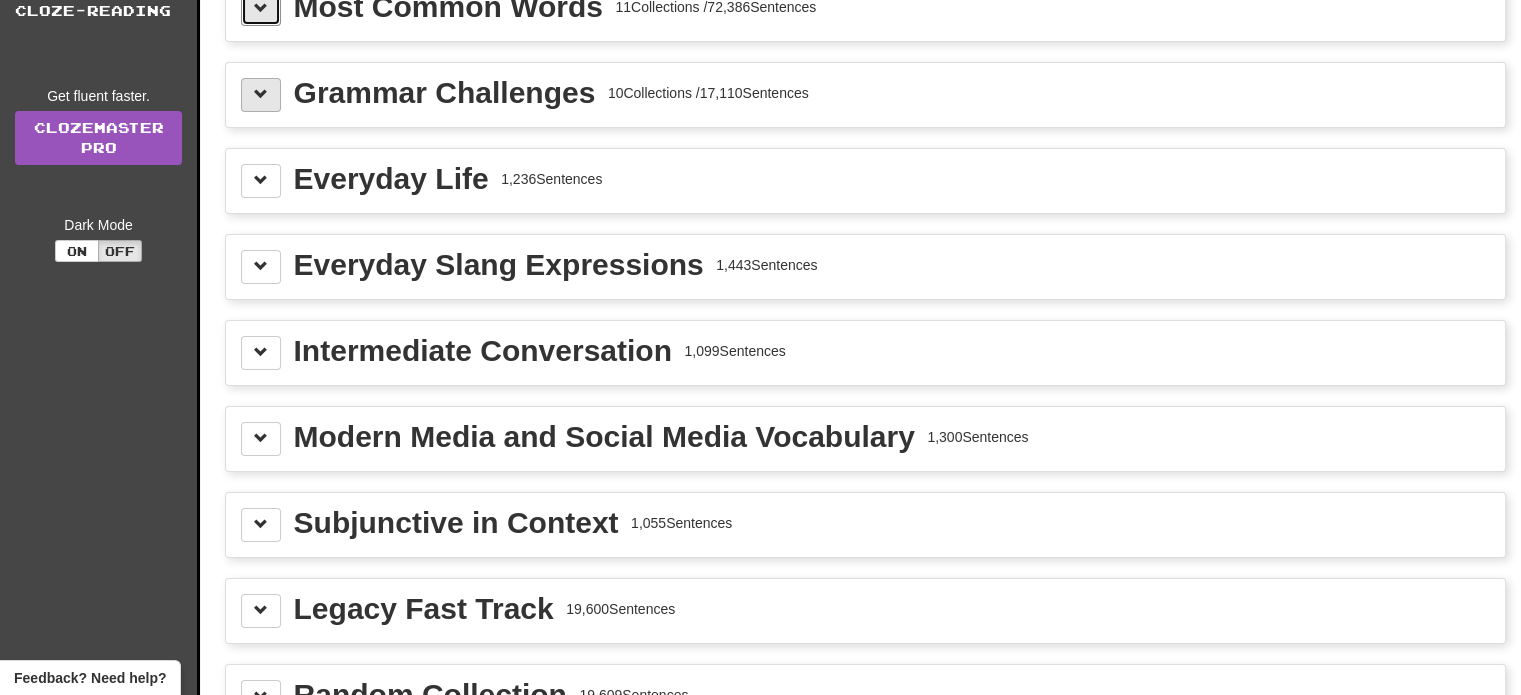 scroll, scrollTop: 0, scrollLeft: 0, axis: both 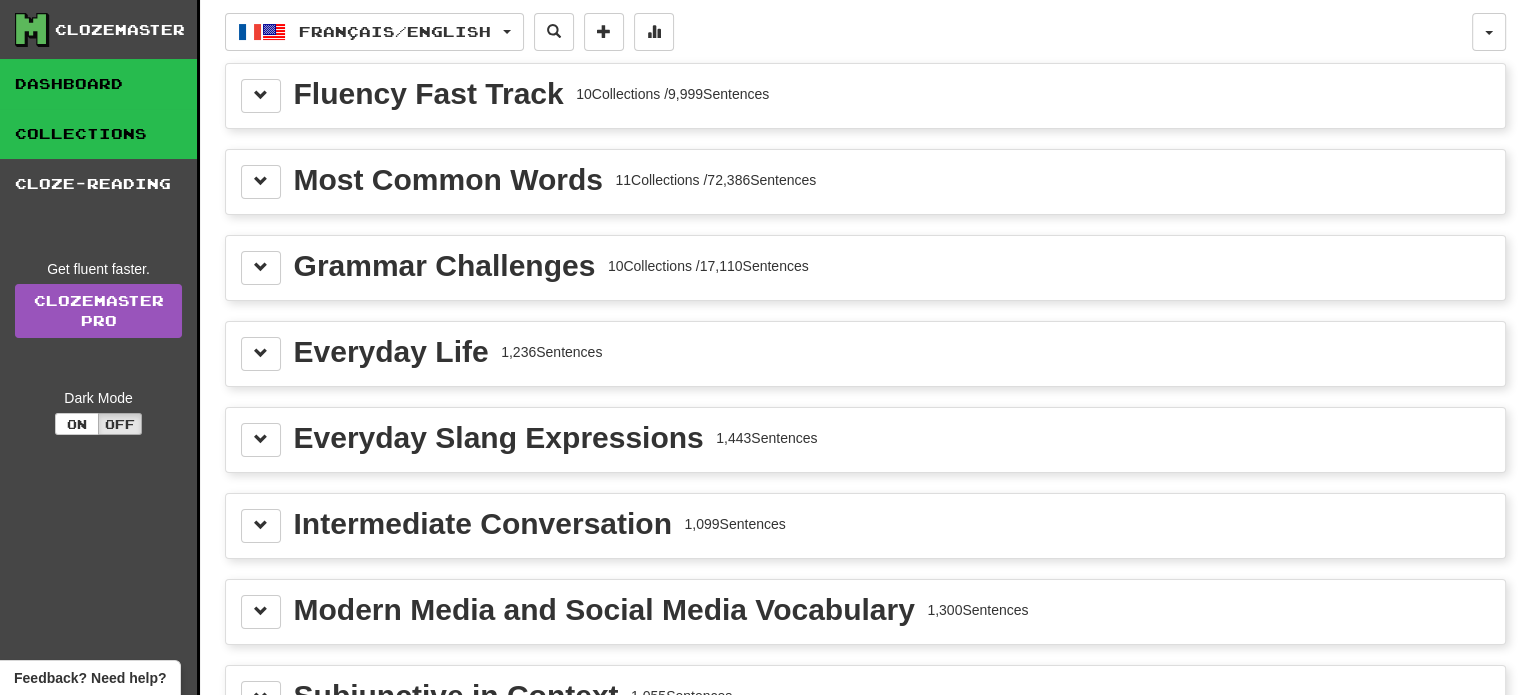 click on "Dashboard" at bounding box center (98, 84) 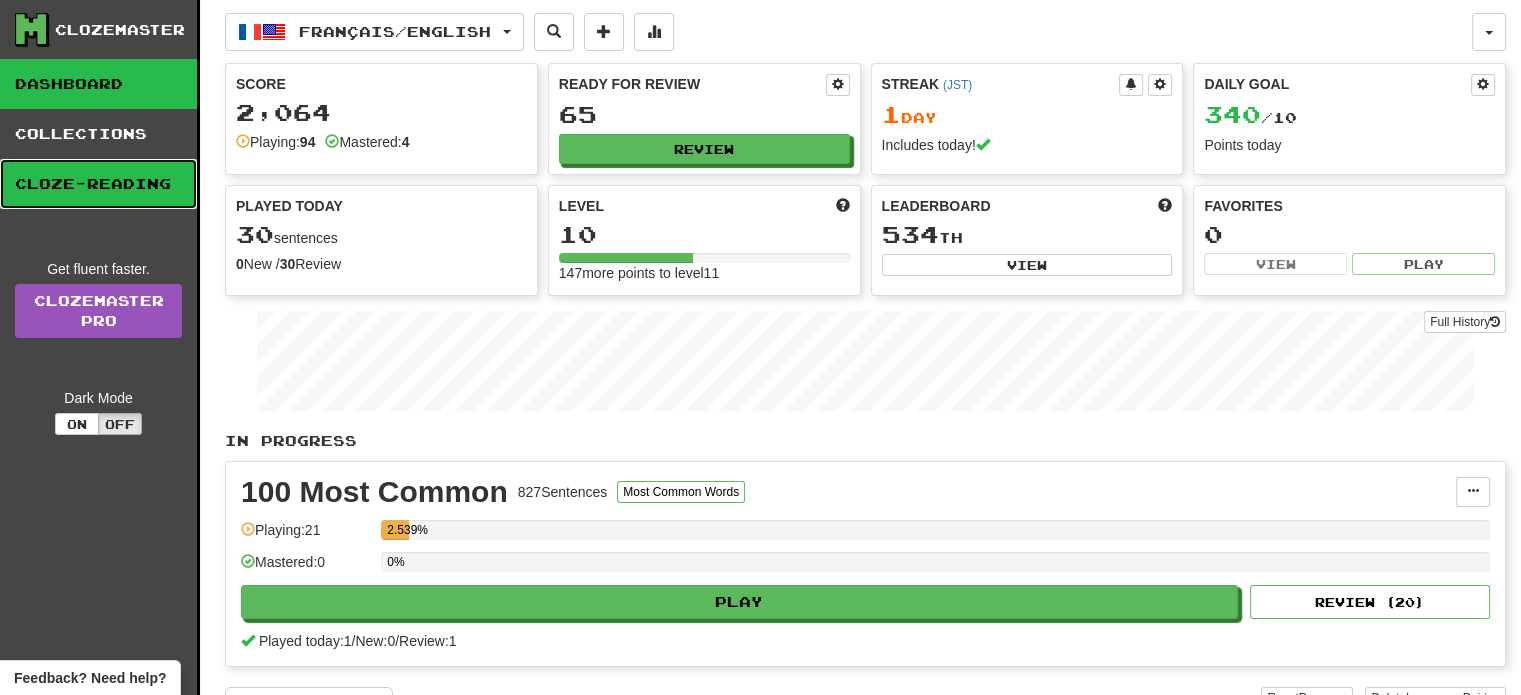 click on "Cloze-Reading" at bounding box center [98, 184] 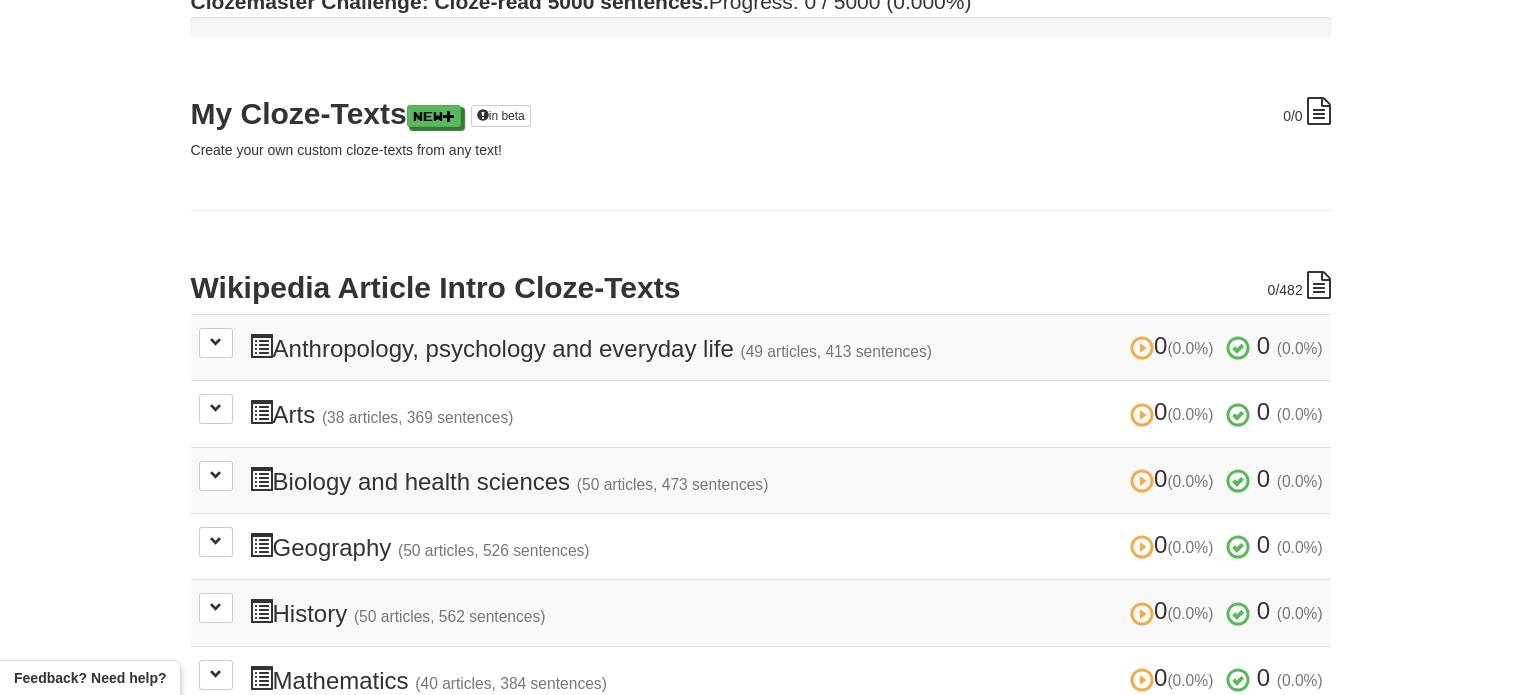 scroll, scrollTop: 300, scrollLeft: 0, axis: vertical 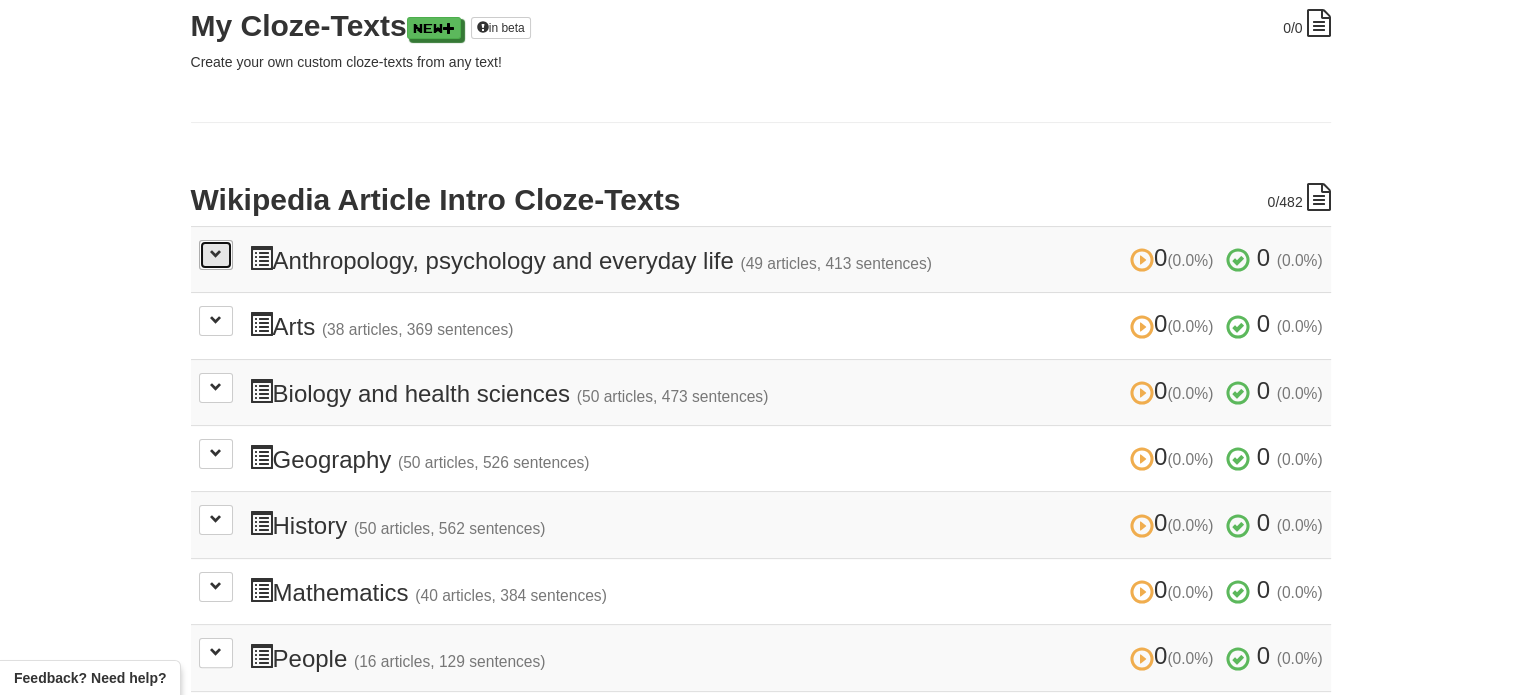 click at bounding box center [216, 255] 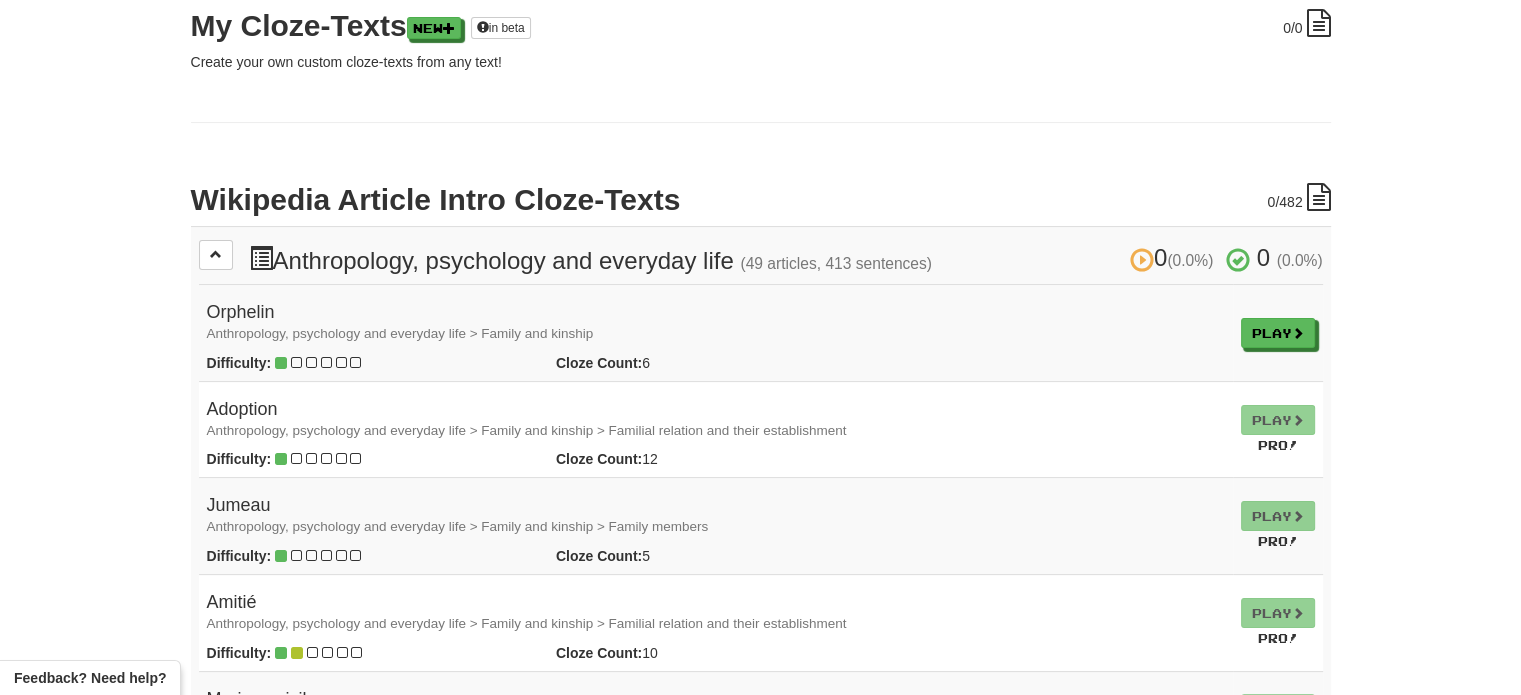 click on "Play" at bounding box center [1278, 333] 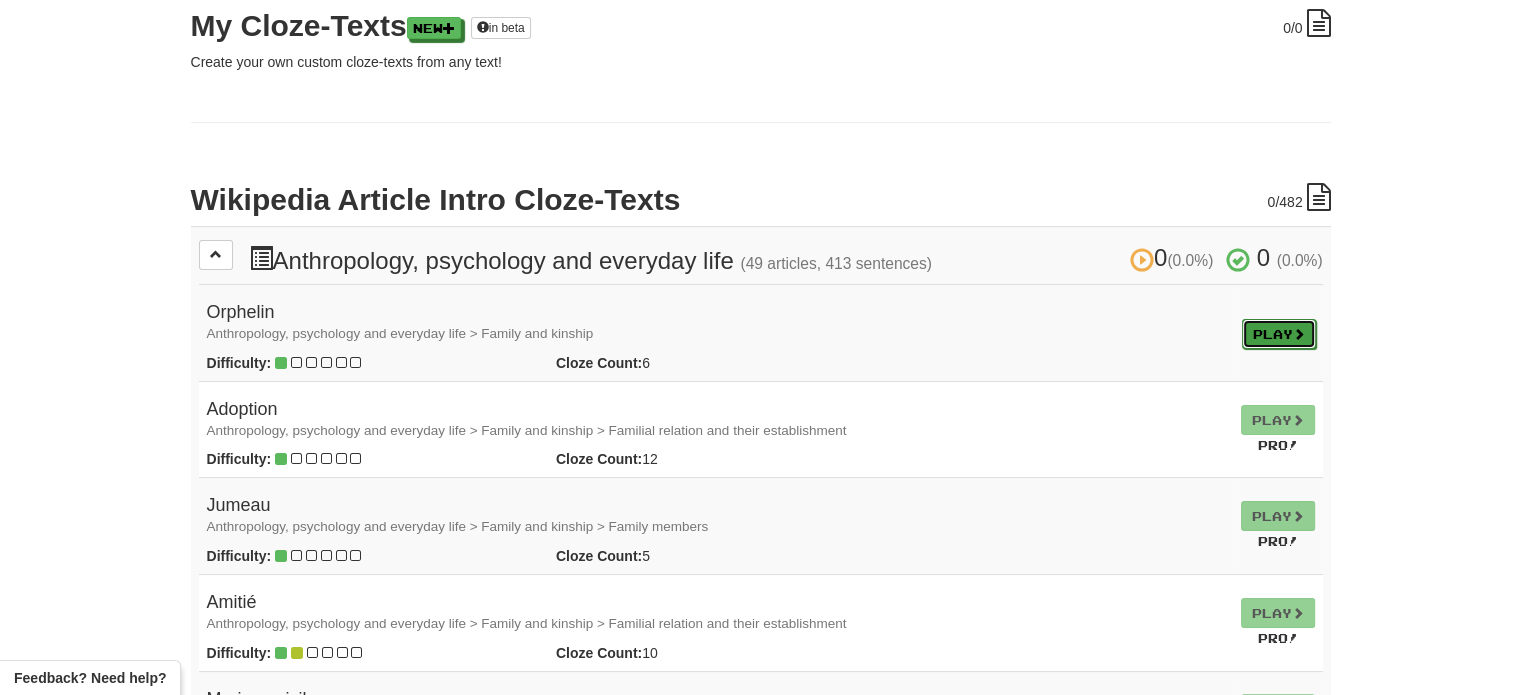 click on "Play" at bounding box center [1279, 334] 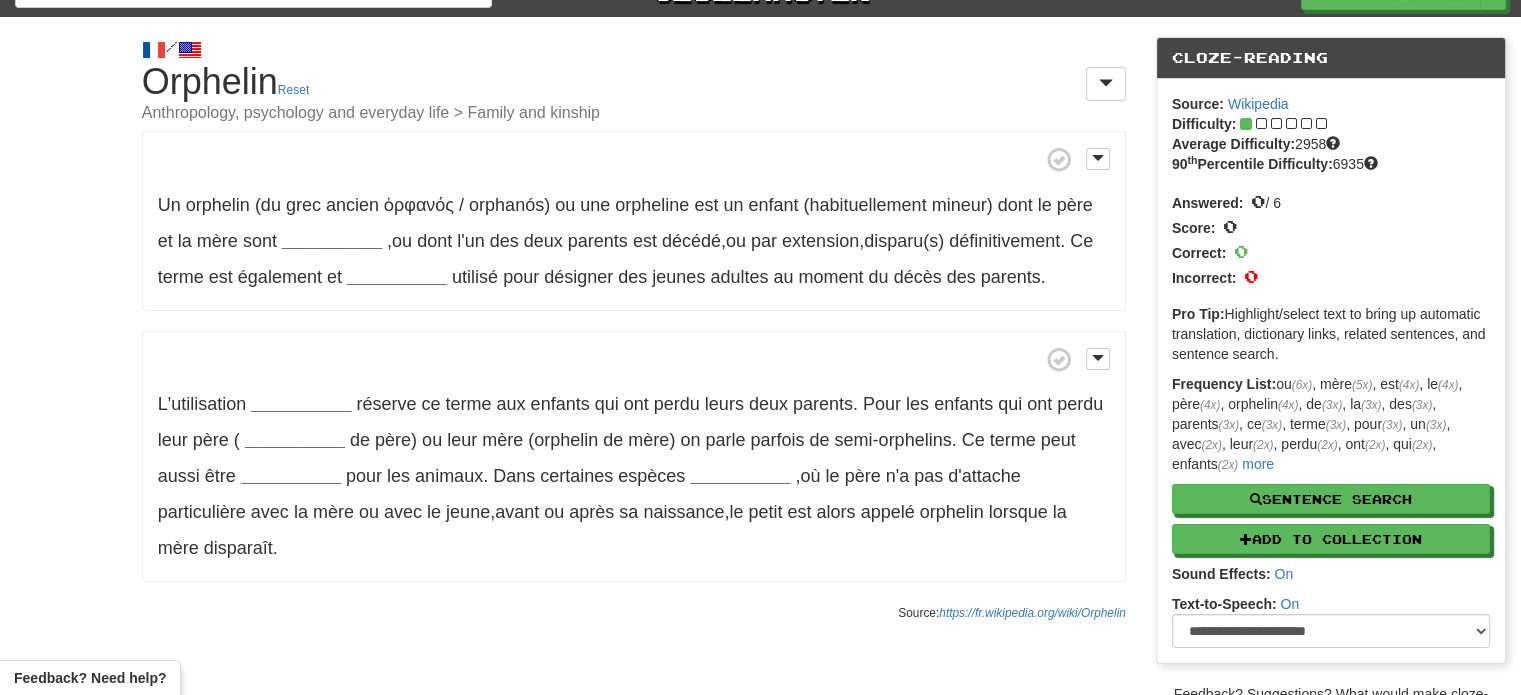 scroll, scrollTop: 0, scrollLeft: 0, axis: both 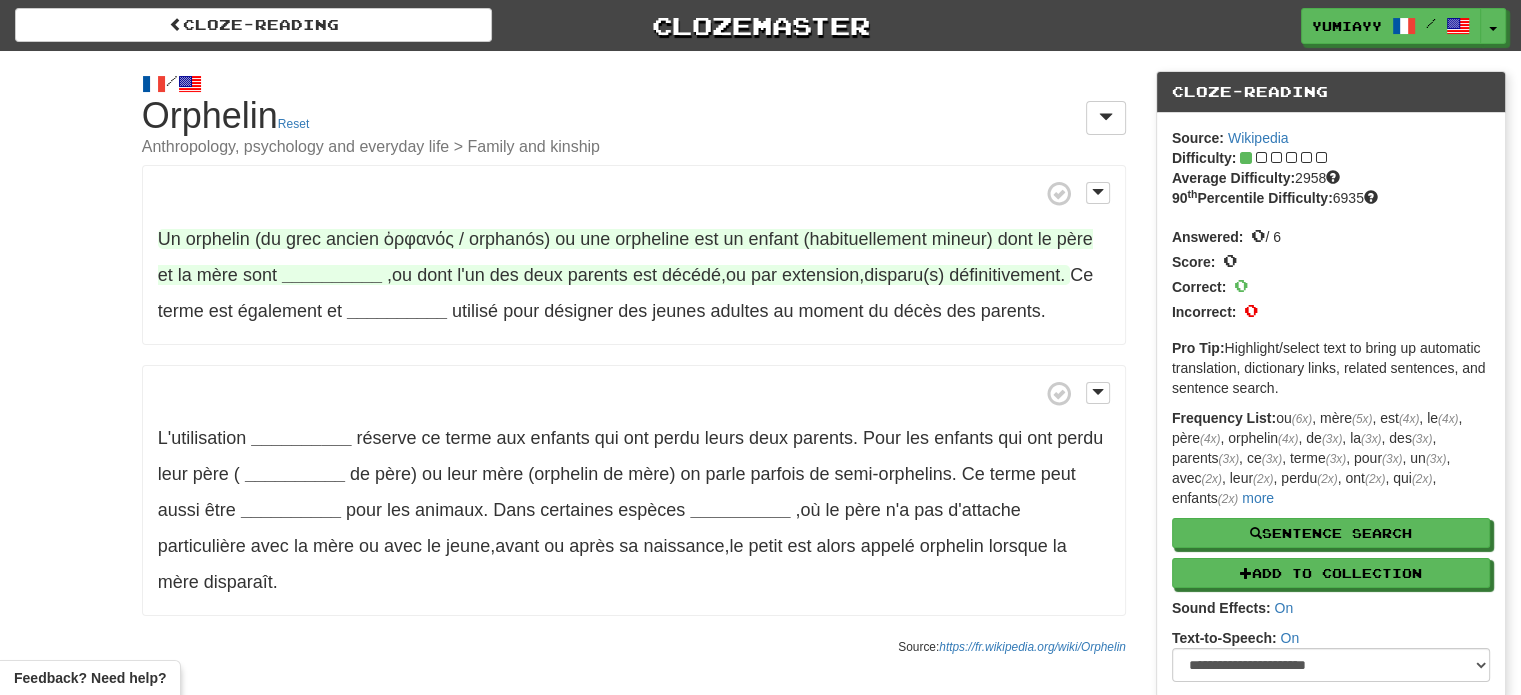 click on "__________" at bounding box center [332, 275] 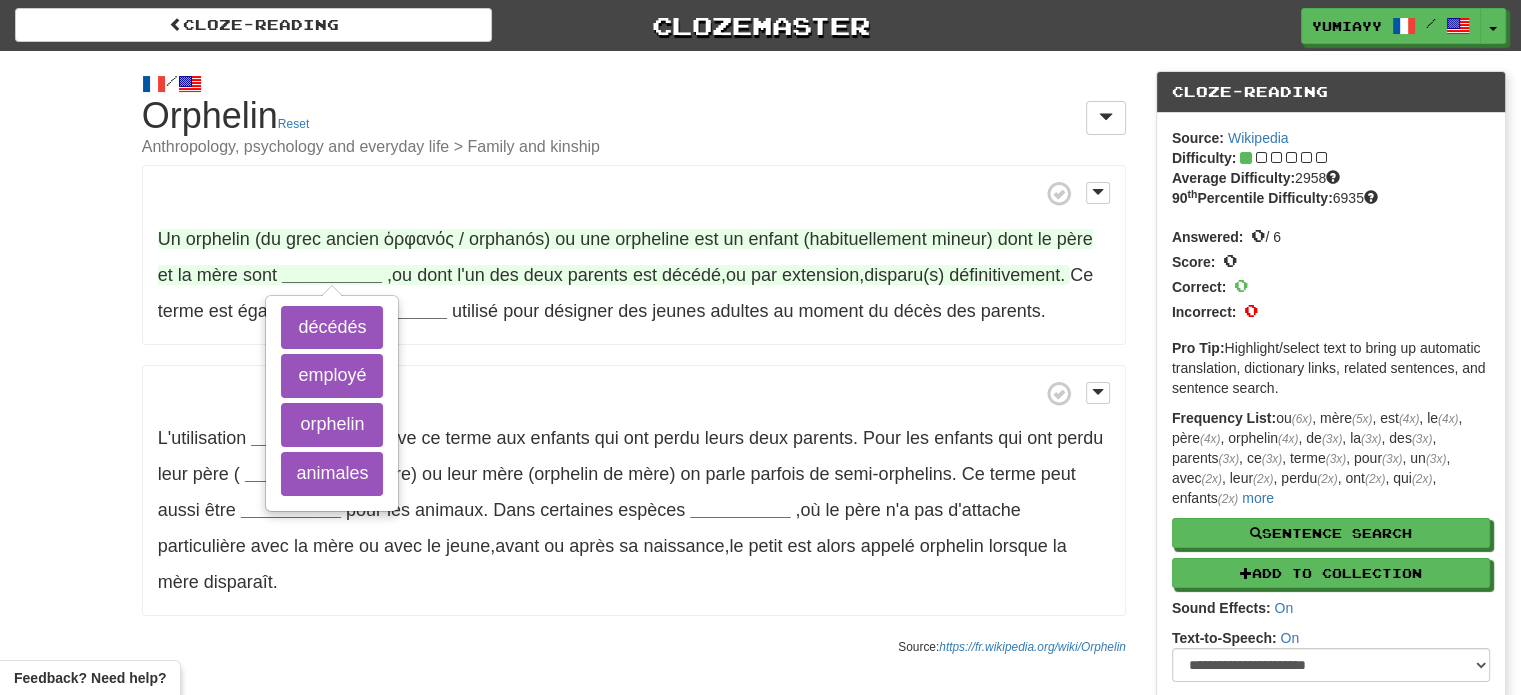 click on "__________" at bounding box center [332, 275] 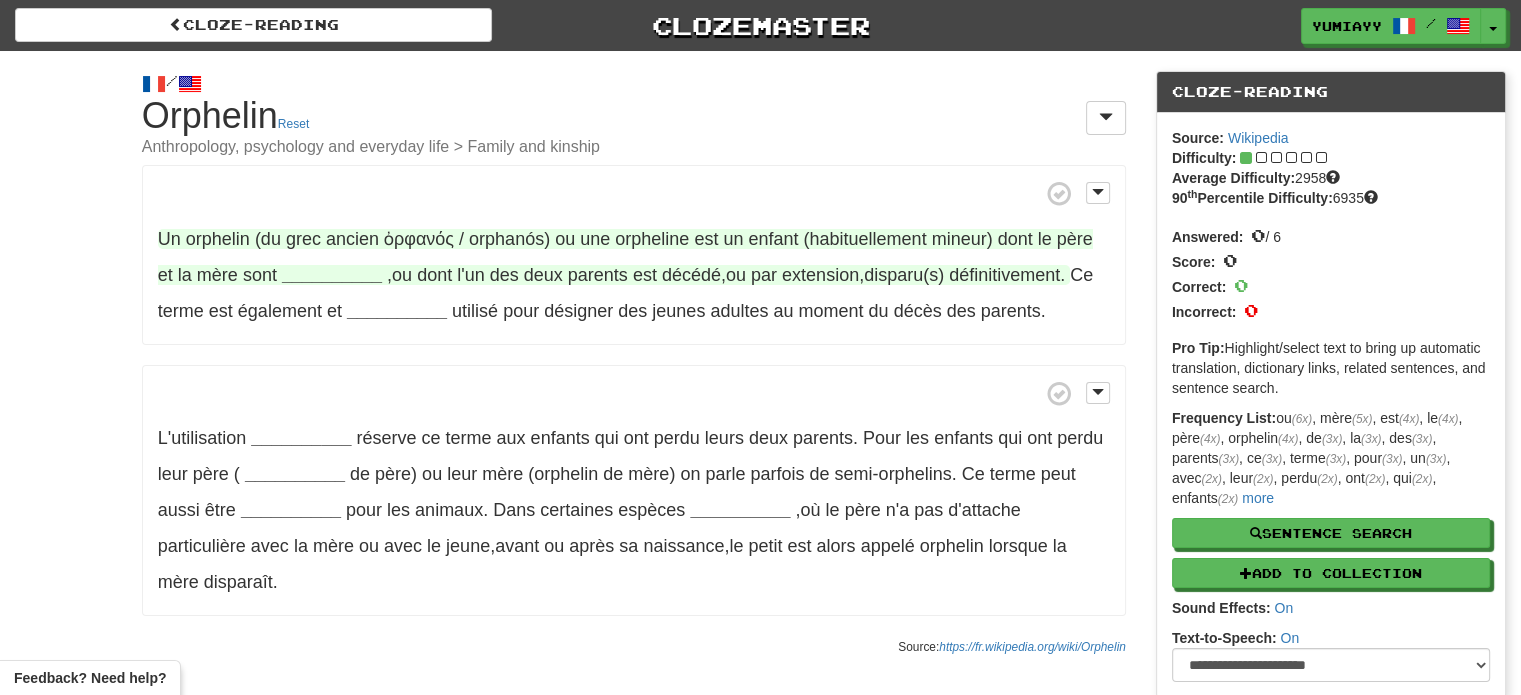 click on "__________" at bounding box center [332, 275] 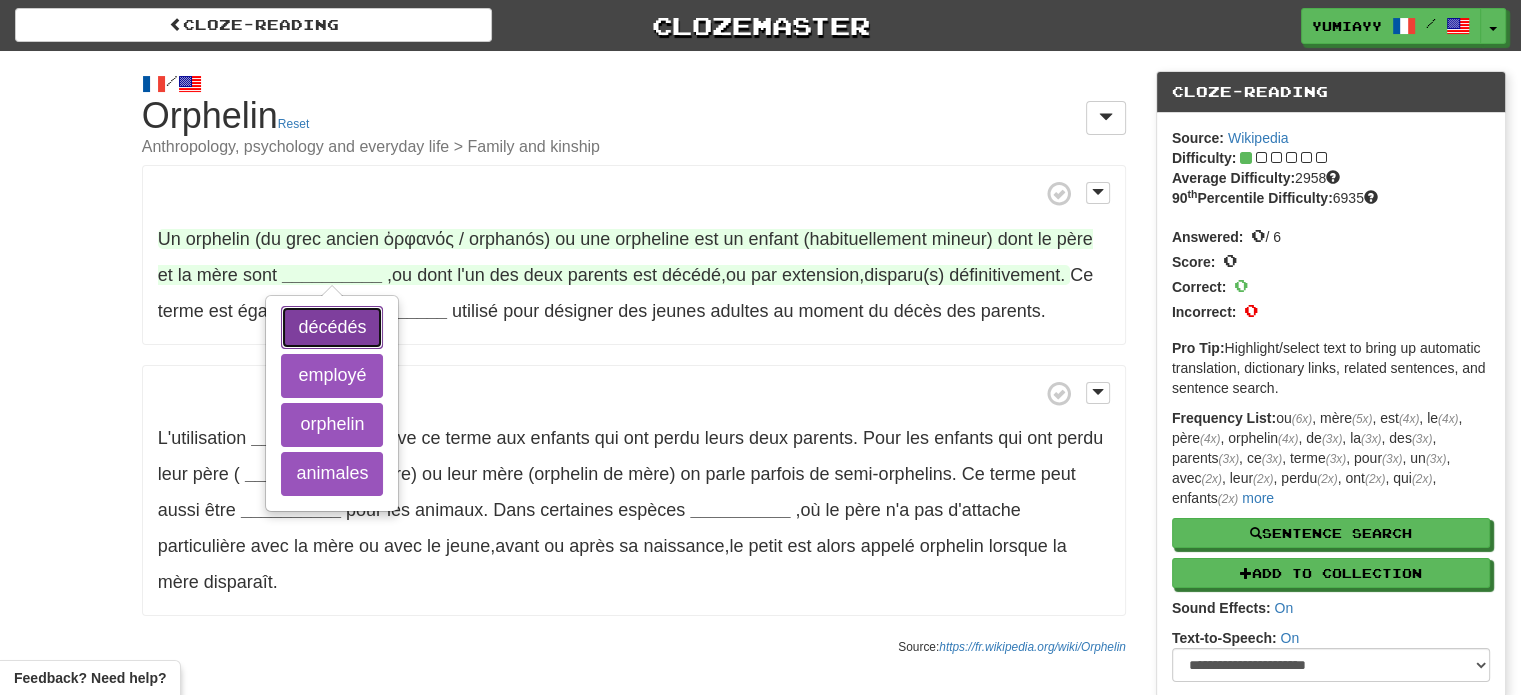 click on "décédés" at bounding box center [332, 328] 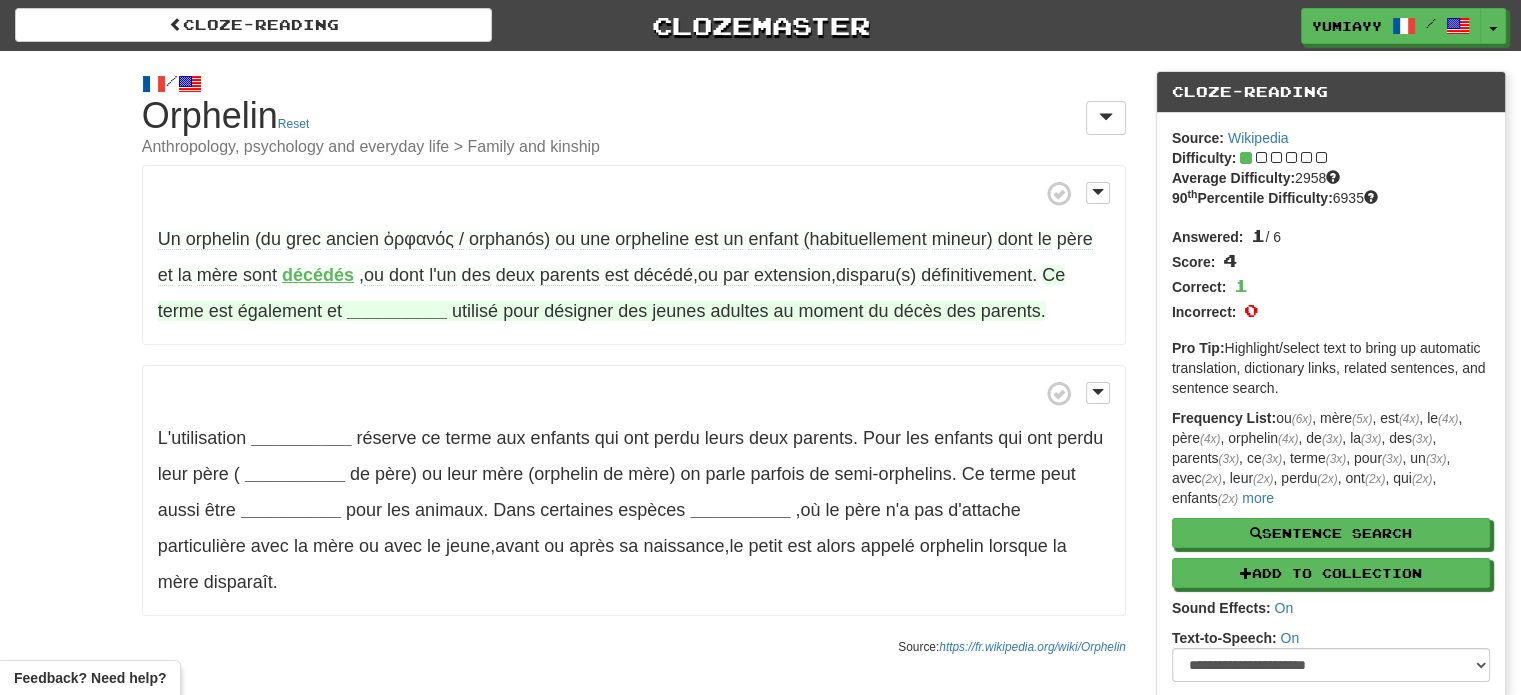 click on "__________" at bounding box center (397, 311) 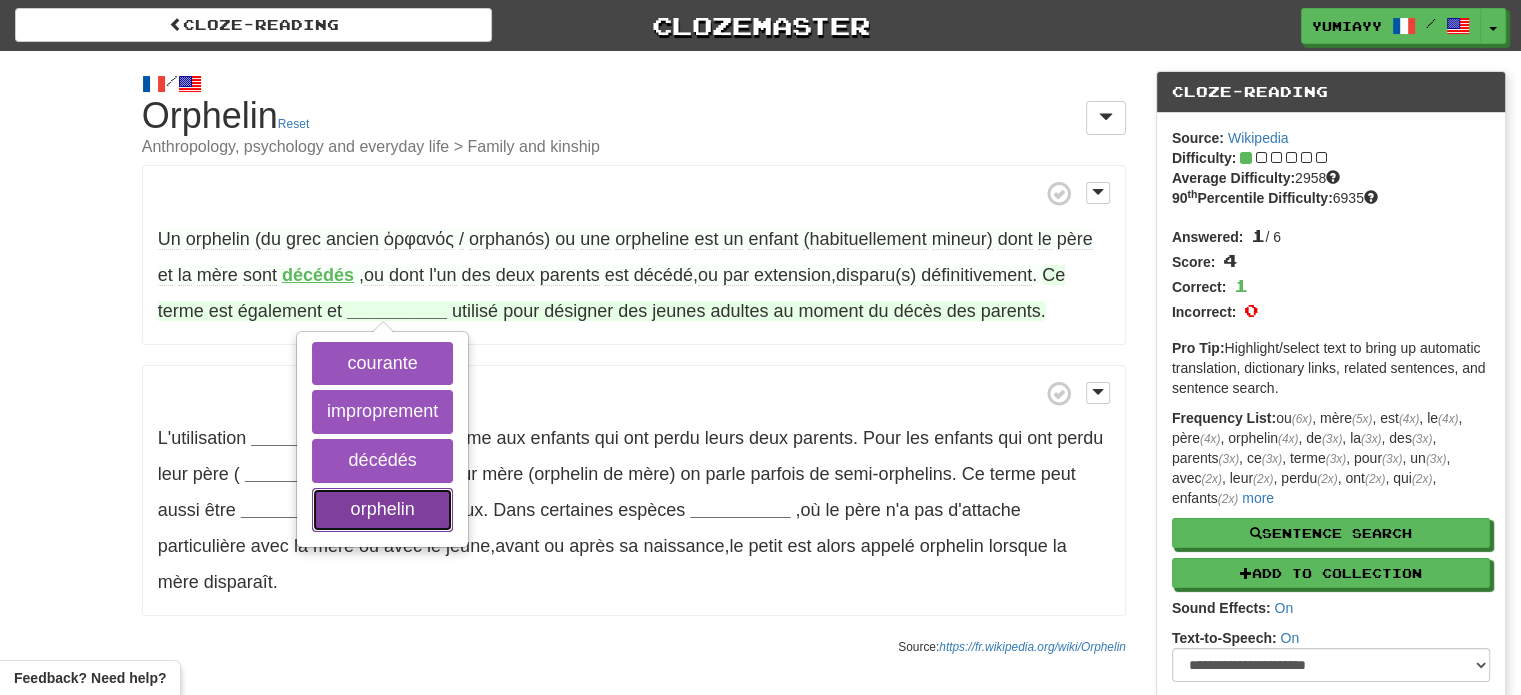 click on "orphelin" at bounding box center [382, 510] 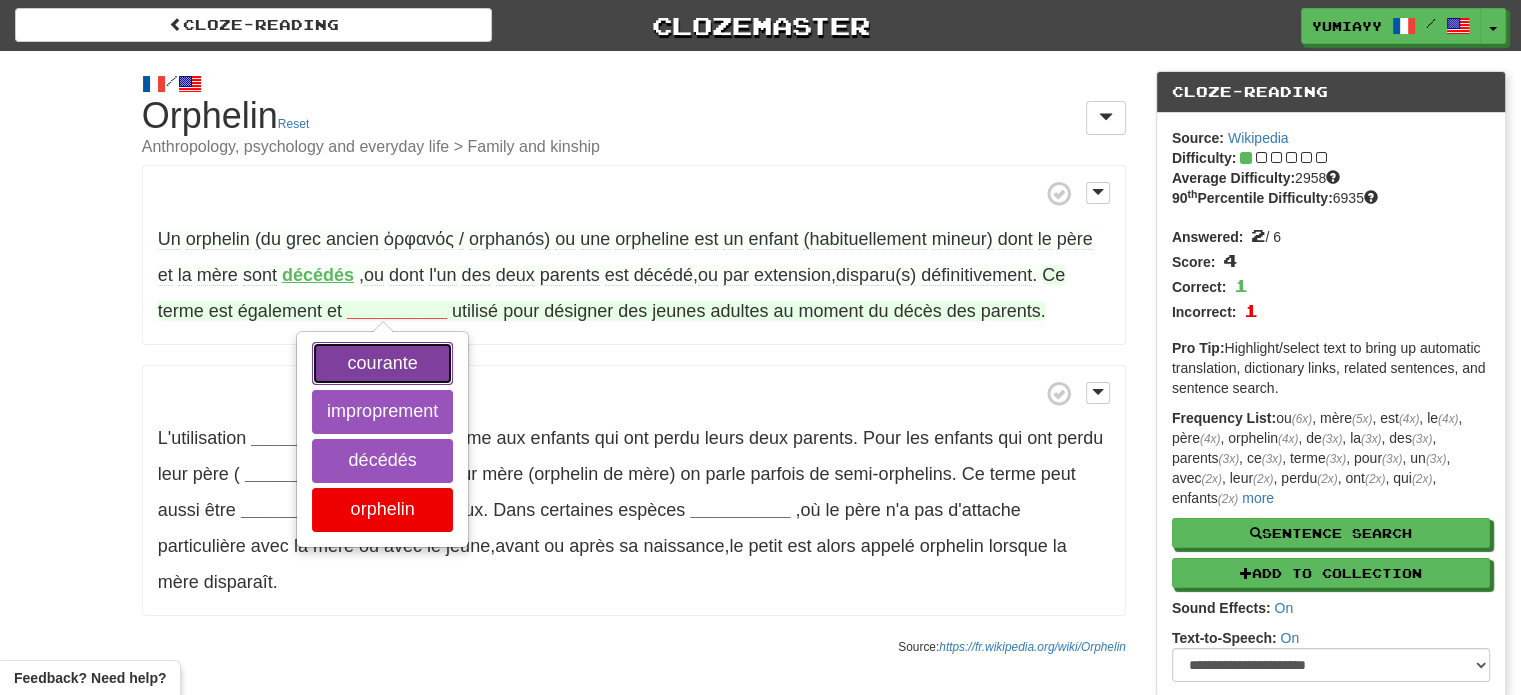 click on "courante" at bounding box center (382, 364) 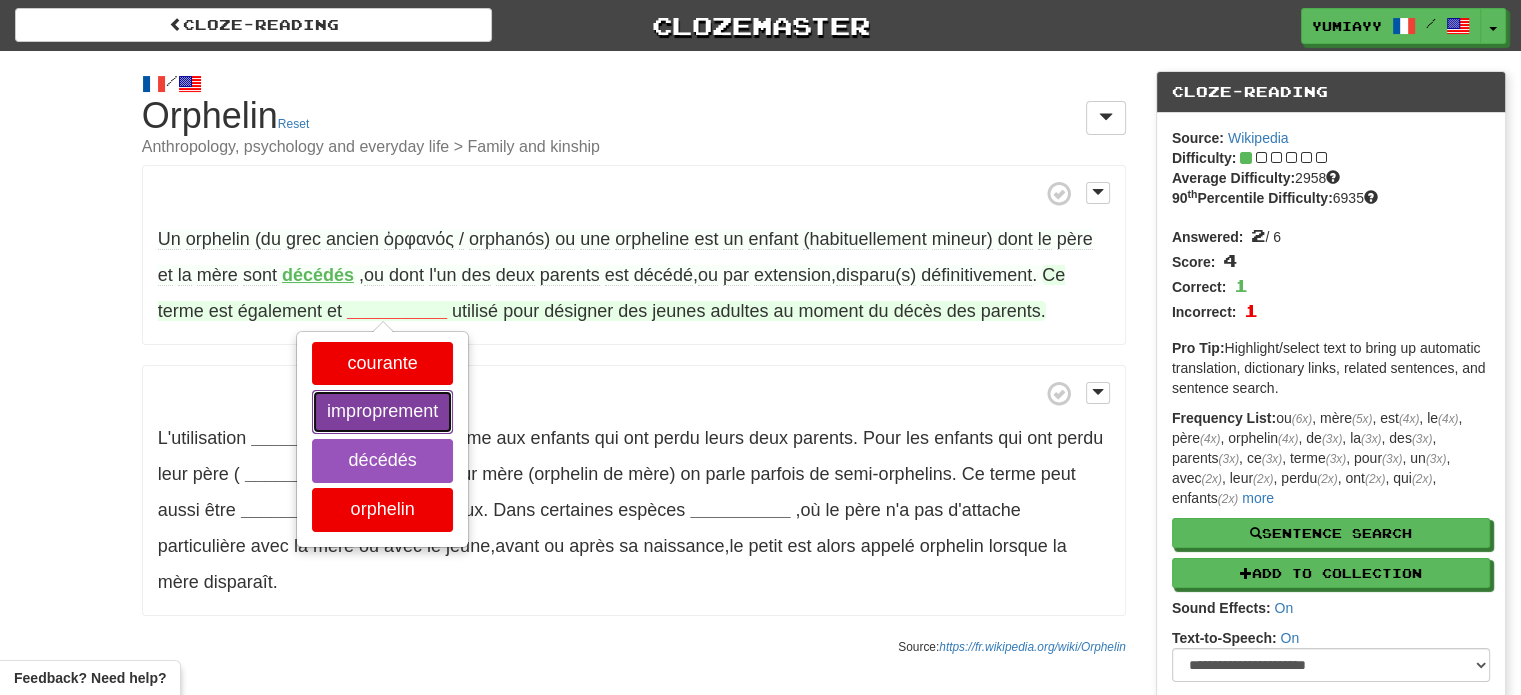 click on "improprement" at bounding box center [382, 412] 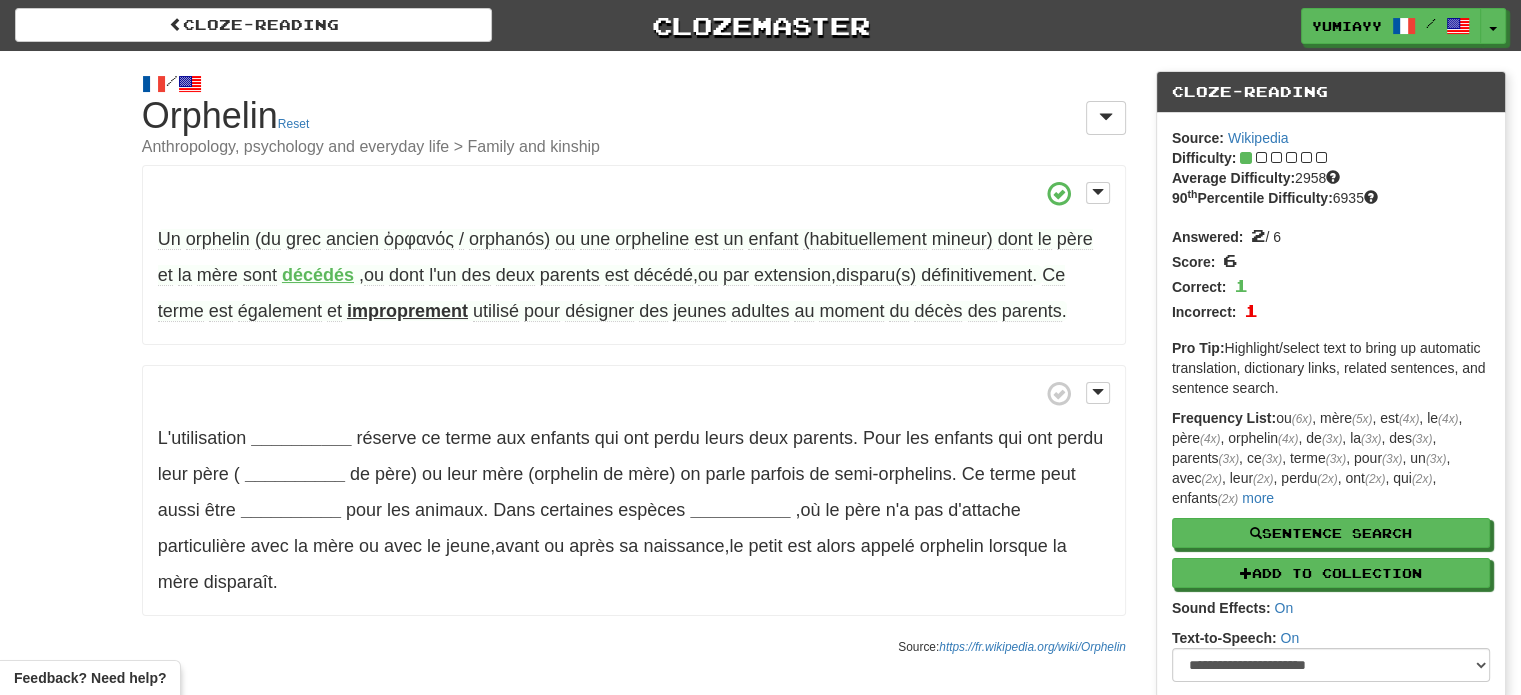 click on "Un   orphelin   (du   grec   ancien   ὀρφανός   /   orphanós)   ou   une   orpheline   est   un   enfant   (habituellement   mineur)   dont   le   père   et   la   mère   sont
décédés
,  ou   dont   l'un   des   deux   parents   est   décédé ,  ou   par   extension ,  disparu(s)   définitivement .
Ce   terme   est   également   et
improprement
utilisé   pour   désigner   des   jeunes   adultes   au   moment   du   décès   des   parents ." at bounding box center [634, 255] 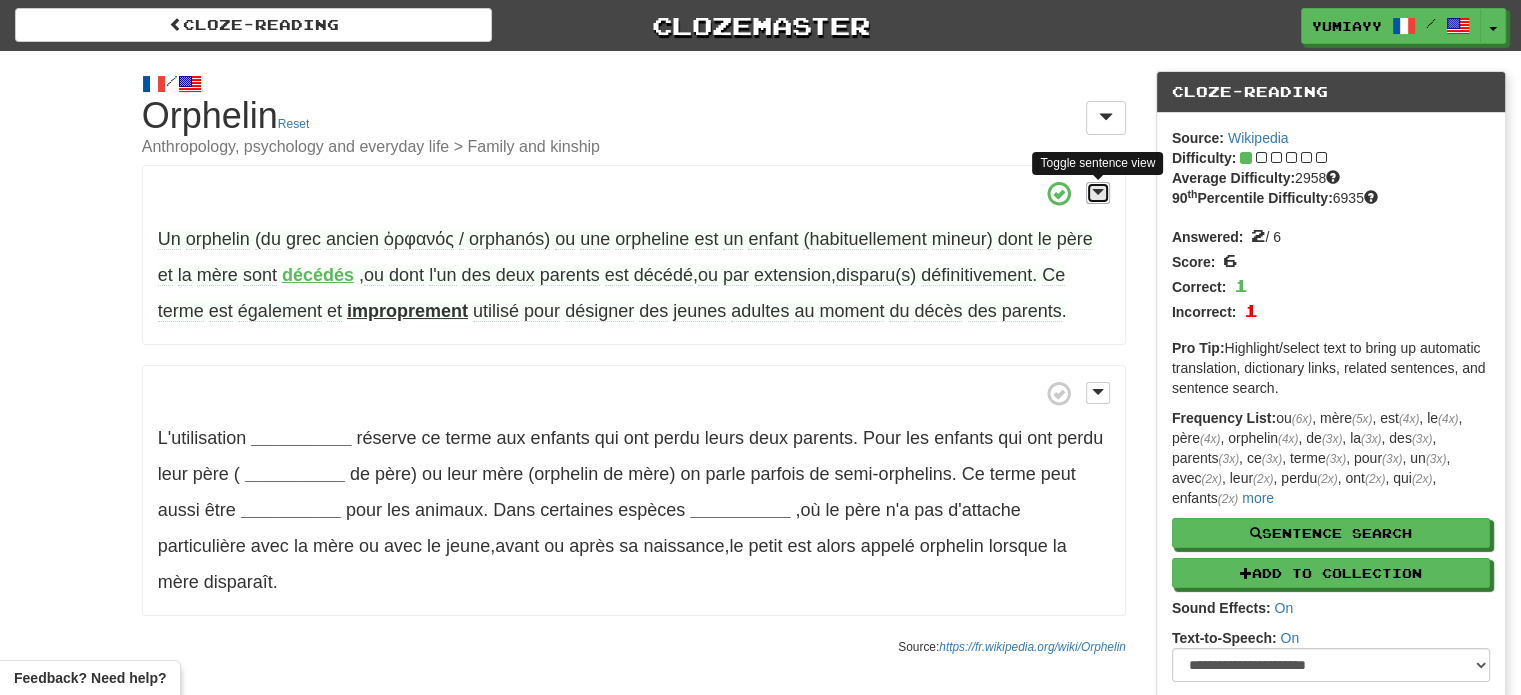click at bounding box center [1098, 192] 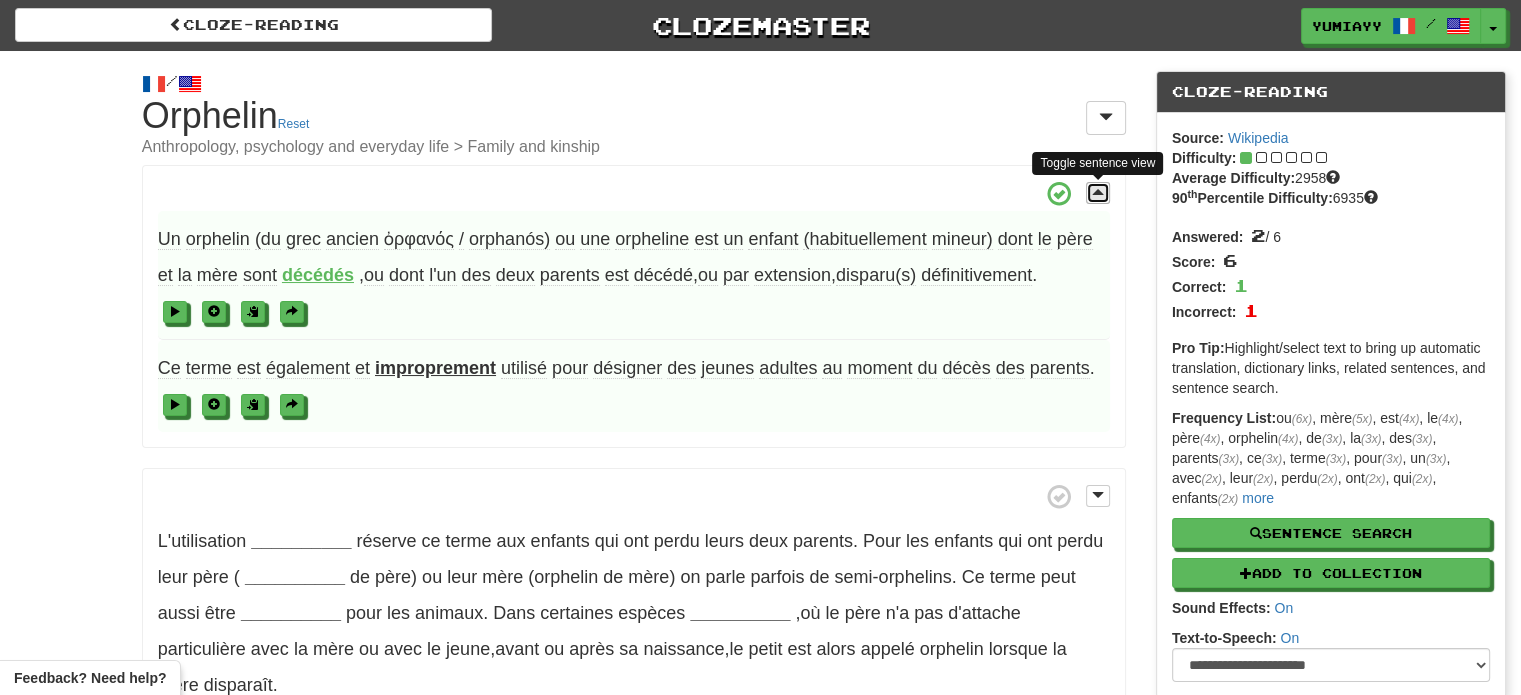 click at bounding box center (1098, 192) 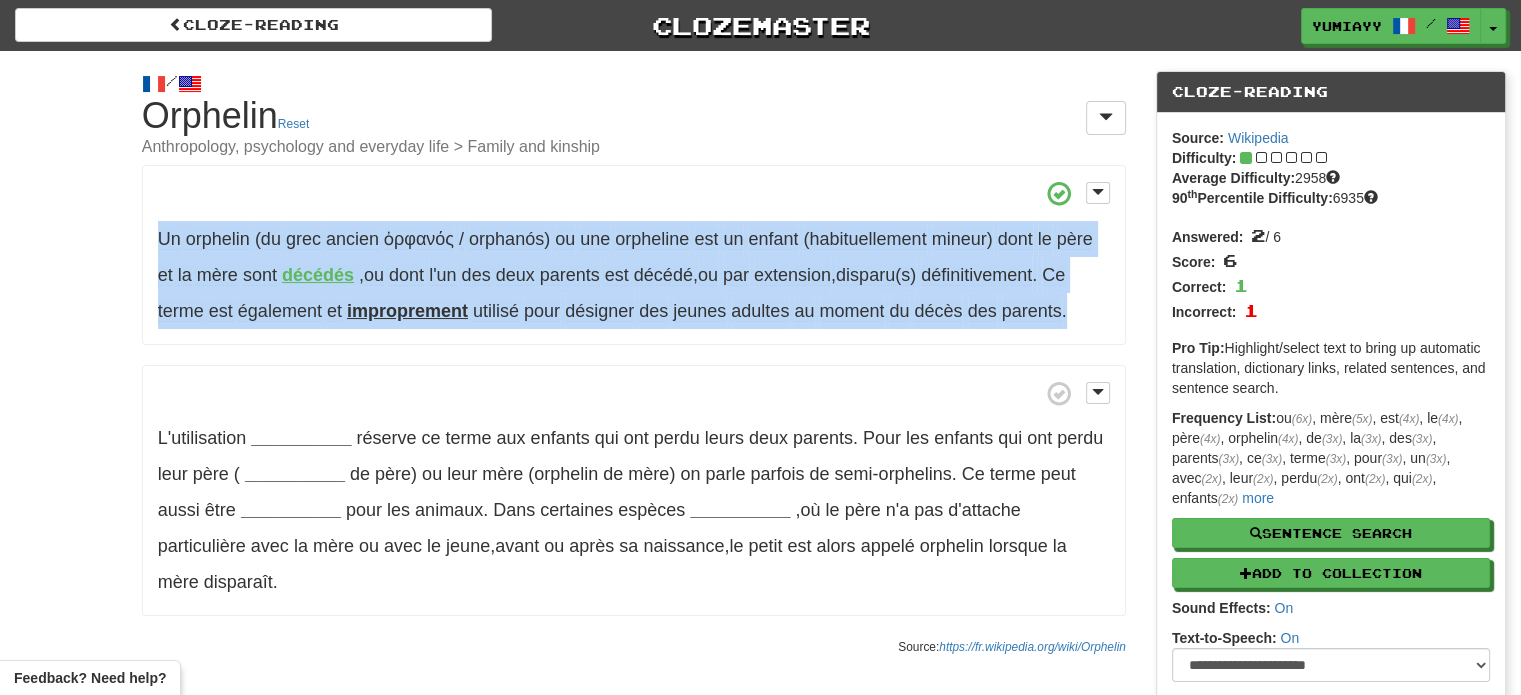 drag, startPoint x: 1079, startPoint y: 309, endPoint x: 141, endPoint y: 227, distance: 941.5774 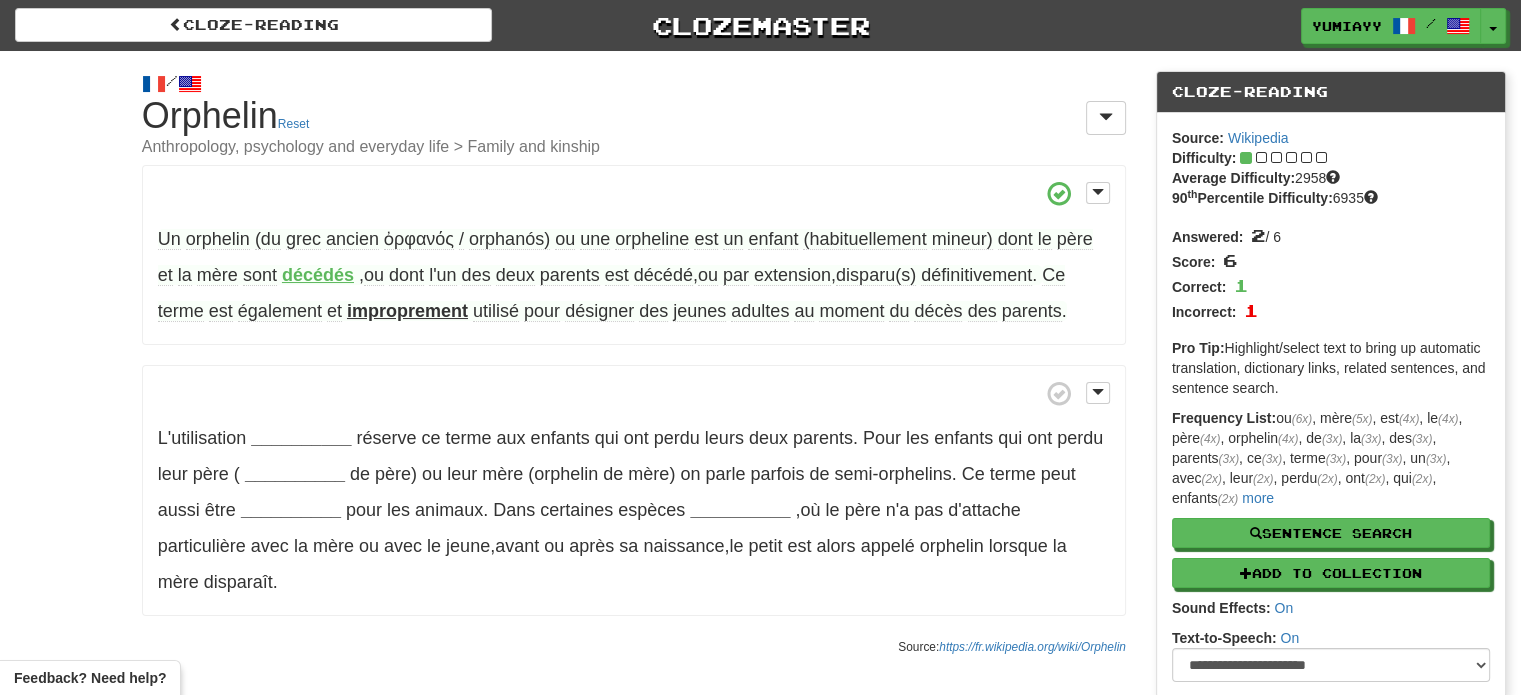 click on "utilisé" at bounding box center [496, 311] 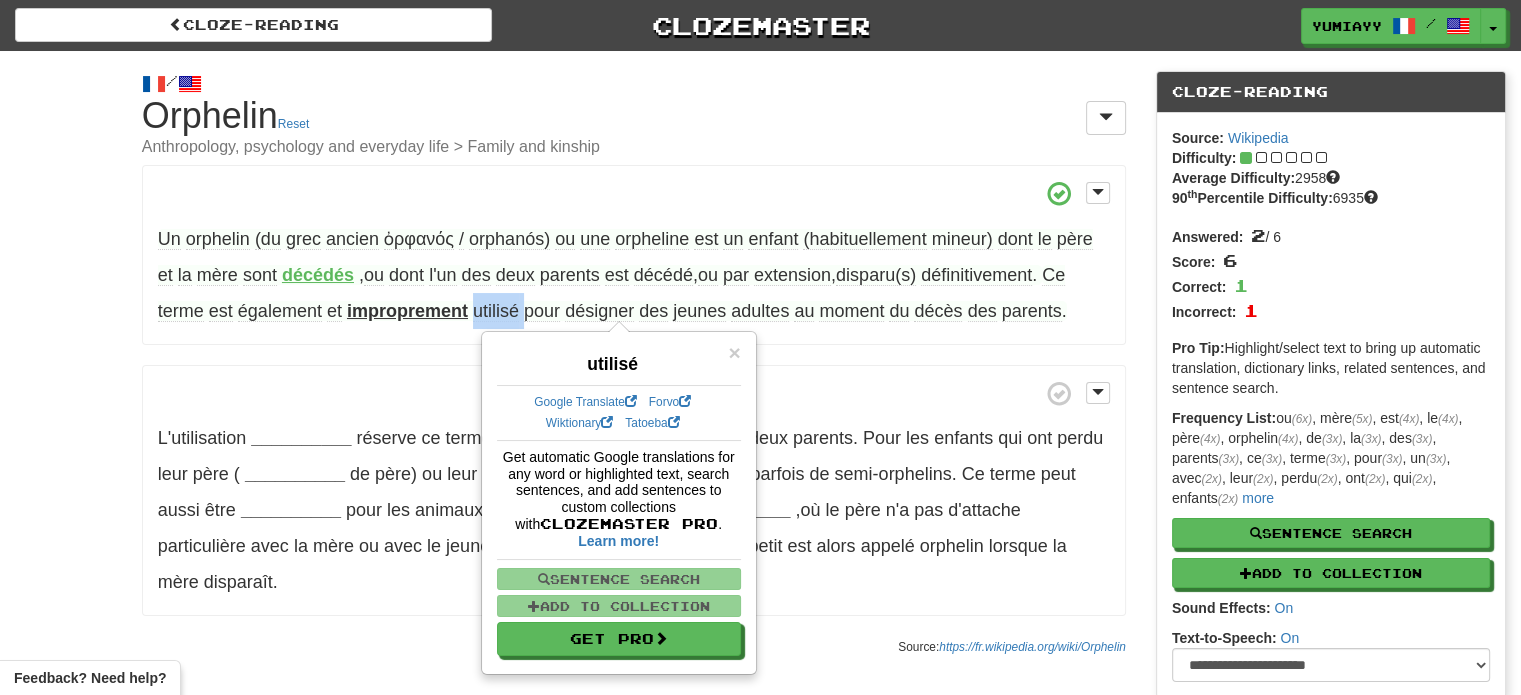 click on "utilisé" at bounding box center [496, 311] 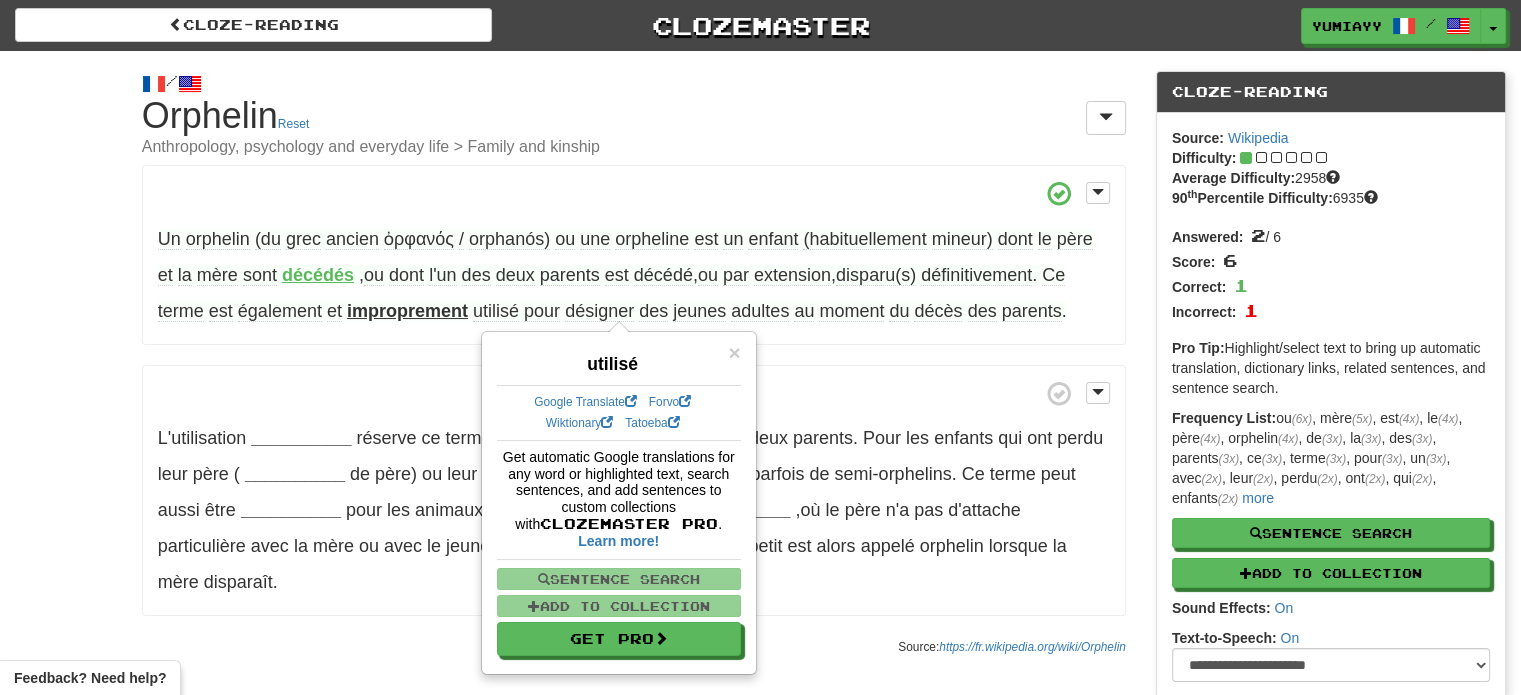 click on "Un   orphelin   (du   grec   ancien   ὀρφανός   /   orphanós)   ou   une   orpheline   est   un   enfant   (habituellement   mineur)   dont   le   père   et   la   mère   sont
décédés
,  ou   dont   l'un   des   deux   parents   est   décédé ,  ou   par   extension ,  disparu(s)   définitivement .
Ce   terme   est   également   et
improprement
utilisé   pour   désigner   des   jeunes   adultes   au   moment   du   décès   des   parents ." at bounding box center (634, 255) 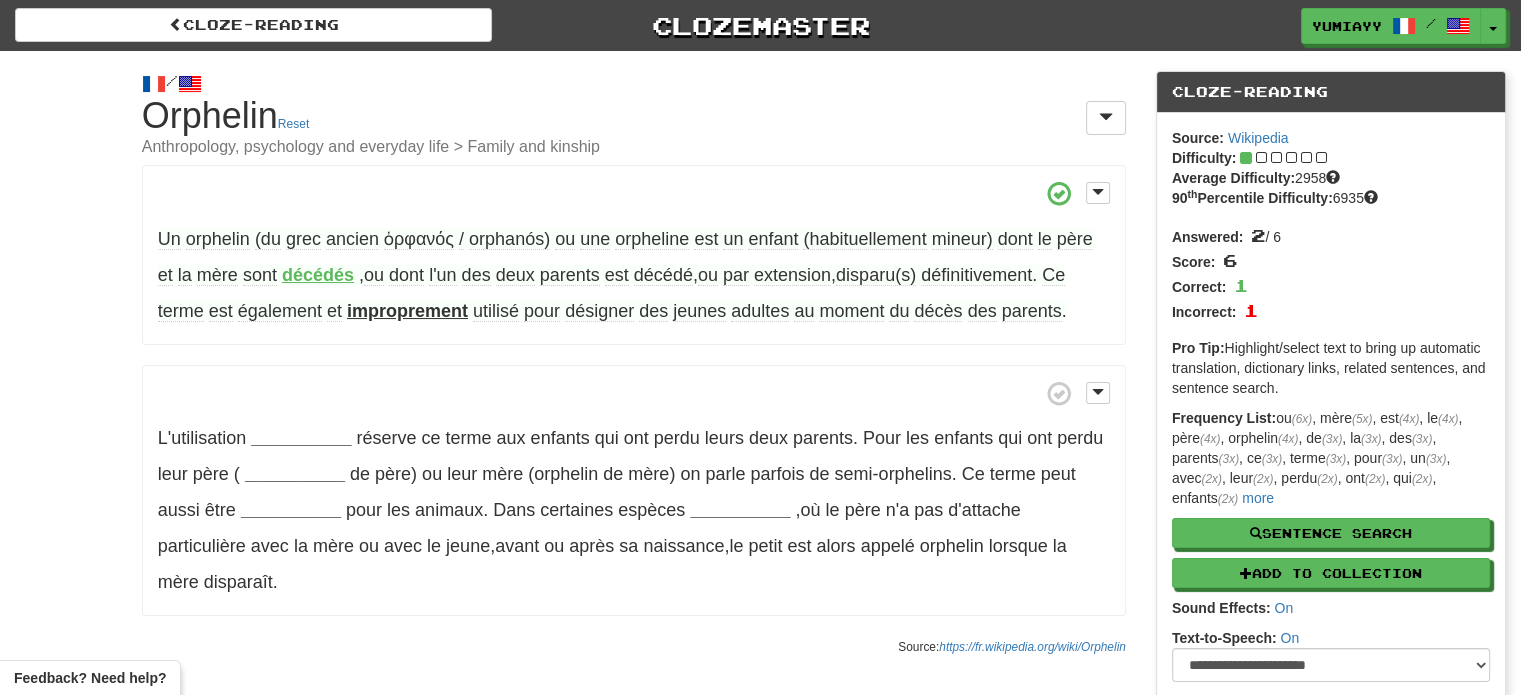 click on "utilisé" at bounding box center (496, 311) 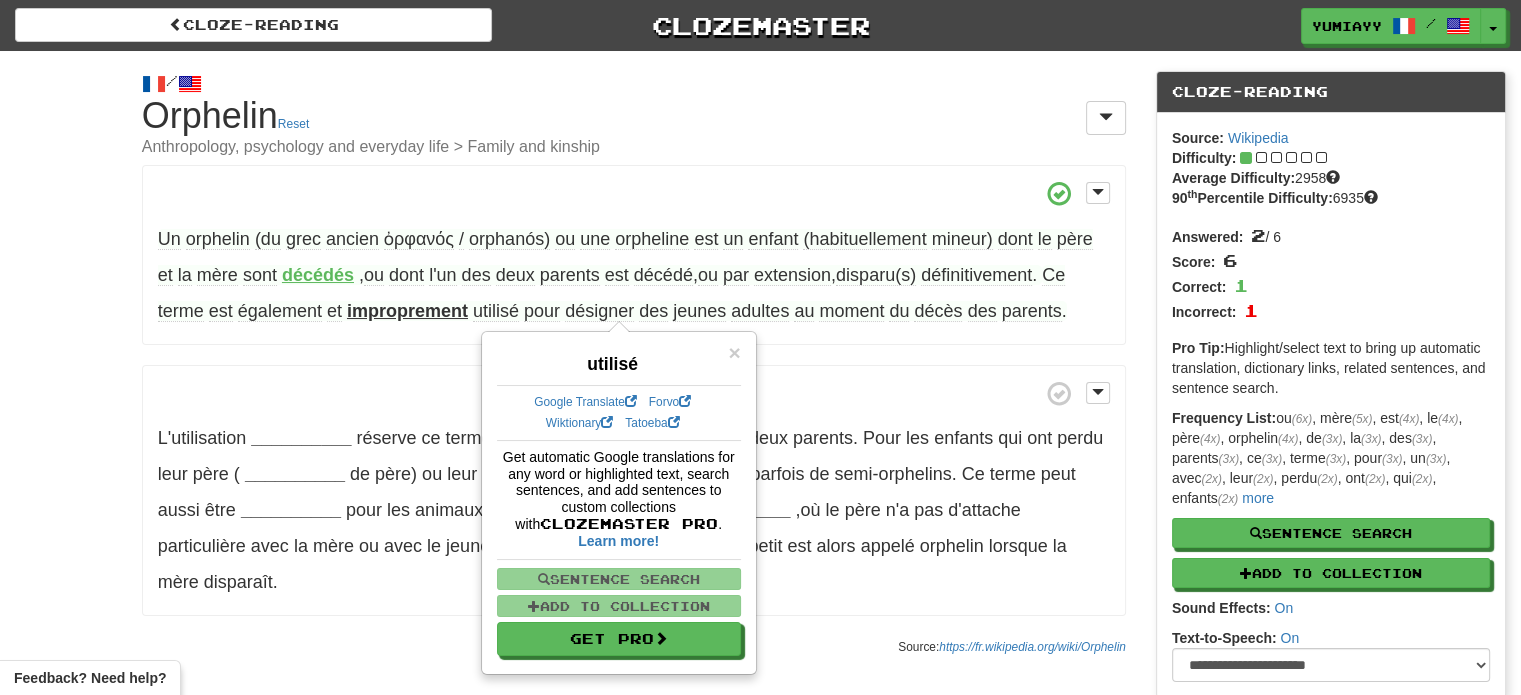 click on "Un   orphelin   (du   grec   ancien   ὀρφανός   /   orphanós)   ou   une   orpheline   est   un   enfant   (habituellement   mineur)   dont   le   père   et   la   mère   sont
décédés
,  ou   dont   l'un   des   deux   parents   est   décédé ,  ou   par   extension ,  disparu(s)   définitivement .
Ce   terme   est   également   et
improprement
utilisé   pour   désigner   des   jeunes   adultes   au   moment   du   décès   des   parents ." at bounding box center (634, 255) 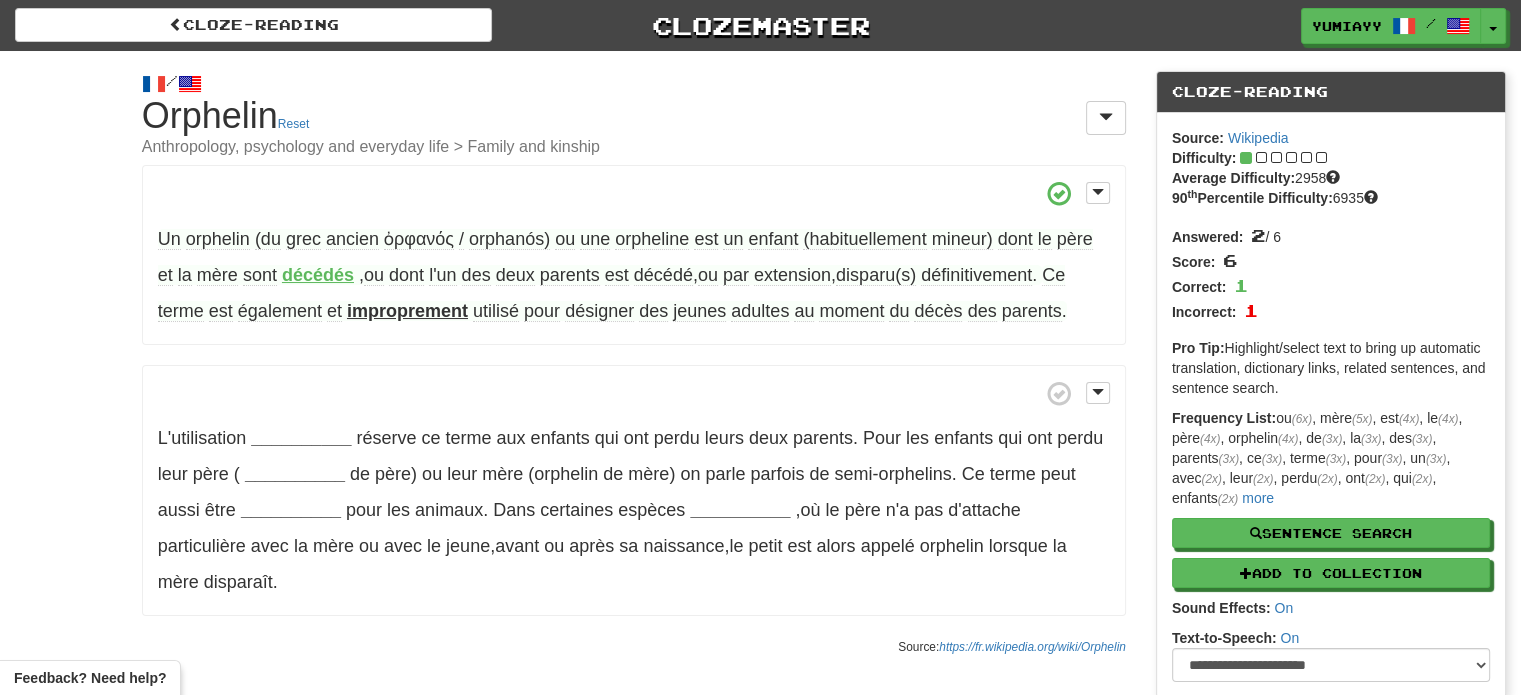 click on "improprement" at bounding box center [407, 311] 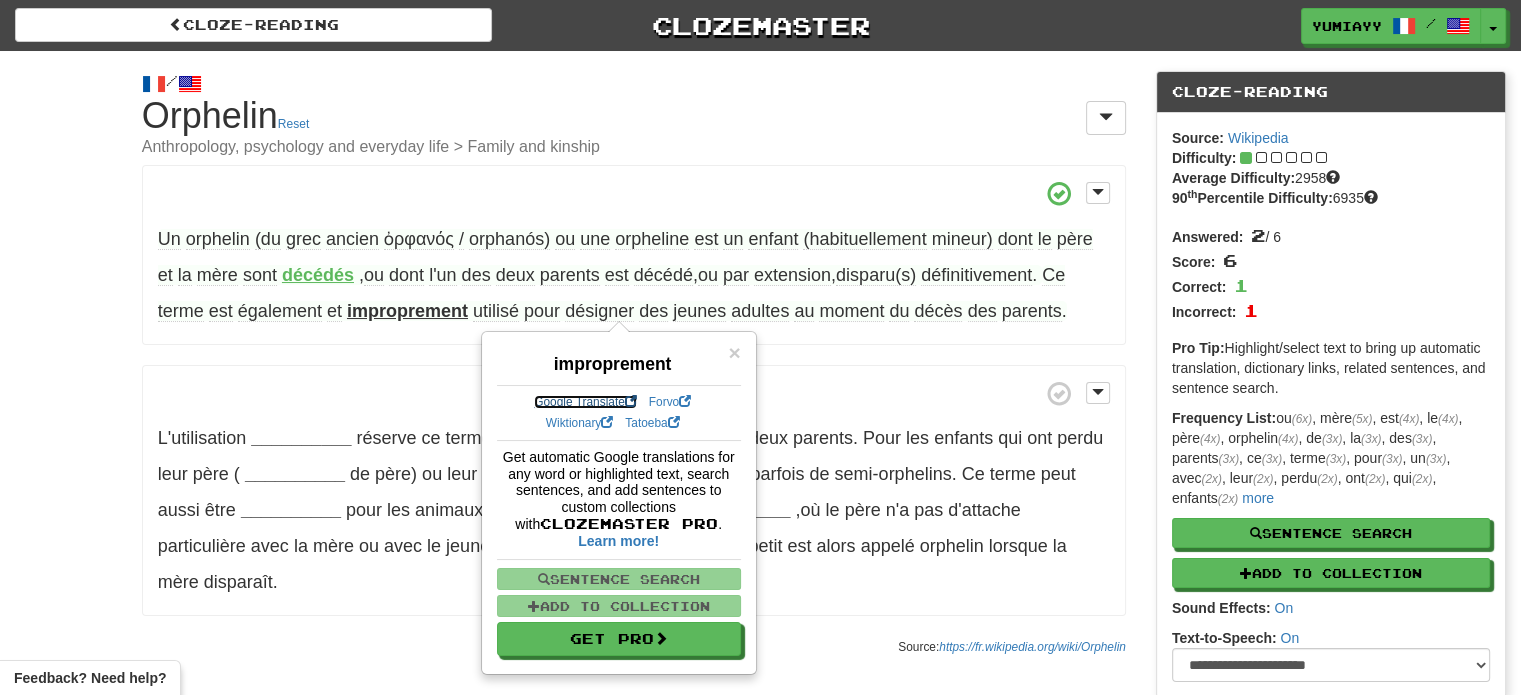 click on "Google Translate" at bounding box center (585, 402) 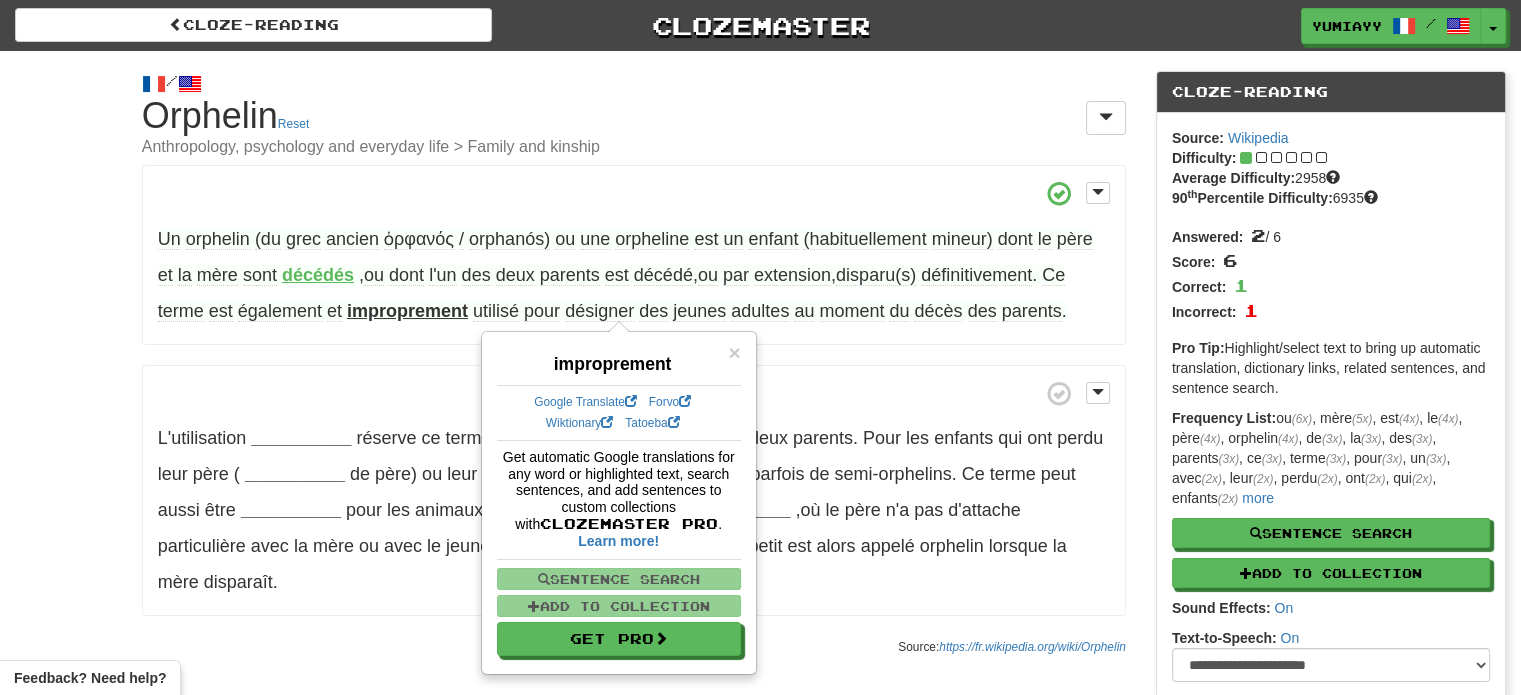 click on "Un   orphelin   (du   grec   ancien   ὀρφανός   /   orphanós)   ou   une   orpheline   est   un   enfant   (habituellement   mineur)   dont   le   père   et   la   mère   sont
décédés
,  ou   dont   l'un   des   deux   parents   est   décédé ,  ou   par   extension ,  disparu(s)   définitivement .
Ce   terme   est   également   et
improprement
utilisé   pour   désigner   des   jeunes   adultes   au   moment   du   décès   des   parents .
L'utilisation
__________
réserve   ce   terme   aux   enfants   qui   ont   perdu   leurs   deux   parents .
Pour   les   enfants   qui   ont   perdu   leur   père   (
__________
de   père)   ou   leur   mère   (orphelin   de   mère)   on   parle   parfois   de   semi-orphelins .
Ce   terme   peut   aussi   être
__________
pour   les" at bounding box center [634, 390] 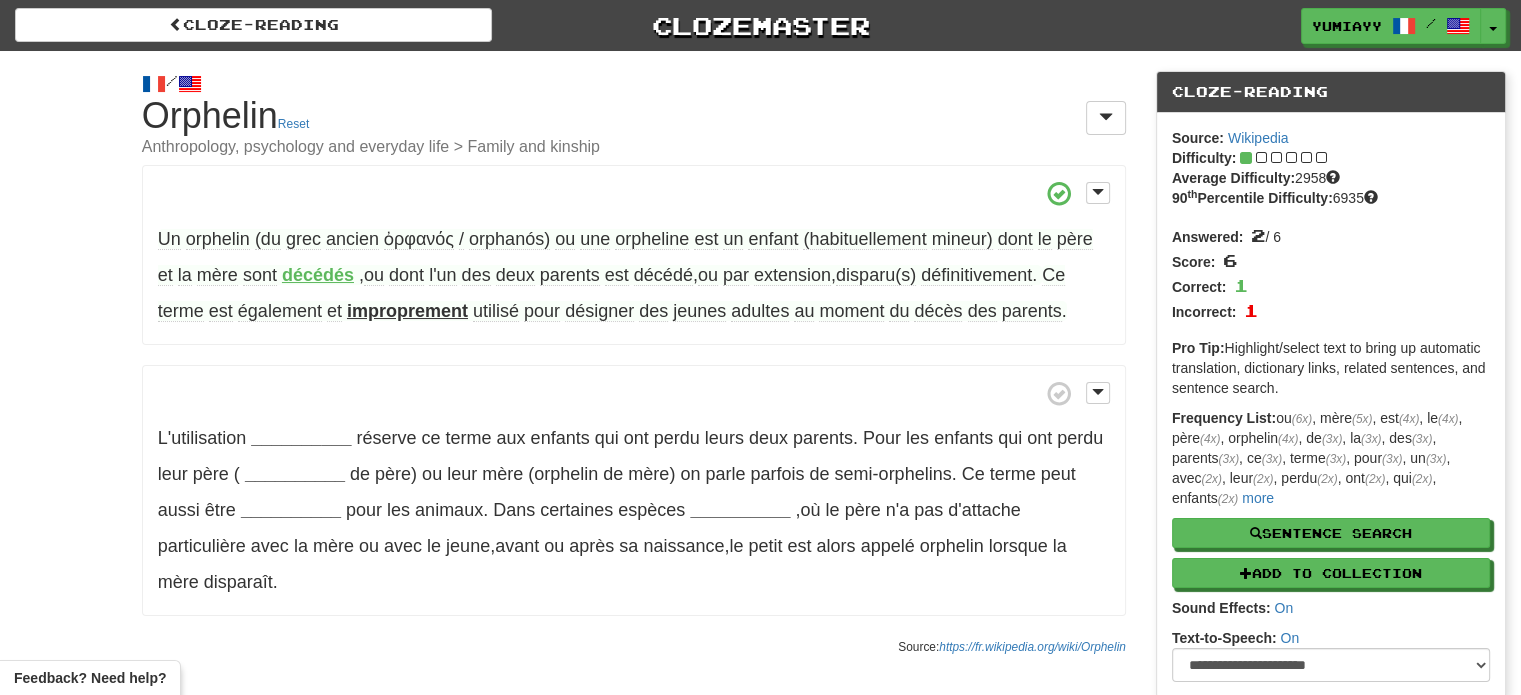 click on "désigner" at bounding box center (599, 311) 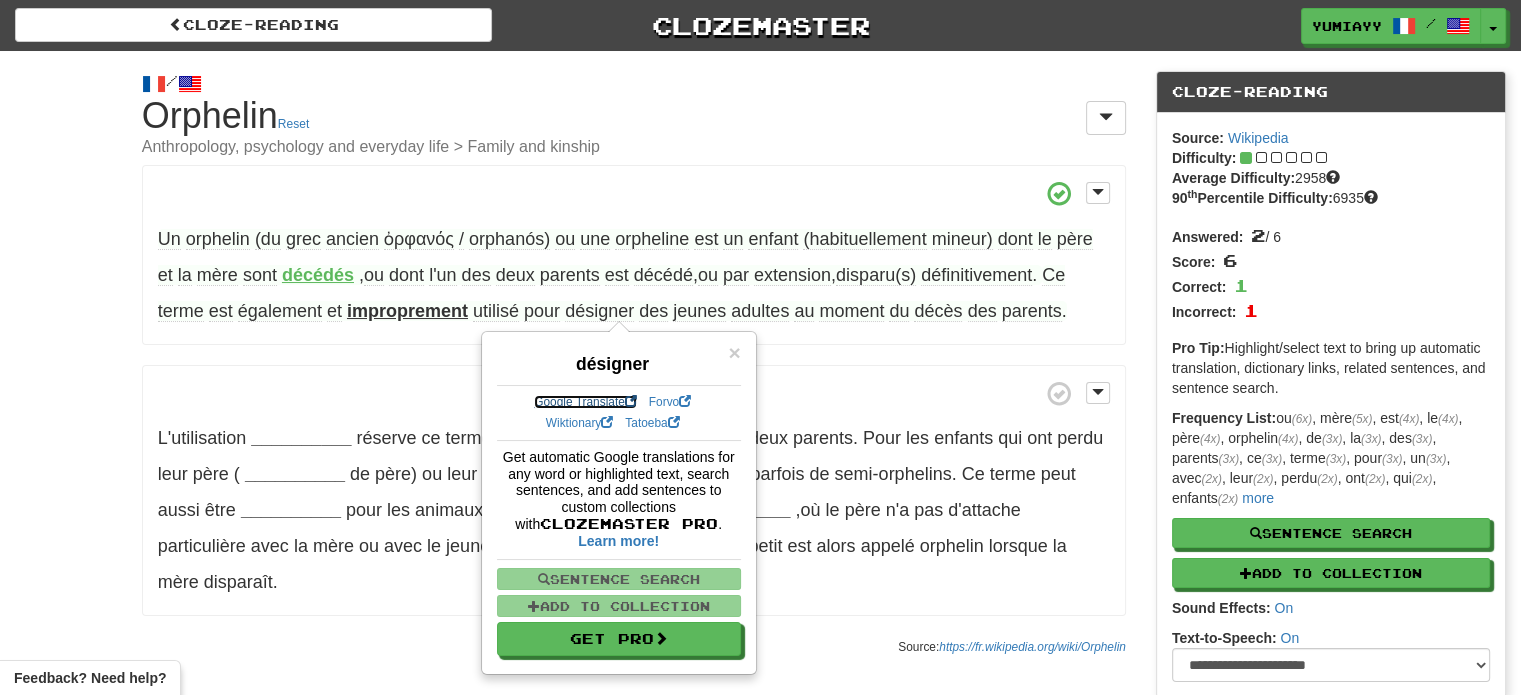 click on "Google Translate" at bounding box center (585, 402) 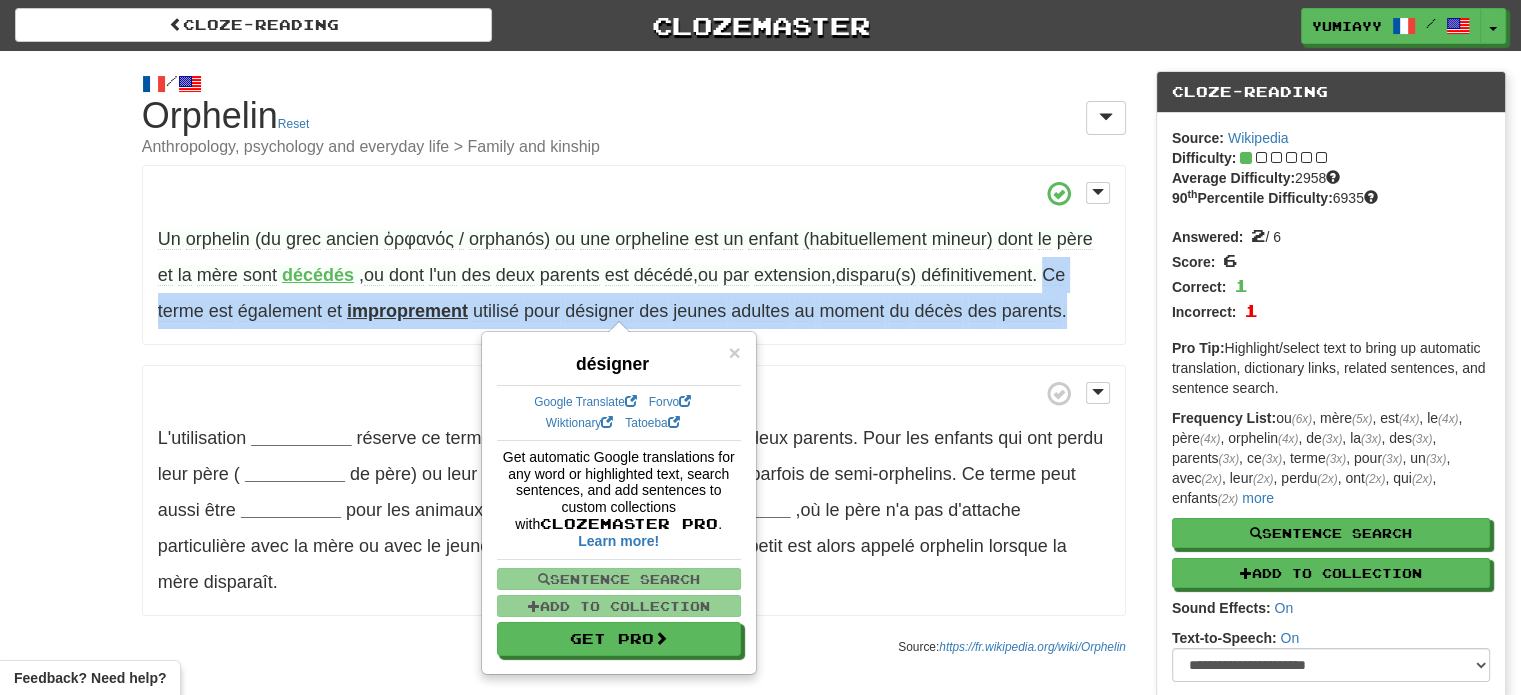 drag, startPoint x: 1075, startPoint y: 300, endPoint x: 1056, endPoint y: 271, distance: 34.669872 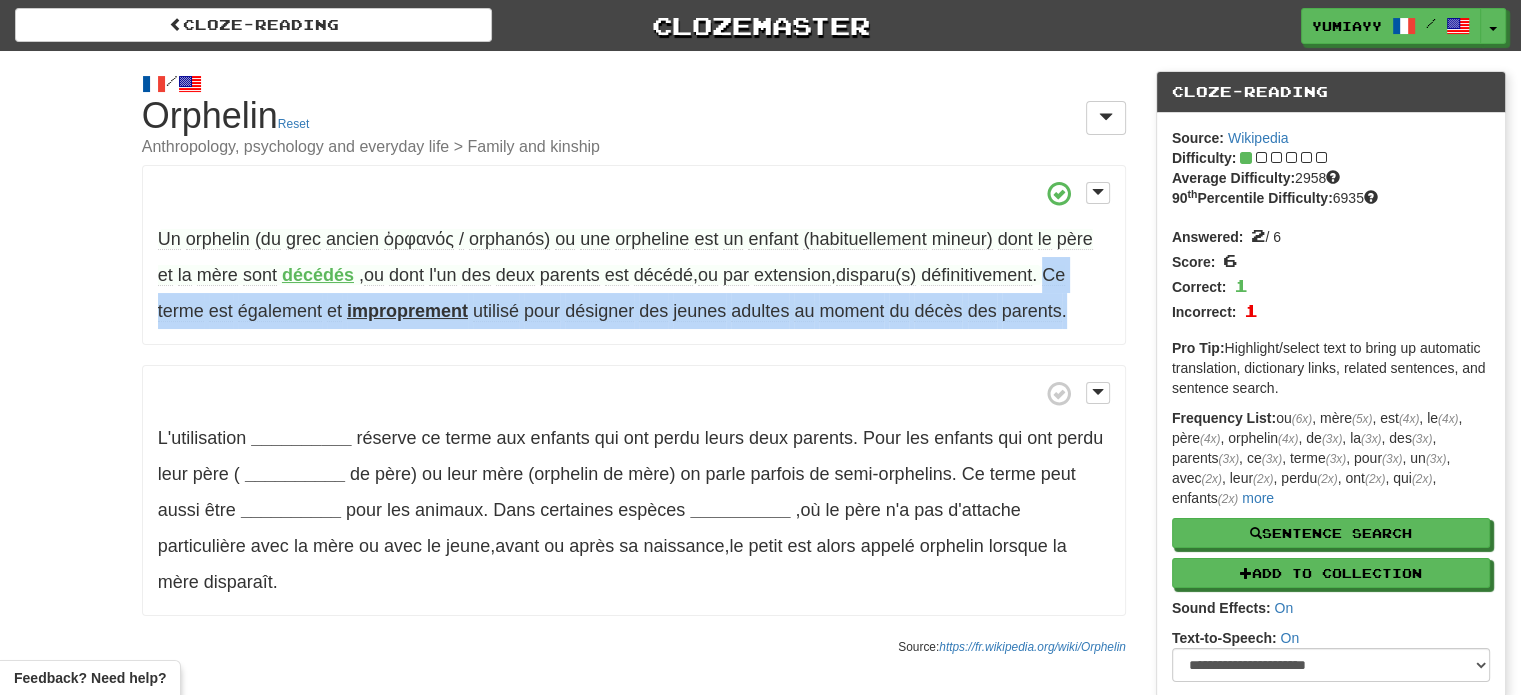 copy on "Ce   terme   est   également   et
improprement
utilisé   pour   désigner   des   jeunes   adultes   au   moment   du   décès   des   parents ." 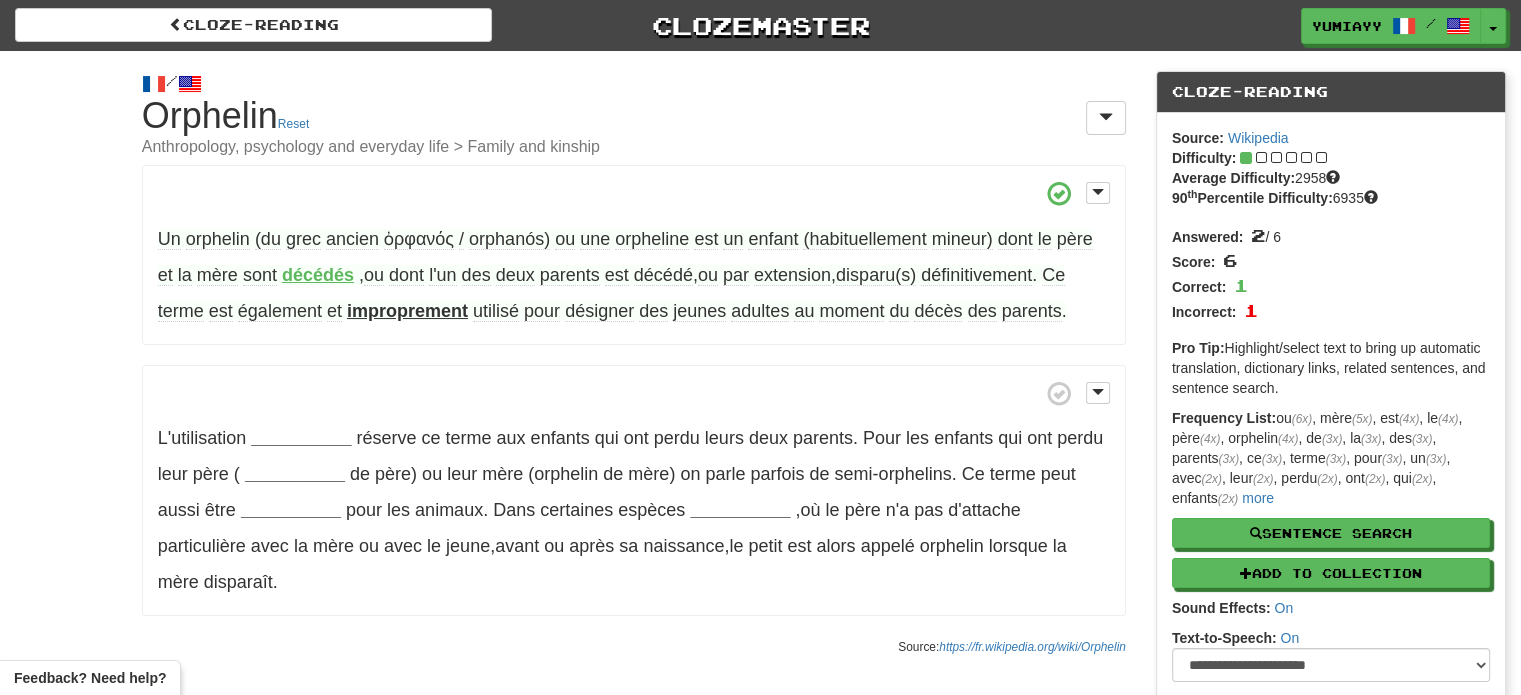 click on "/
Cloze-Reading
Orphelin
Reset
Anthropology, psychology and everyday life > Family and kinship
Un   orphelin   (du   grec   ancien   ὀρφανός   /   orphanós)   ou   une   orpheline   est   un   enfant   (habituellement   mineur)   dont   le   père   et   la   mère   sont
décédés
,  ou   dont   l'un   des   deux   parents   est   décédé ,  ou   par   extension ,  disparu(s)   définitivement .
Ce   terme   est   également   et
improprement
utilisé   pour   désigner   des   jeunes   adultes   au   moment   du   décès   des   parents .
L'utilisation
__________
réserve   ce   terme   aux   enfants   qui   ont   perdu   leurs   deux   parents .
Pour   les   enfants   qui   ont   perdu   leur   père   (
__________
de   père)   ou   leur   mère   (orphelin   de   mère)   on   parle" at bounding box center [760, 404] 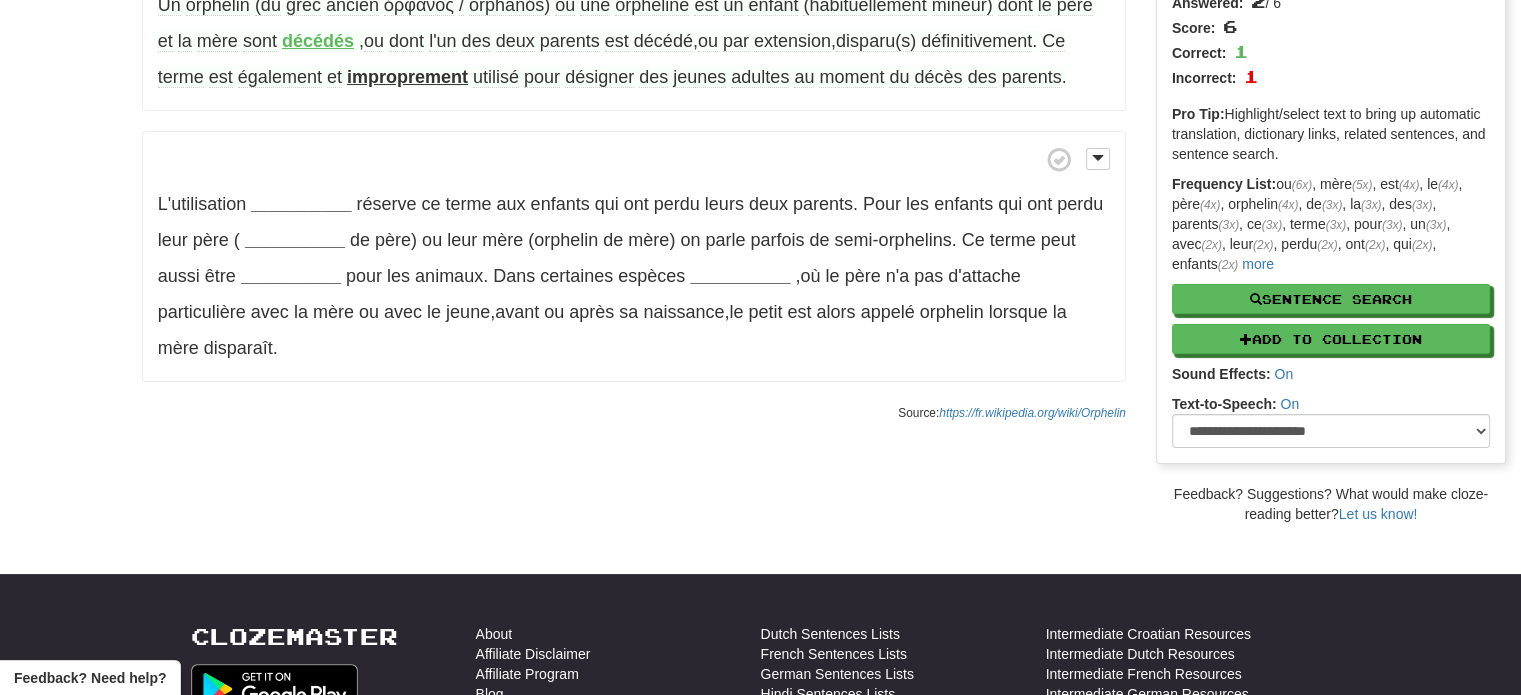 scroll, scrollTop: 200, scrollLeft: 0, axis: vertical 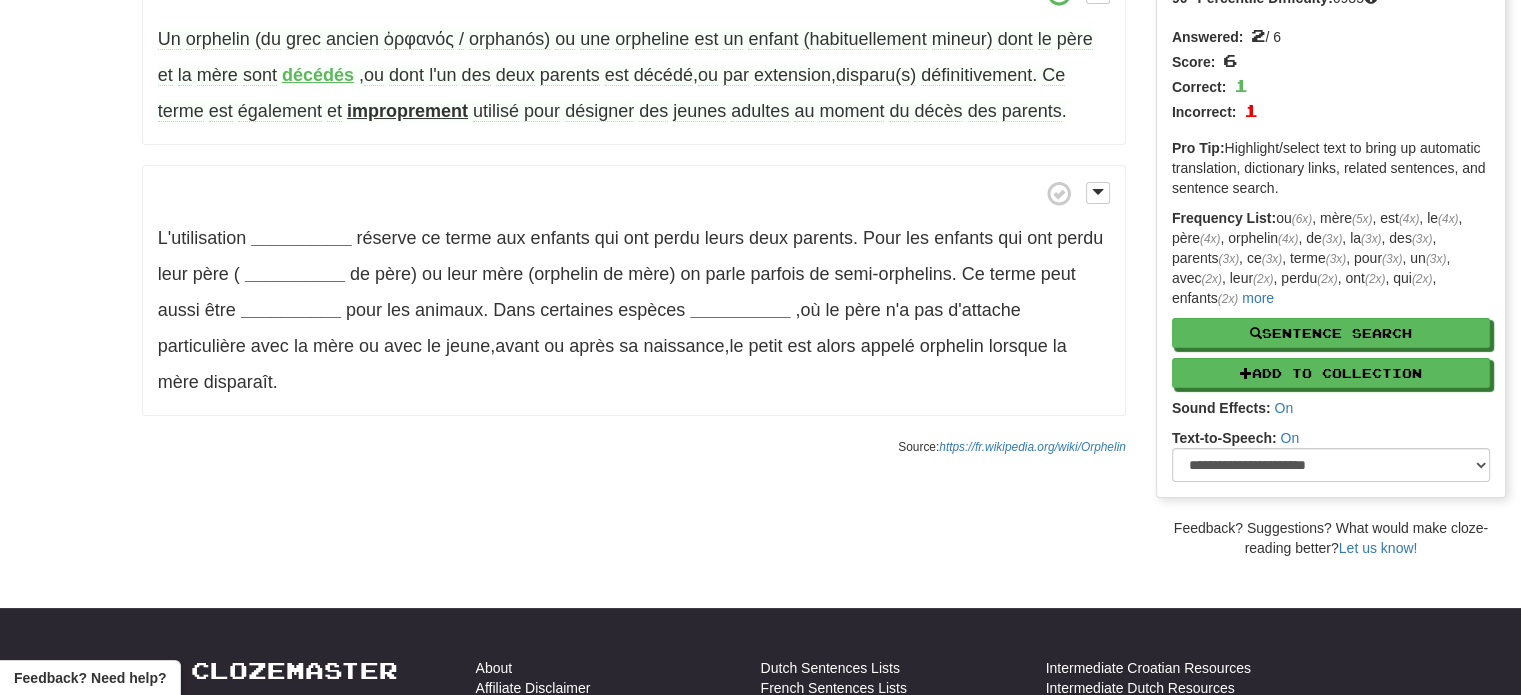 click on "L'utilisation
__________
réserve   ce   terme   aux   enfants   qui   ont   perdu   leurs   deux   parents .
Pour   les   enfants   qui   ont   perdu   leur   père   (
__________
de   père)   ou   leur   mère   (orphelin   de   mère)   on   parle   parfois   de   semi-orphelins .
Ce   terme   peut   aussi   être
__________
pour   les   animaux .
Dans   certaines   espèces
__________
,  où   le   père   n'a   pas   d'attache   particulière   avec   la   mère   ou   avec   le   jeune ,  avant   ou   après   sa   naissance ,  le   petit   est   alors   appelé   orphelin   lorsque   la   mère   disparaît ." at bounding box center [634, 291] 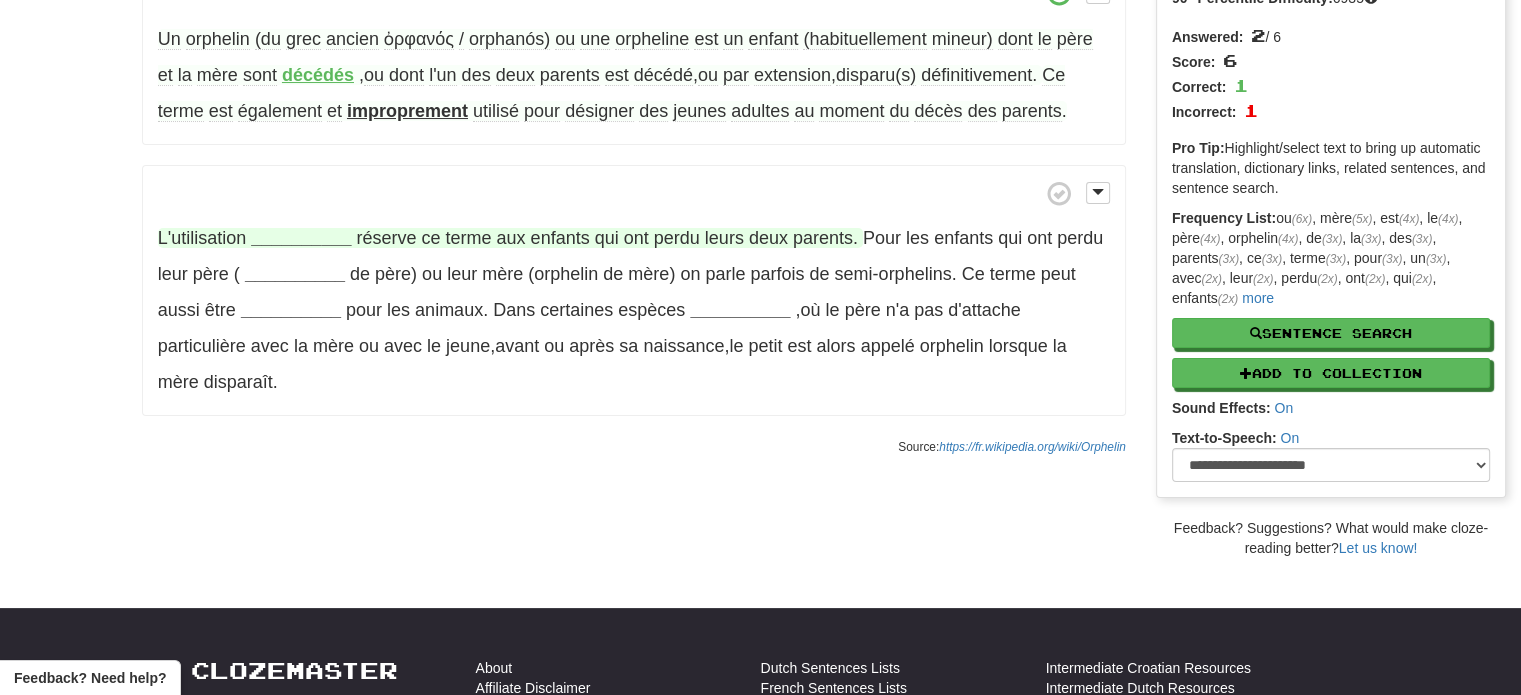 click on "__________" at bounding box center (301, 238) 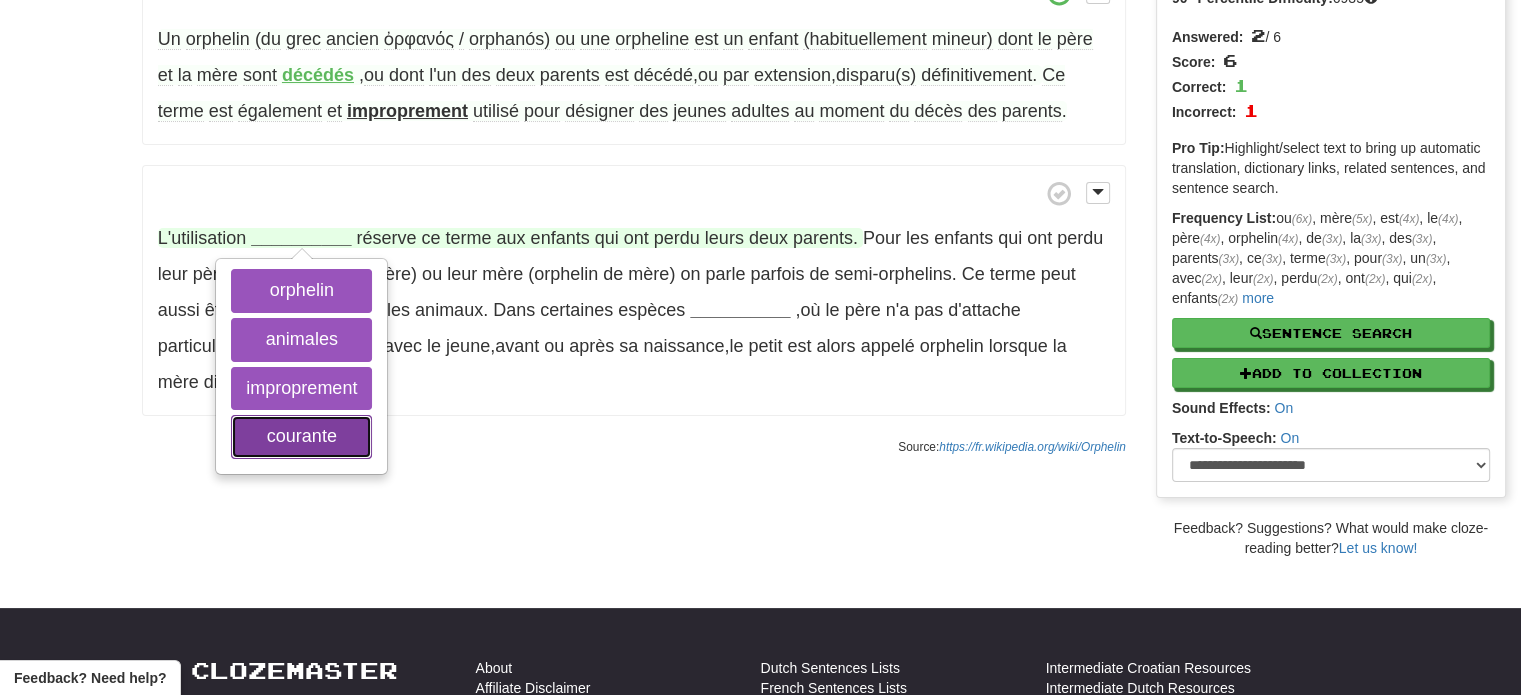 click on "courante" at bounding box center [301, 437] 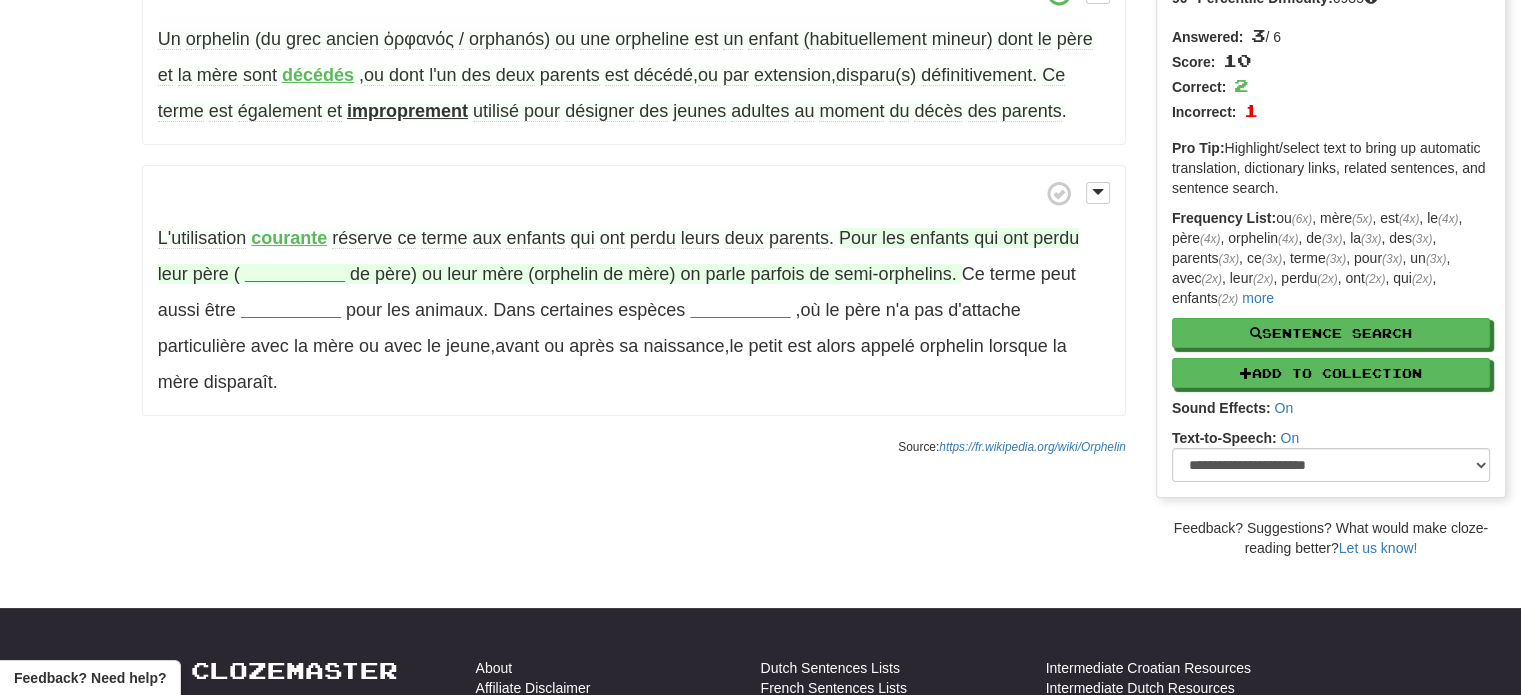 click on "__________" at bounding box center (295, 274) 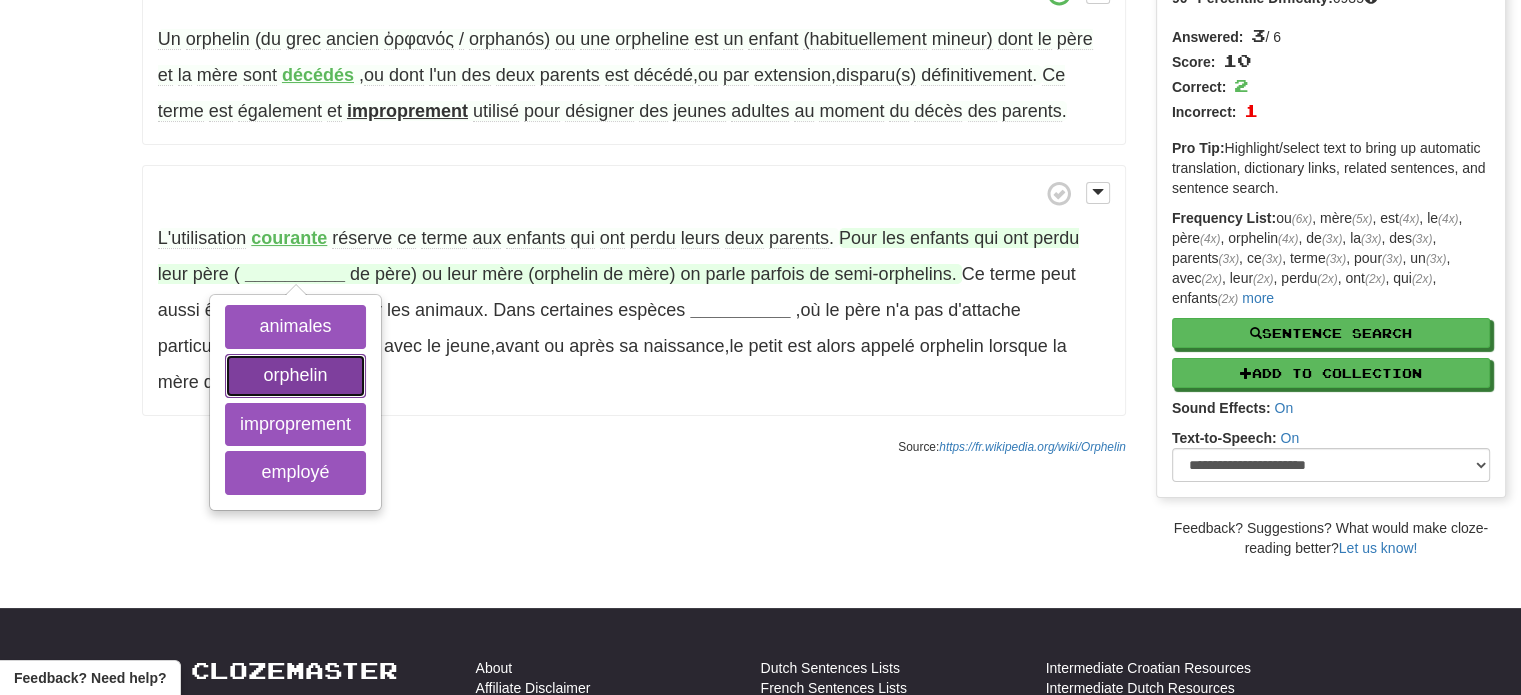 click on "orphelin" at bounding box center [295, 376] 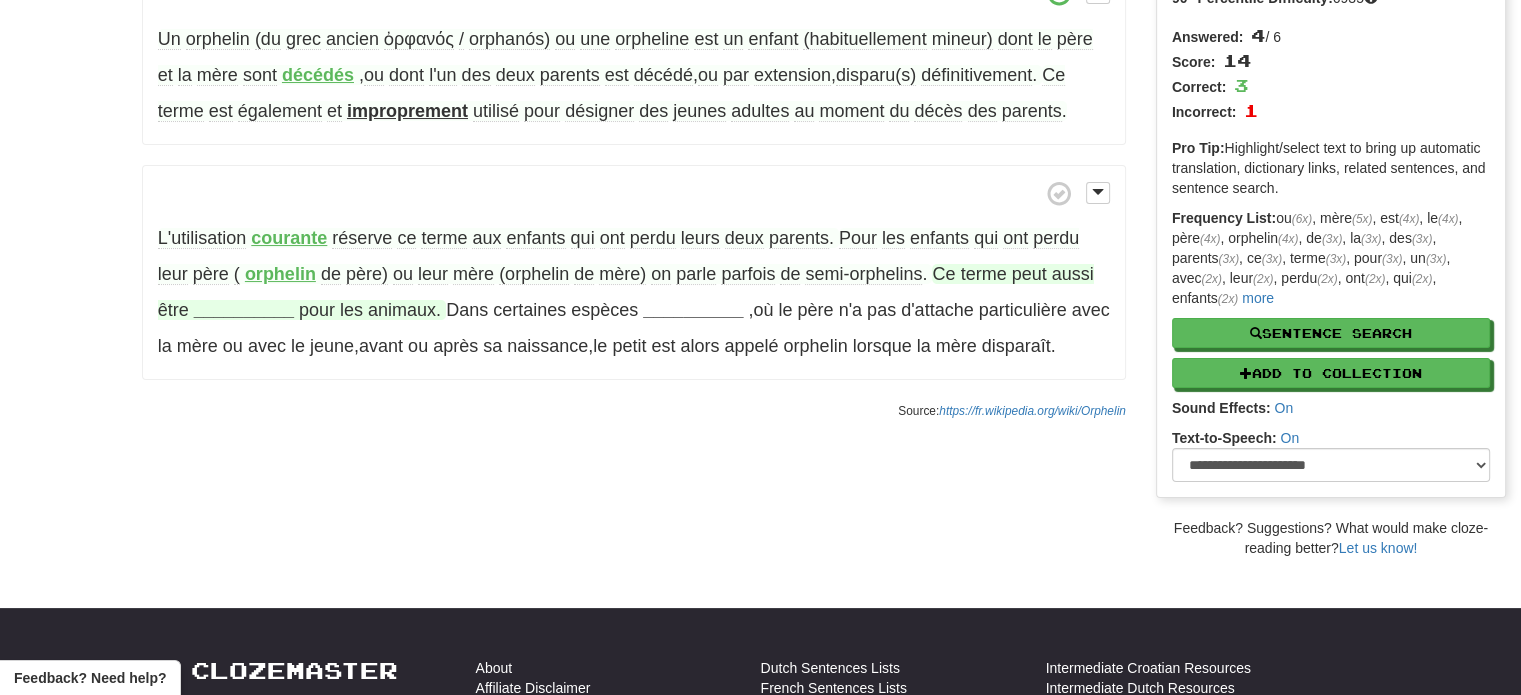 click on "__________" at bounding box center [244, 310] 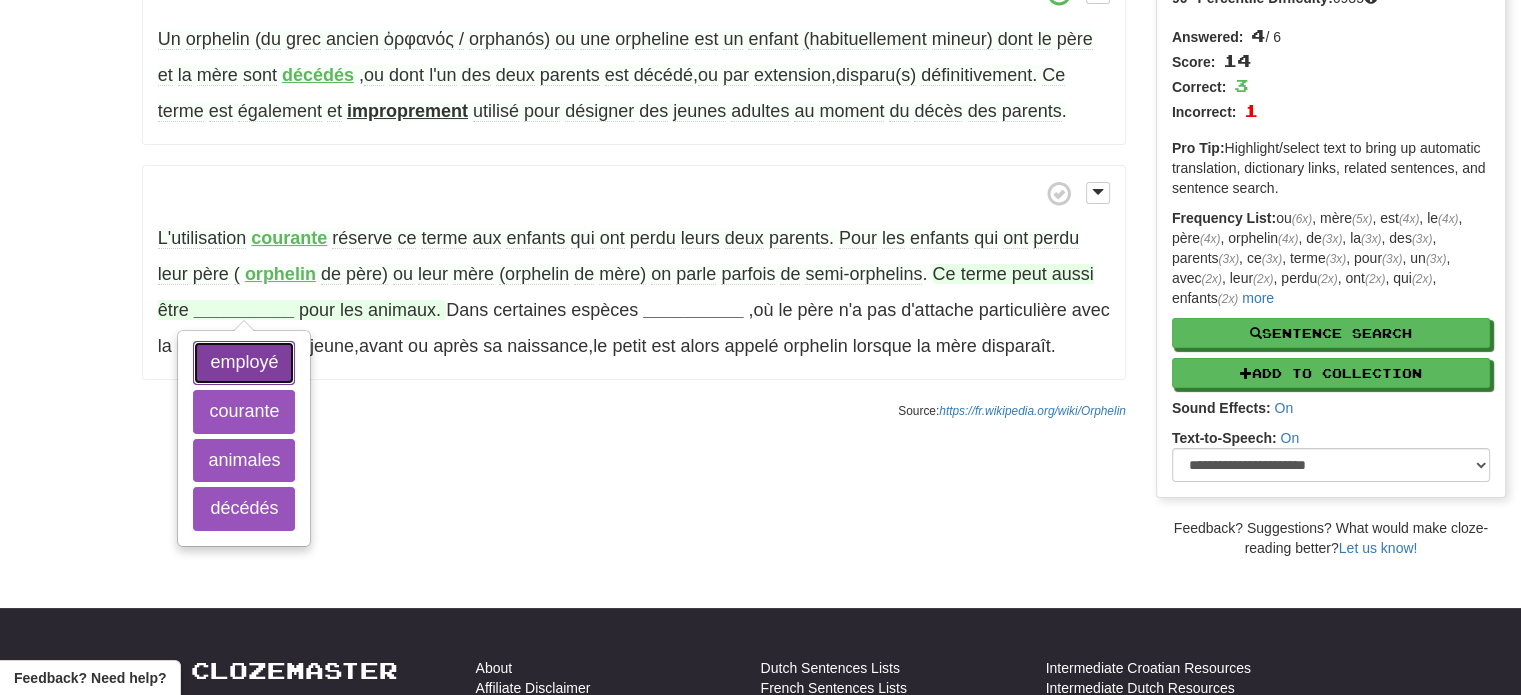 click on "employé" at bounding box center (244, 363) 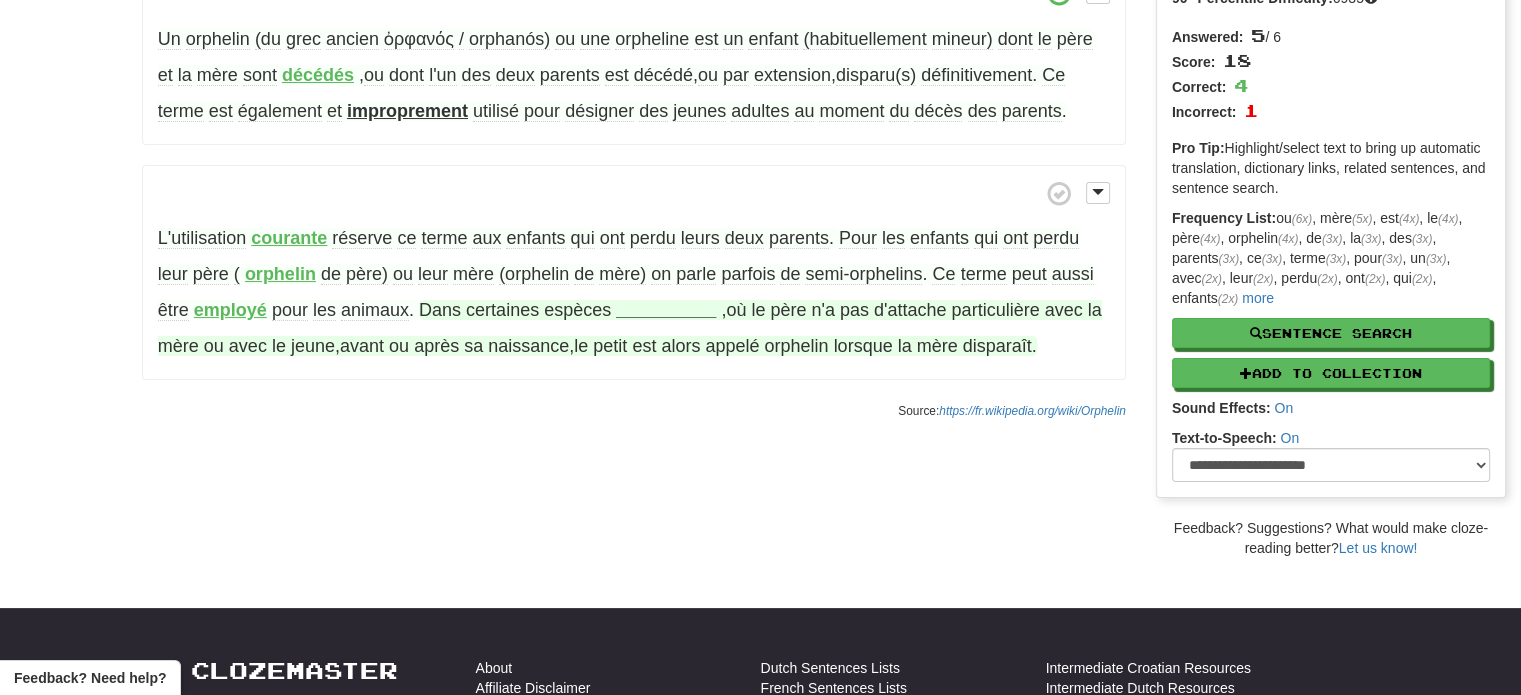 click on "__________" at bounding box center [666, 310] 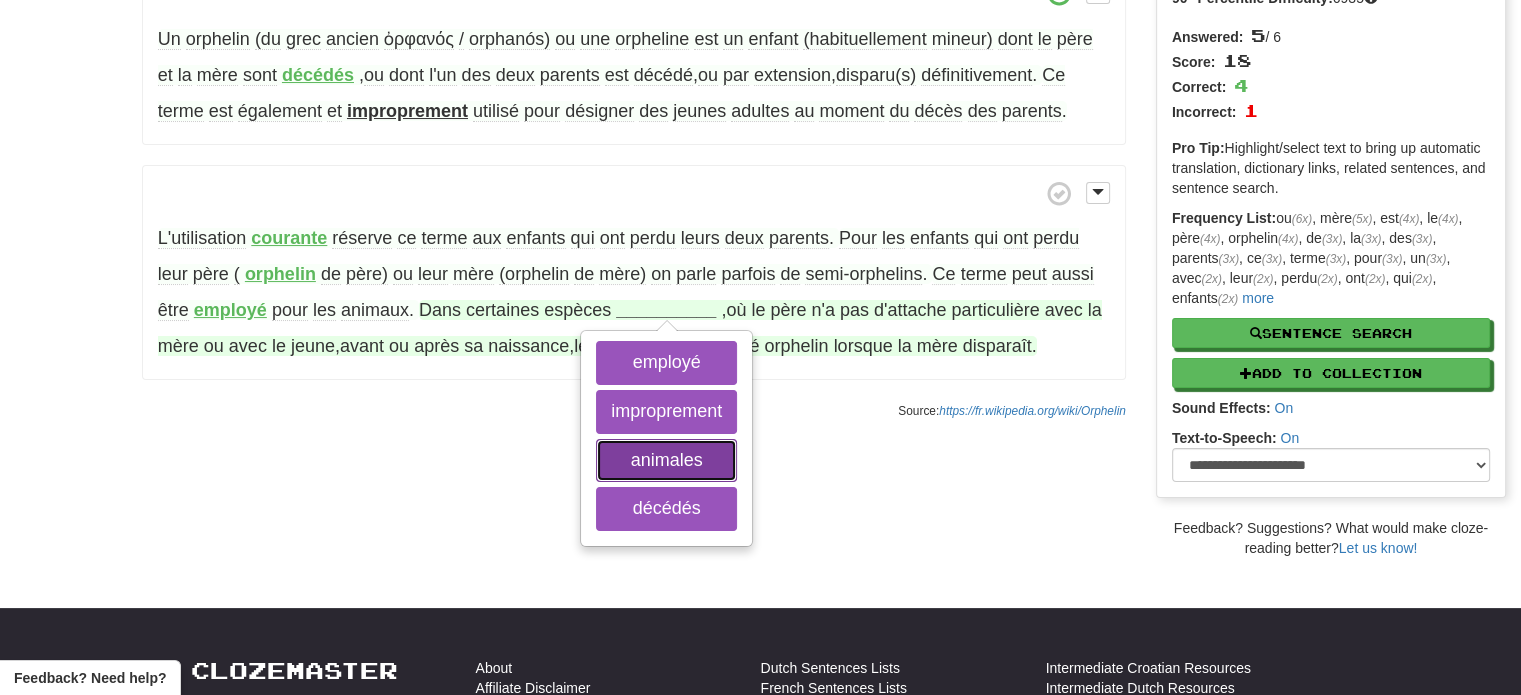 click on "animales" at bounding box center [666, 461] 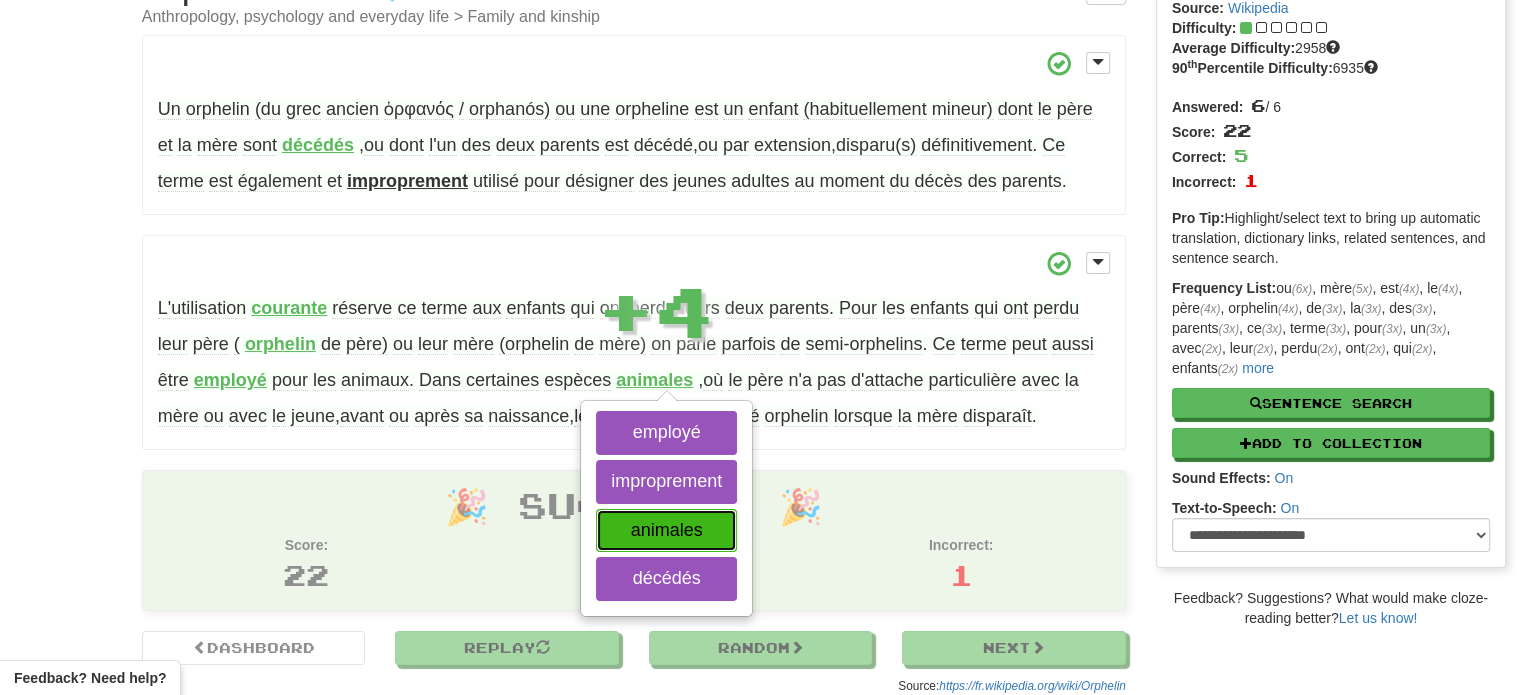 scroll, scrollTop: 123, scrollLeft: 0, axis: vertical 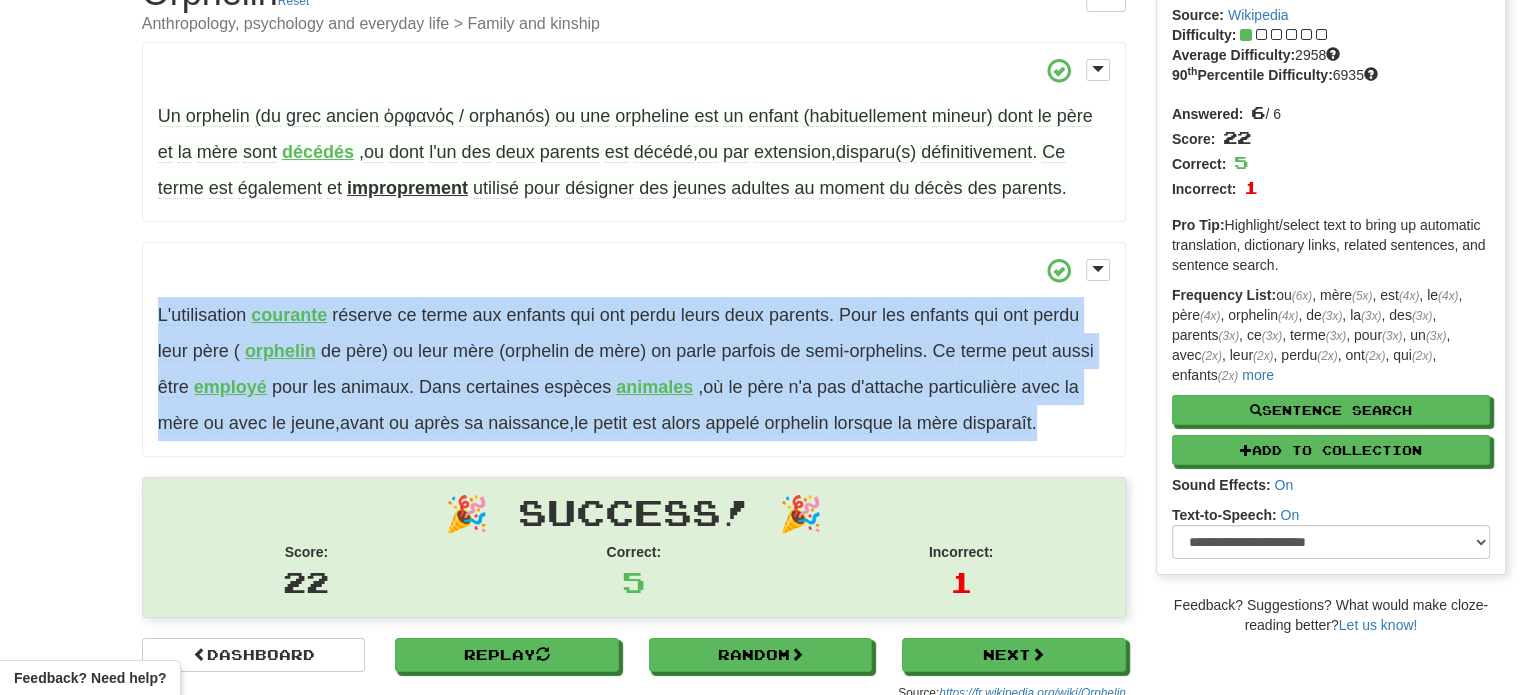 drag, startPoint x: 1063, startPoint y: 419, endPoint x: 143, endPoint y: 312, distance: 926.20135 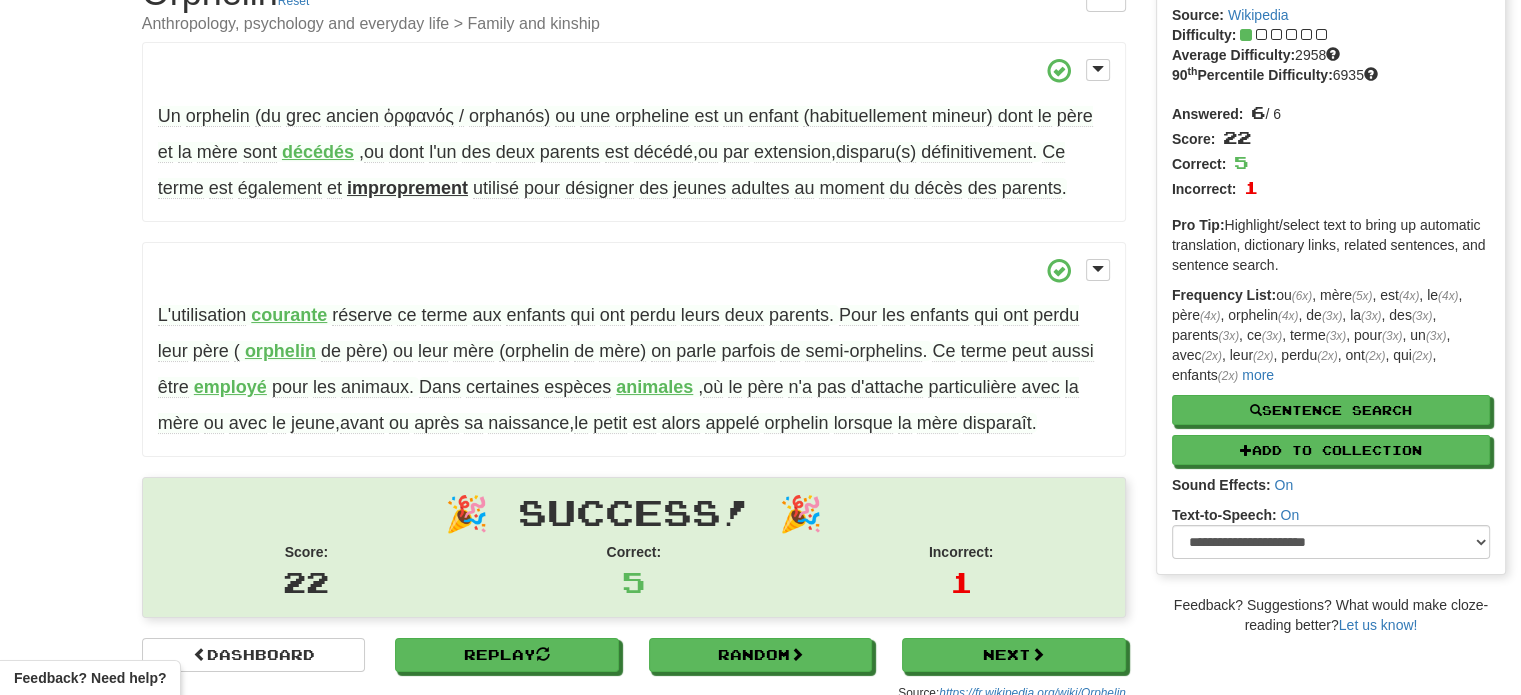 click on "Cloze-Reading
Source:
Wikipedia
Difficulty:
Average Difficulty:
2958
90 th  Percentile Difficulty:
6935
Answered:
6  / 6
Score:
22
Correct:
5
Incorrect:
1
Pro Tip:
Highlight/select text to bring up automatic translation, dictionary links, related sentences, and sentence search.
Frequency List:
ou  (6x) , mère  (5x) , est  (4x) , le  (4x) , père  (4x) , orphelin  (4x) , de  (3x) , la  (3x) , des  (3x) , parents  (3x) , ce  (3x) , terme  (3x) , pour  (3x) , un  (3x) , avec  (2x) , leur  (2x) , perdu  (2x) , ont  (2x) , qui  (2x) , enfants  (2x) , deux  (2x) , l'  (2x) , et  (2x) , dont  (2x) , du  (2x) , les  (2x) , orphelins  (1x) , parfois  (1x) , parle  (1x) , on  (1x) , n'a  (1x) , appelé  (1x) , pas  (1x) , leurs  (1x) , orpheline  (1x) , une  (1x) , lorsque  (1x) , orphanós  (1x) , aux  (1x) , réserve  (1x) , courante  (1x) , utilisation  (1x) , décès  (1x) , moment  (1x) , au  (1x) (1x)" at bounding box center (1331, 291) 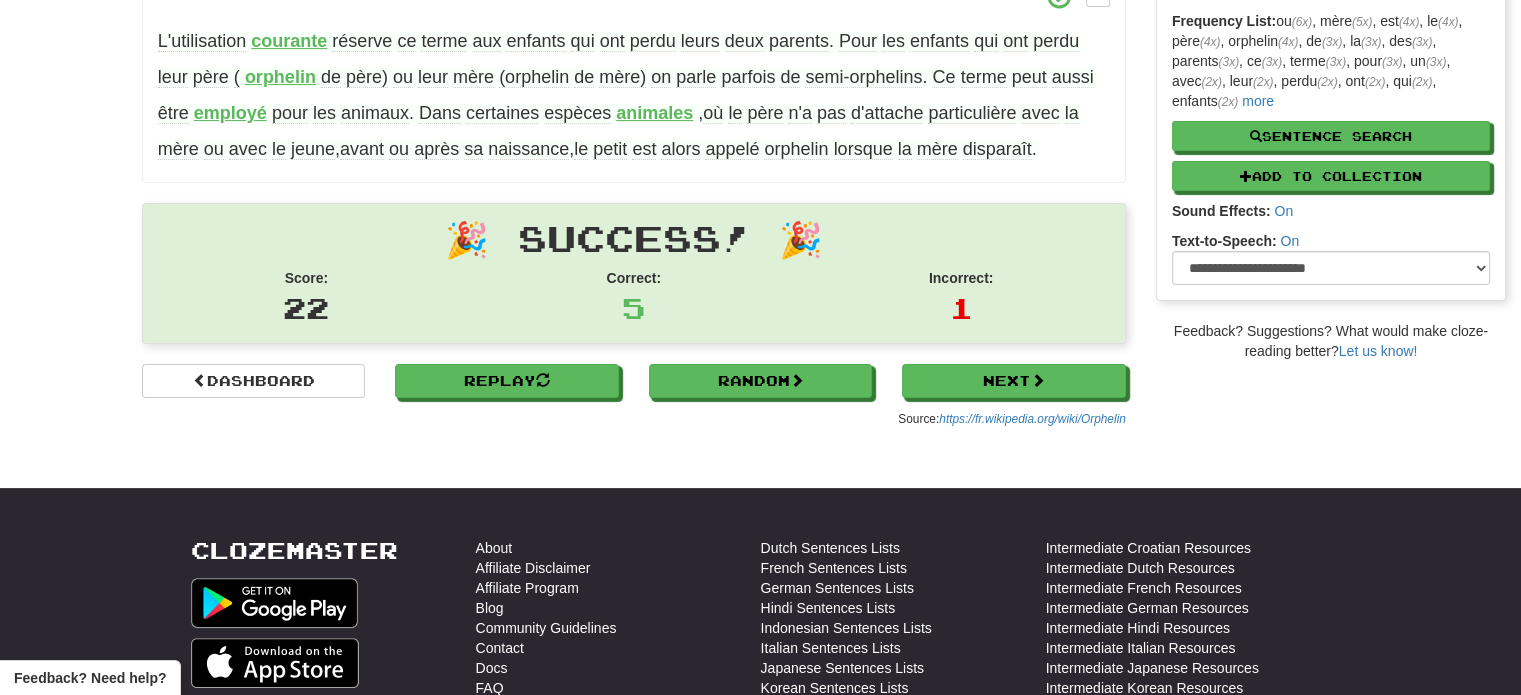 scroll, scrollTop: 400, scrollLeft: 0, axis: vertical 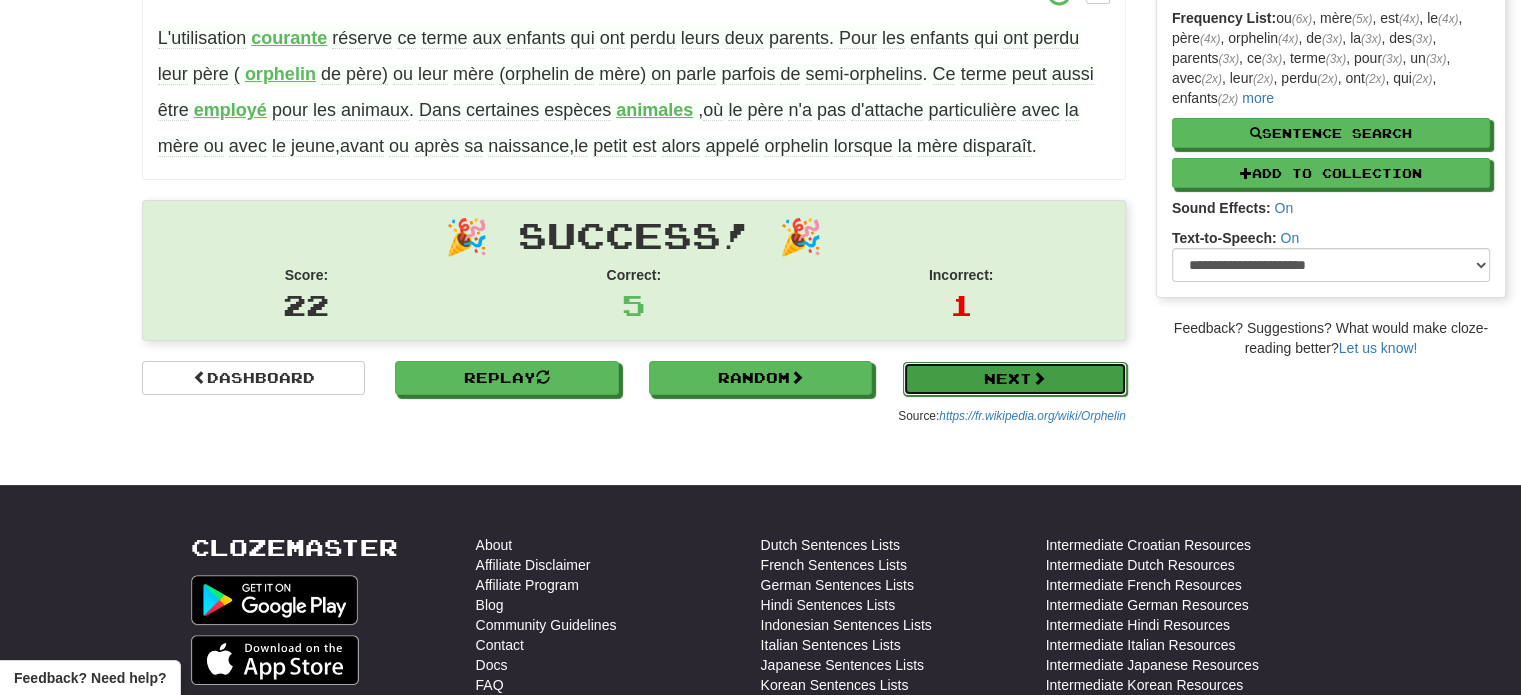 click on "Next" at bounding box center (1015, 379) 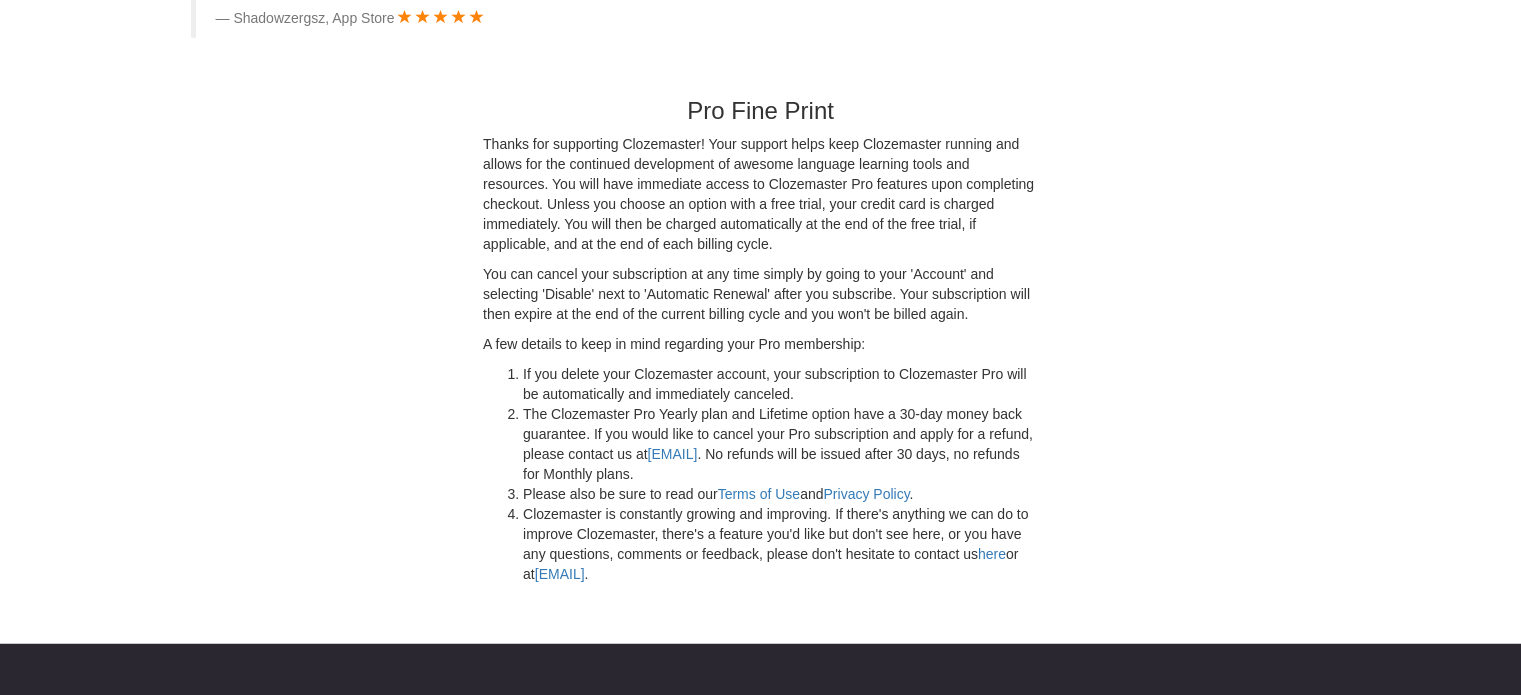 scroll, scrollTop: 5100, scrollLeft: 0, axis: vertical 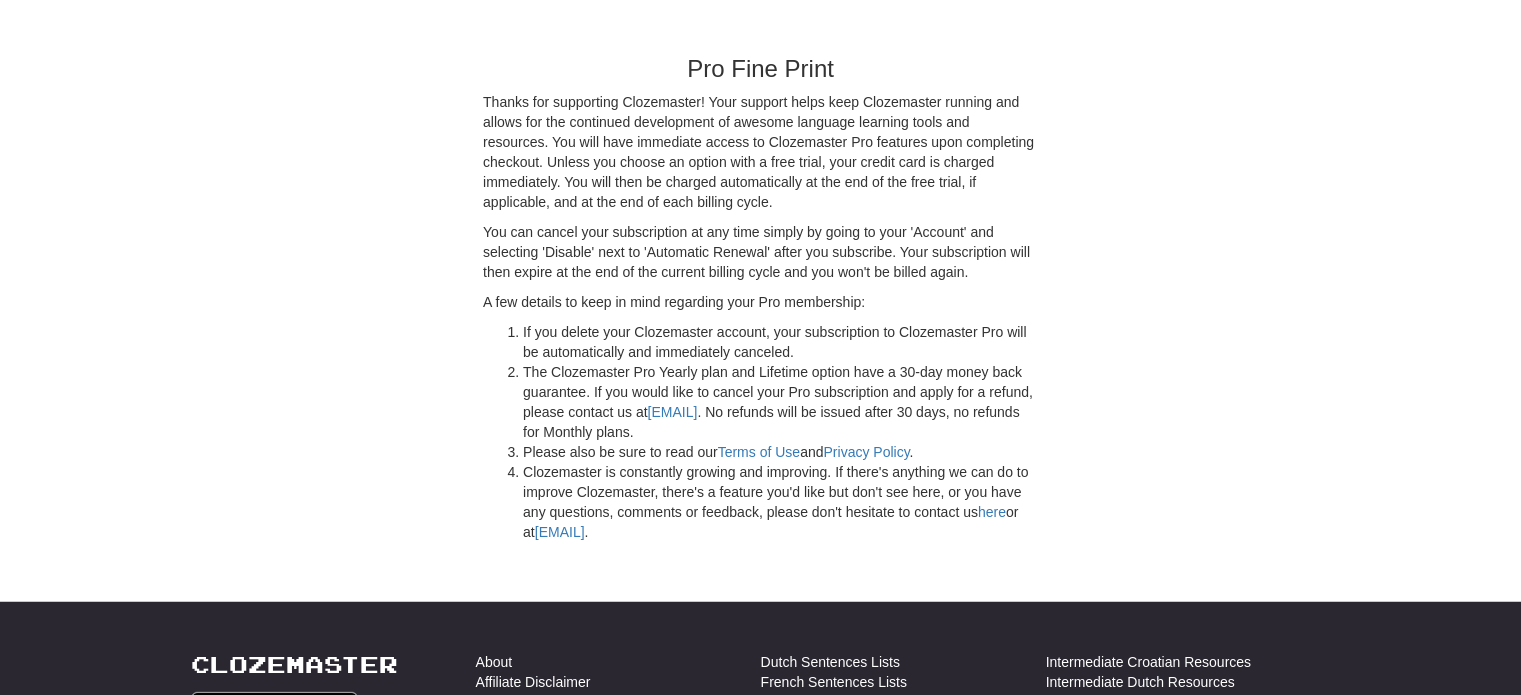 drag, startPoint x: 1517, startPoint y: 588, endPoint x: 1517, endPoint y: 577, distance: 11 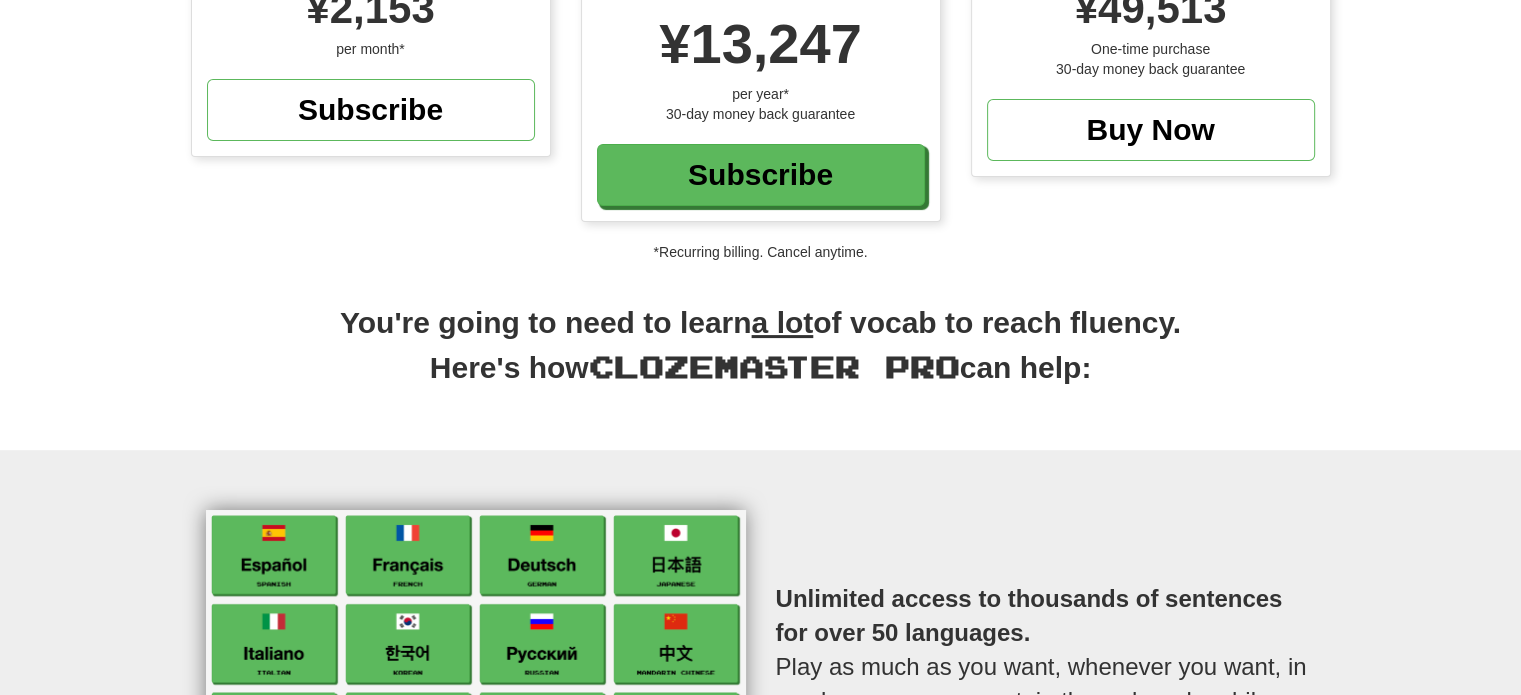 scroll, scrollTop: 0, scrollLeft: 0, axis: both 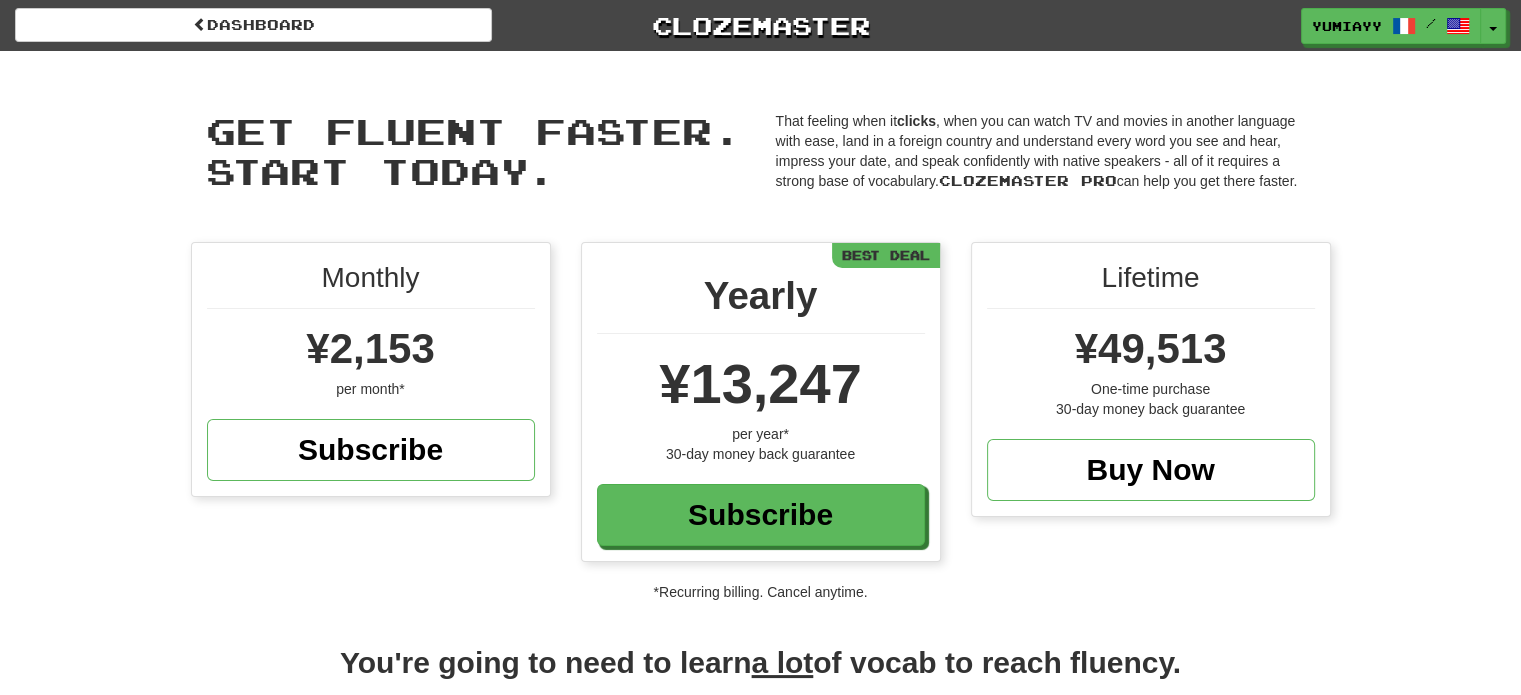 click on "Dashboard
Clozemaster
yumiayy
/
Toggle Dropdown
Dashboard
Leaderboard
Activity Feed
Notifications
Profile
Discussions
Français
/
English
Streak:
1
Review:
65
Daily Goal:  362 /10
Languages
Account
Logout
yumiayy
/
Toggle Dropdown
Dashboard
Leaderboard
Activity Feed
Notifications
Profile
Discussions
Français
/
English
Streak:
1
Review:
65
Daily Goal:  362 /10
Languages
Account
Logout
clozemaster" at bounding box center [760, 22] 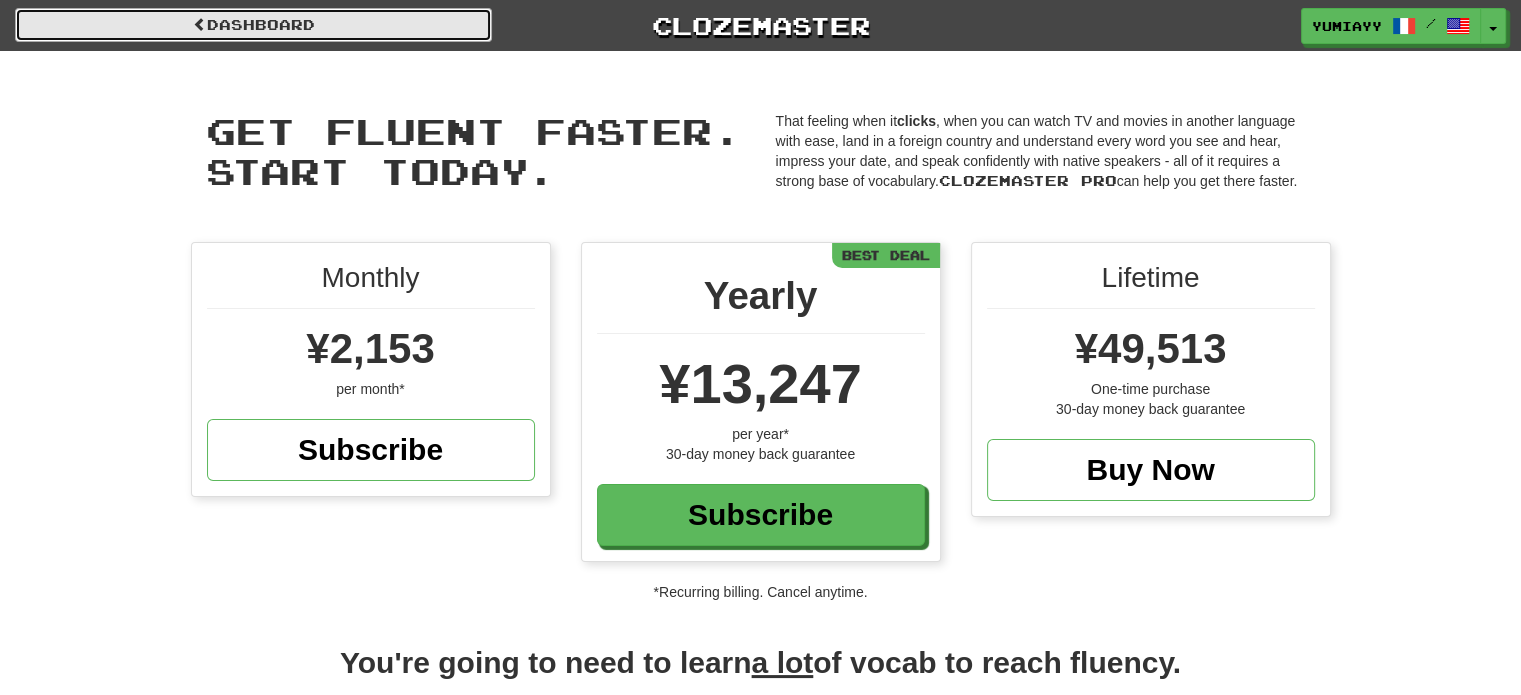 click on "Dashboard" at bounding box center (253, 25) 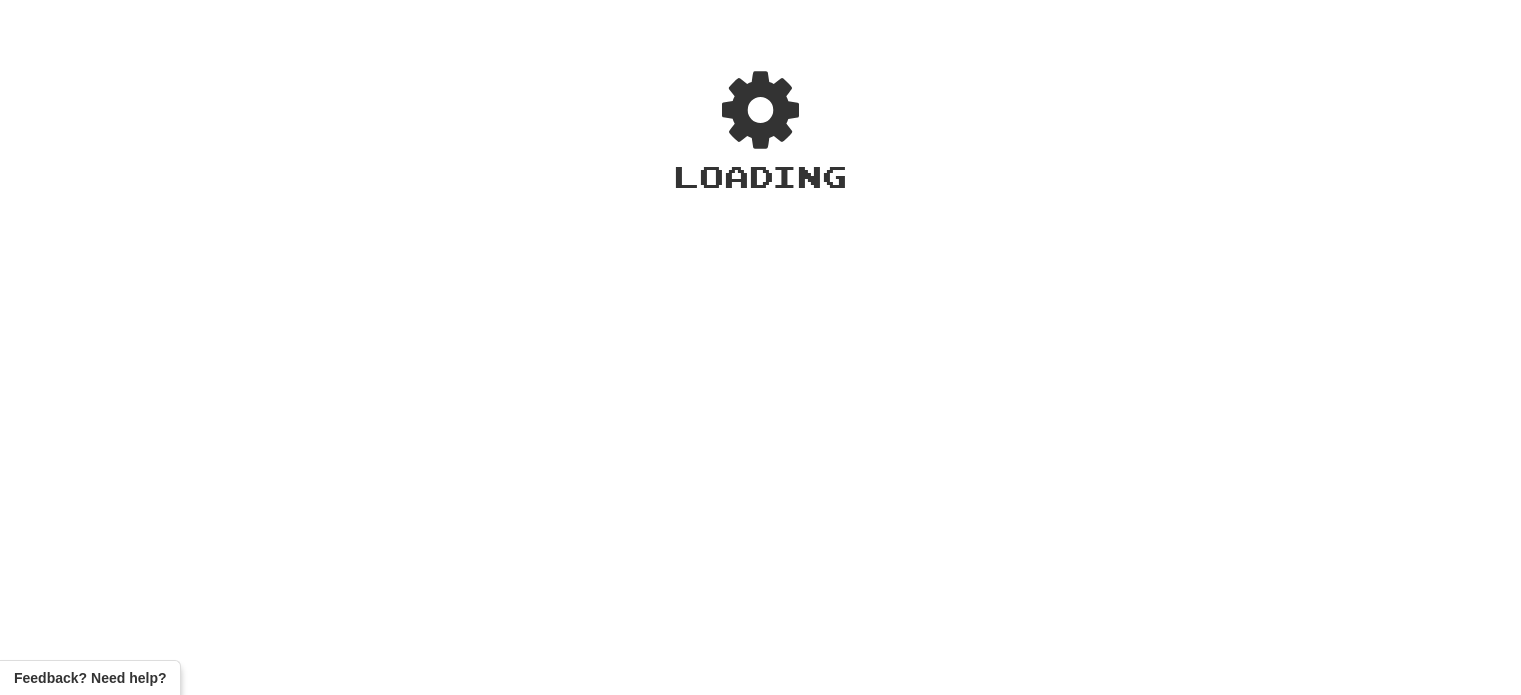 scroll, scrollTop: 0, scrollLeft: 0, axis: both 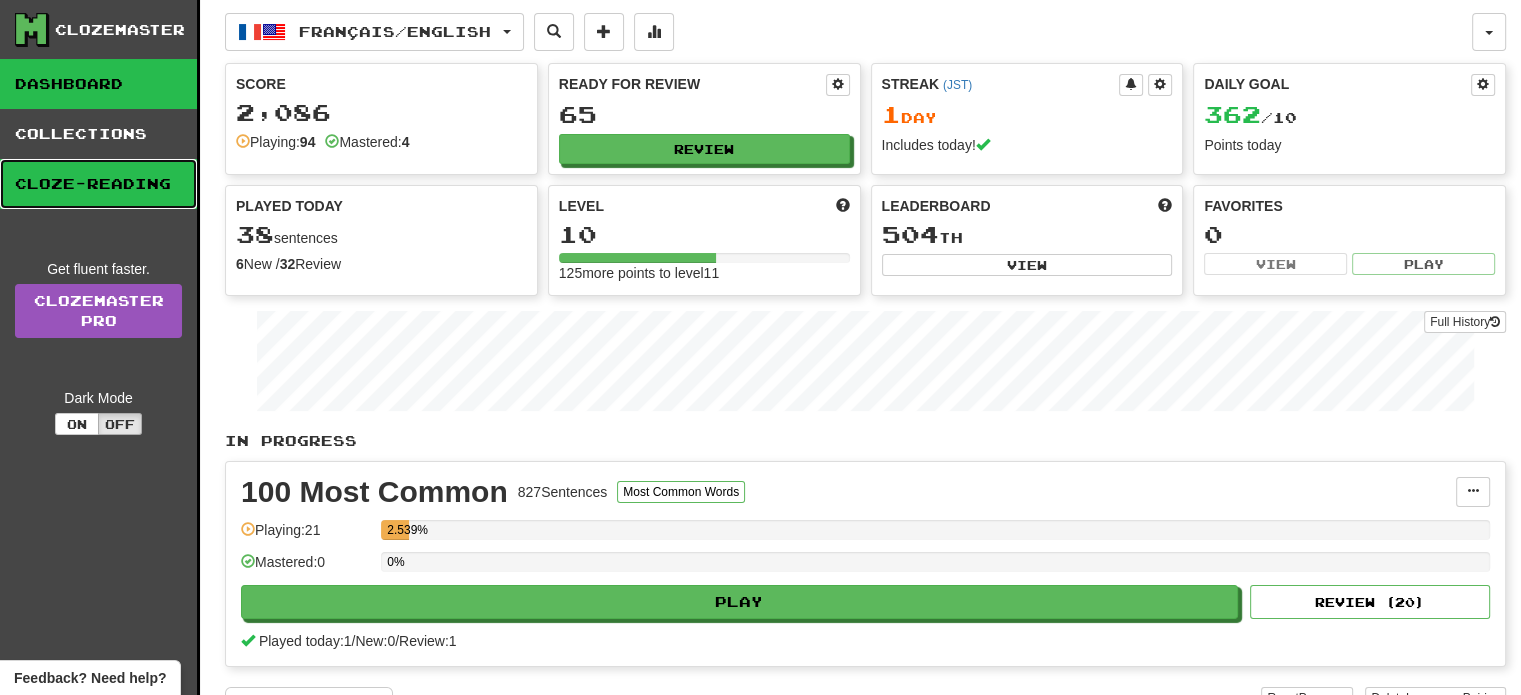 click on "Cloze-Reading" at bounding box center (98, 184) 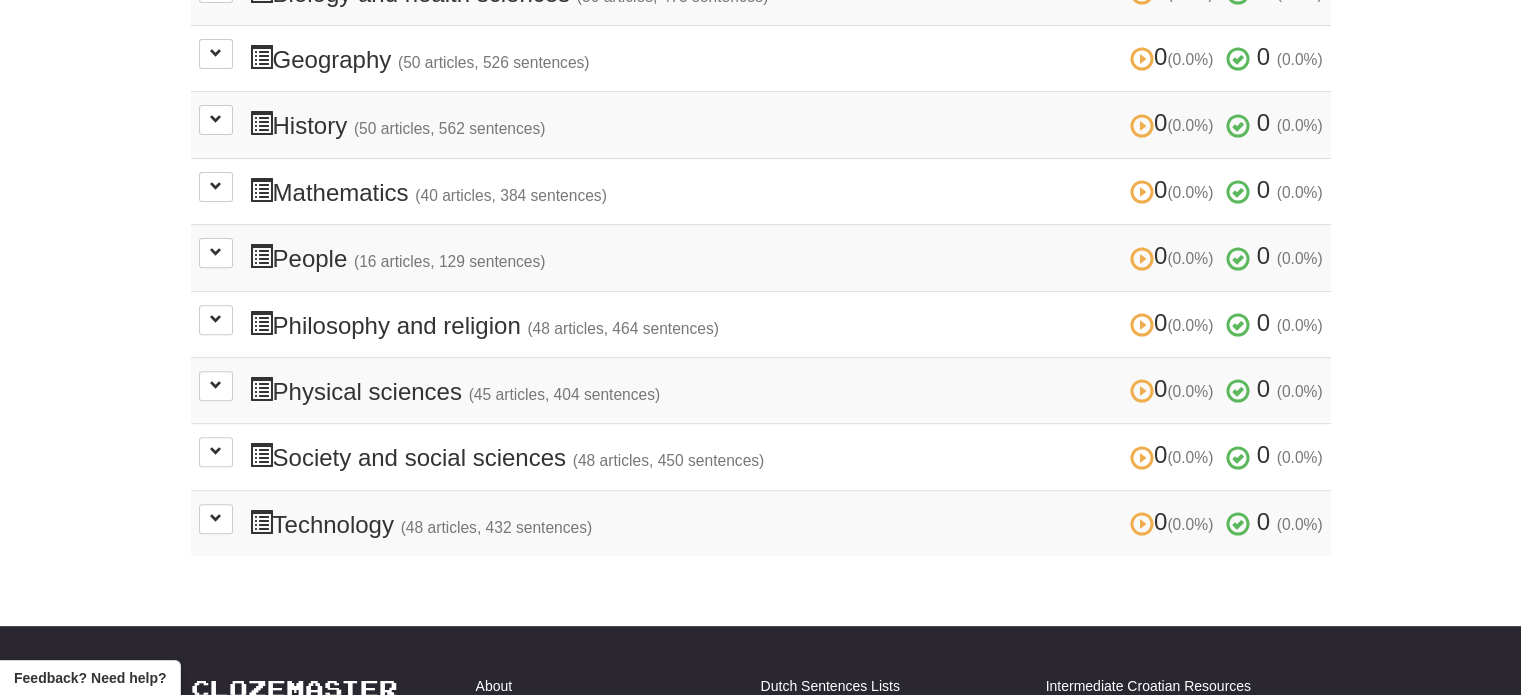 scroll, scrollTop: 400, scrollLeft: 0, axis: vertical 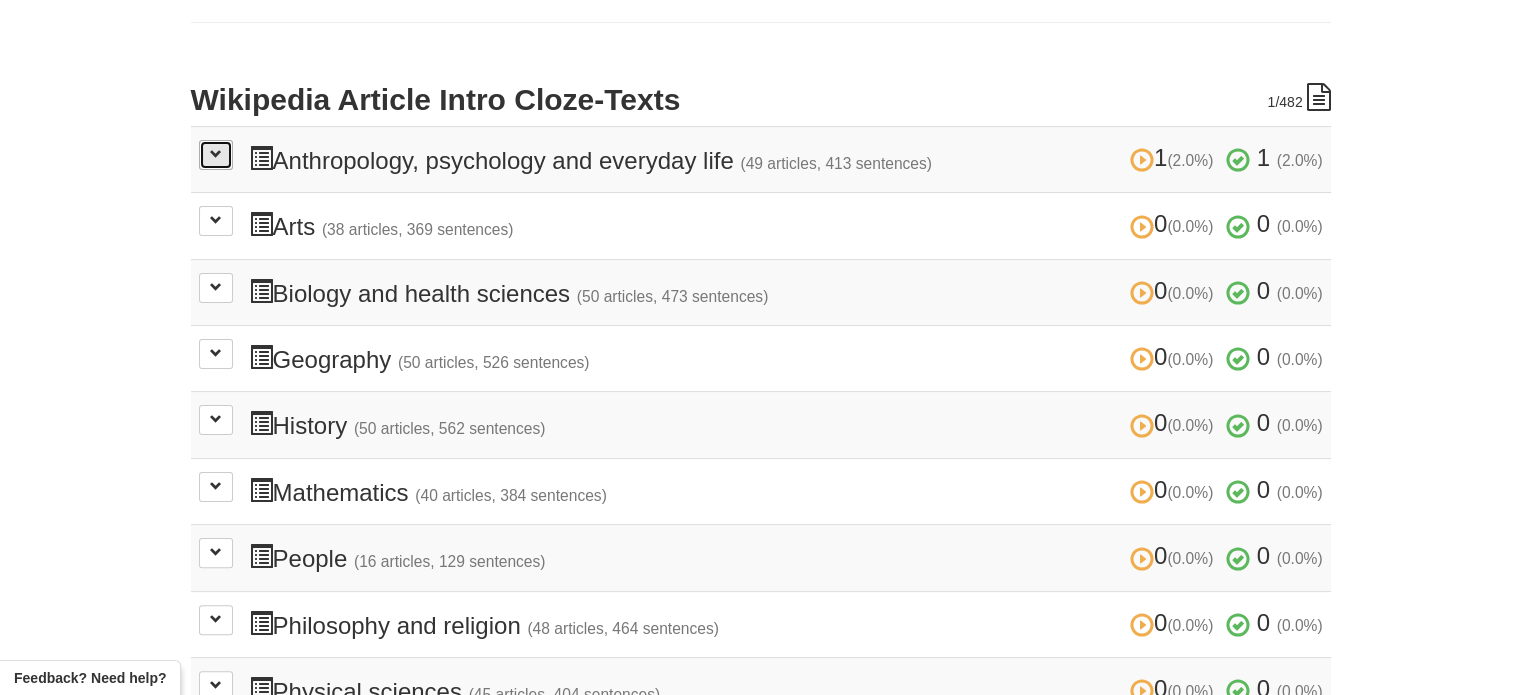 click at bounding box center [216, 155] 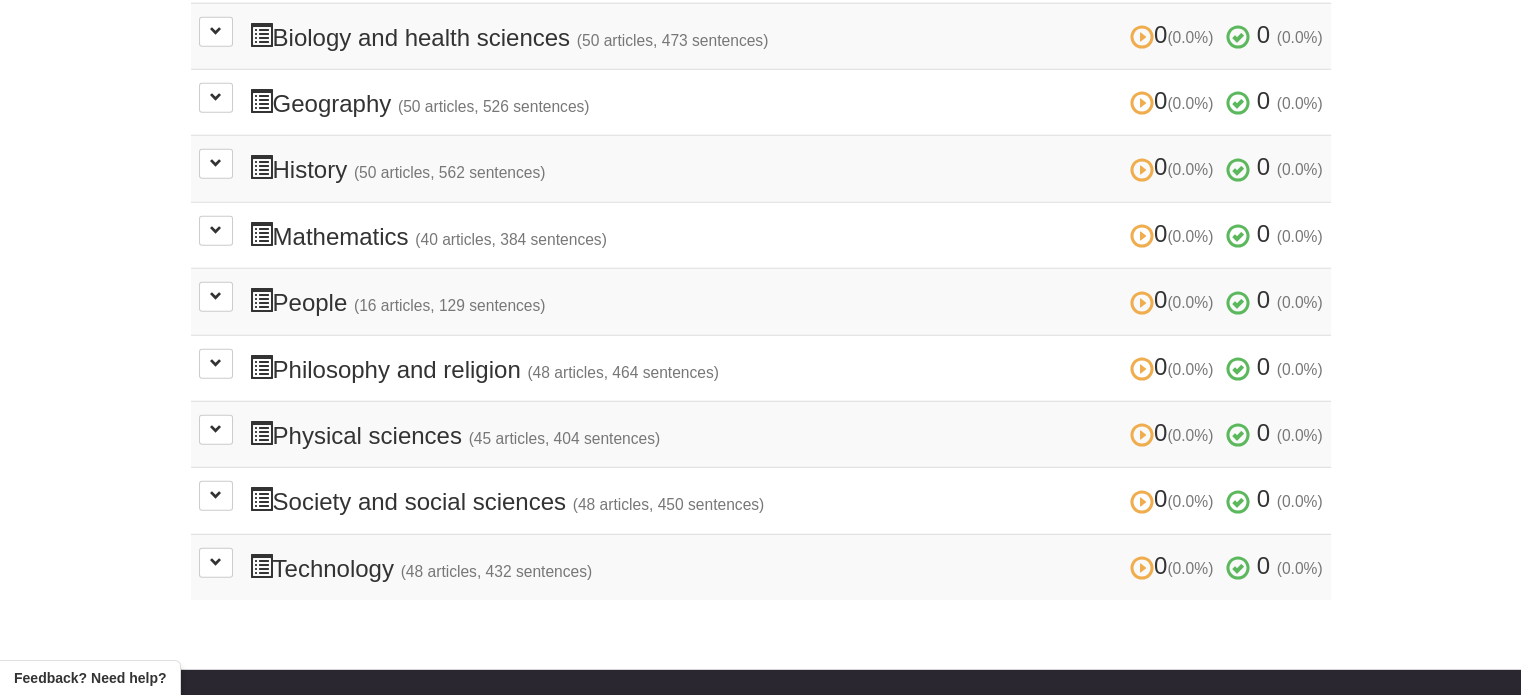 scroll, scrollTop: 5000, scrollLeft: 0, axis: vertical 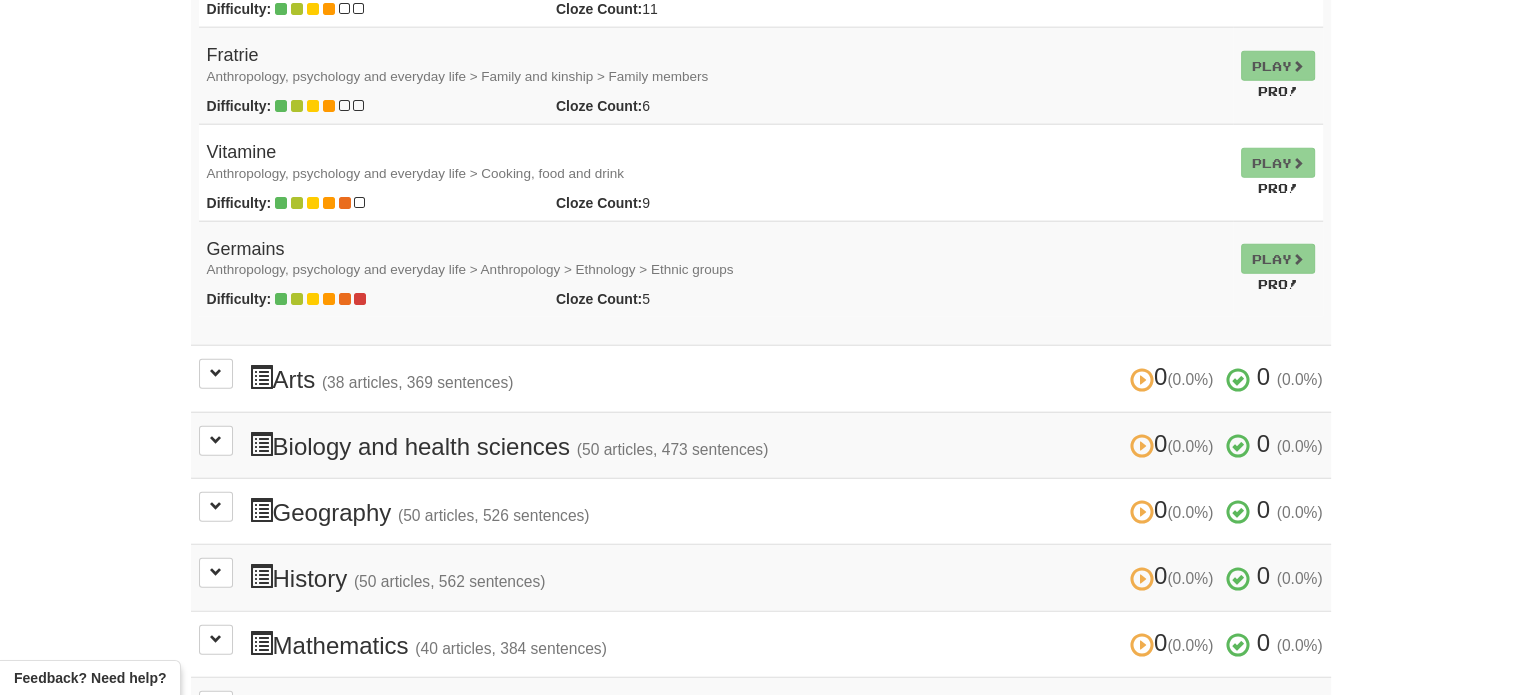 click on "0
(0.0%)
0
(0.0%)
Arts
(38 articles, 369 sentences)
0
(0.0%)
0
(0.0%)
Loading..." at bounding box center (761, 379) 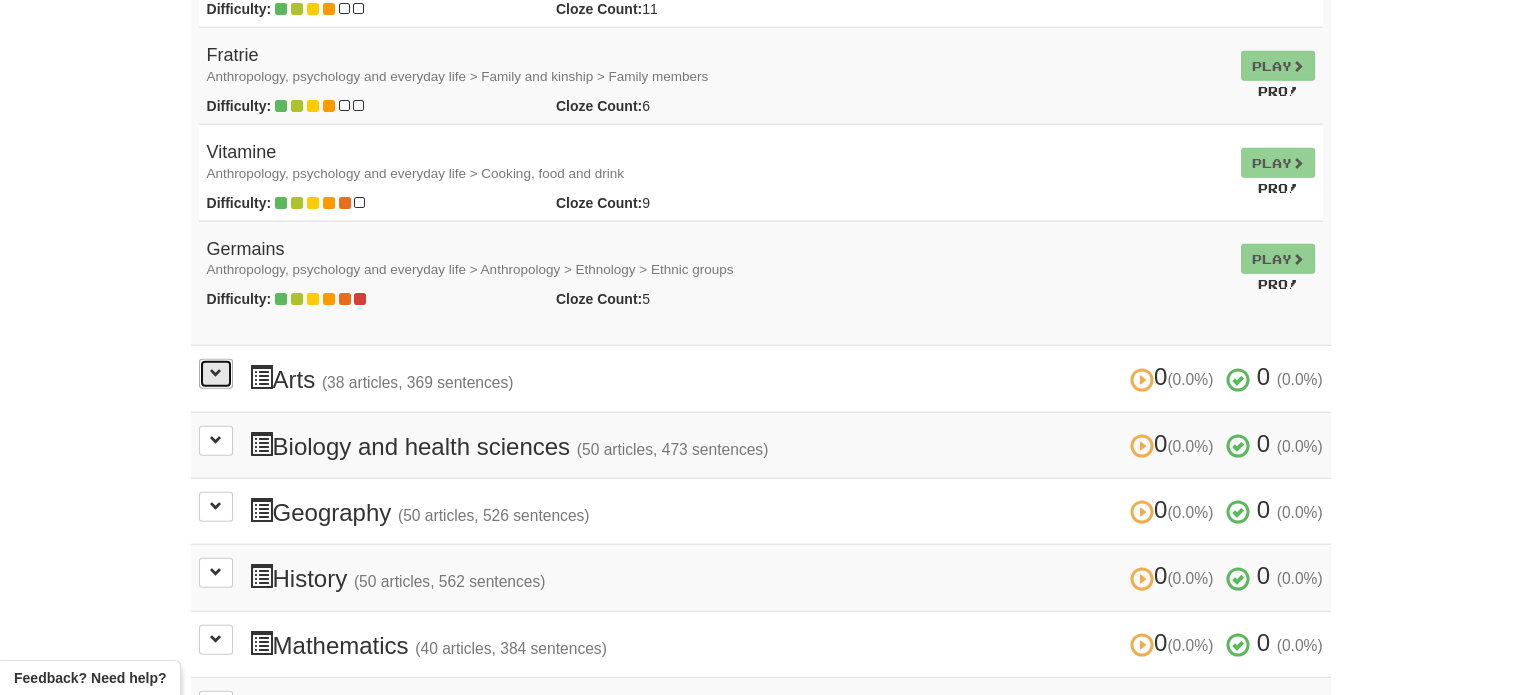 click at bounding box center (216, 374) 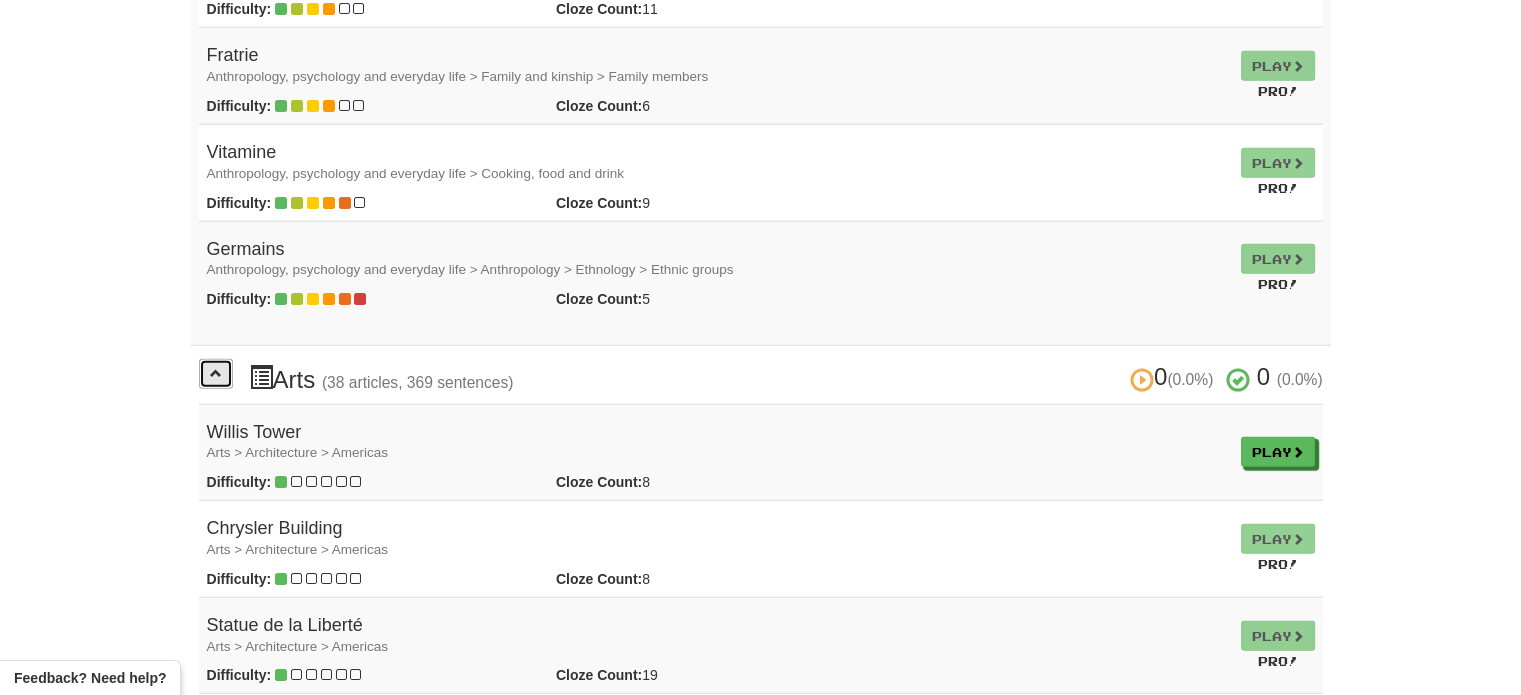 click at bounding box center (216, 374) 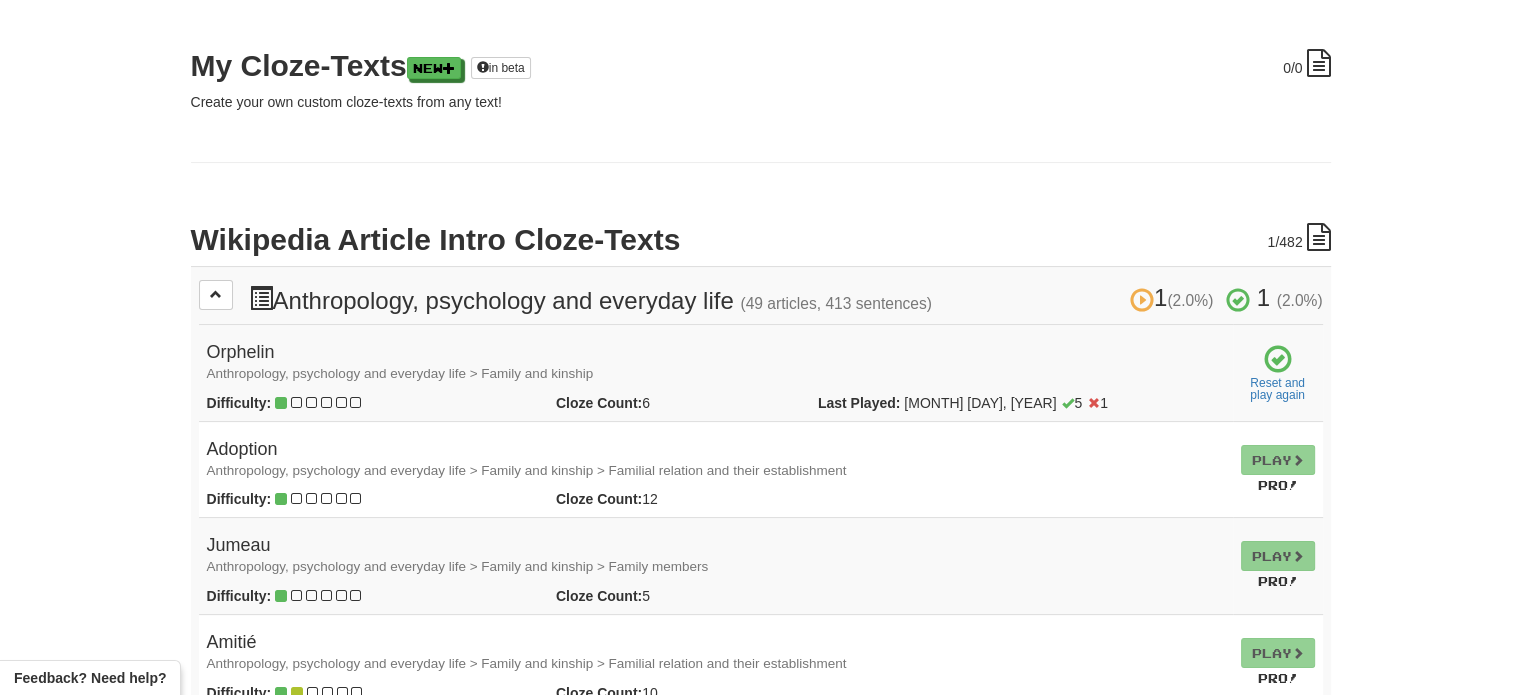scroll, scrollTop: 0, scrollLeft: 0, axis: both 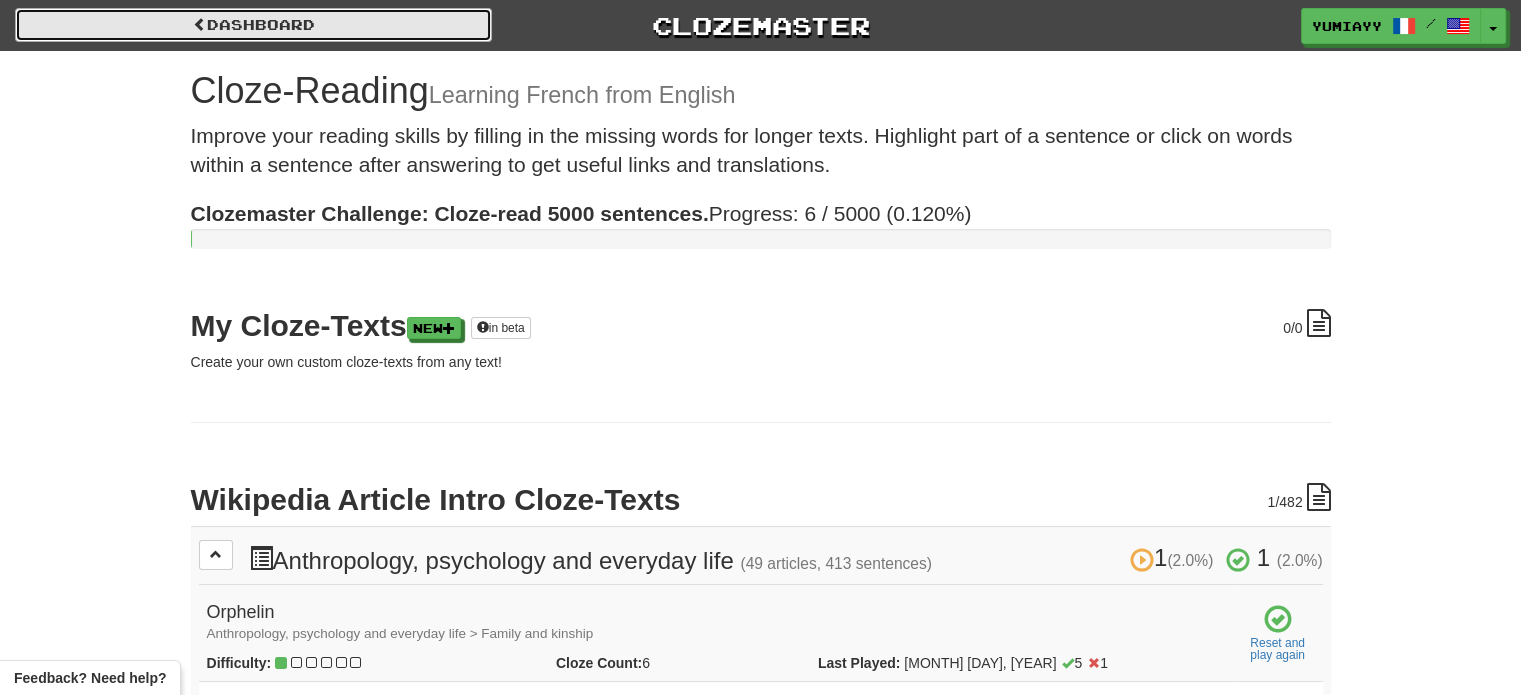 click on "Dashboard" at bounding box center (253, 25) 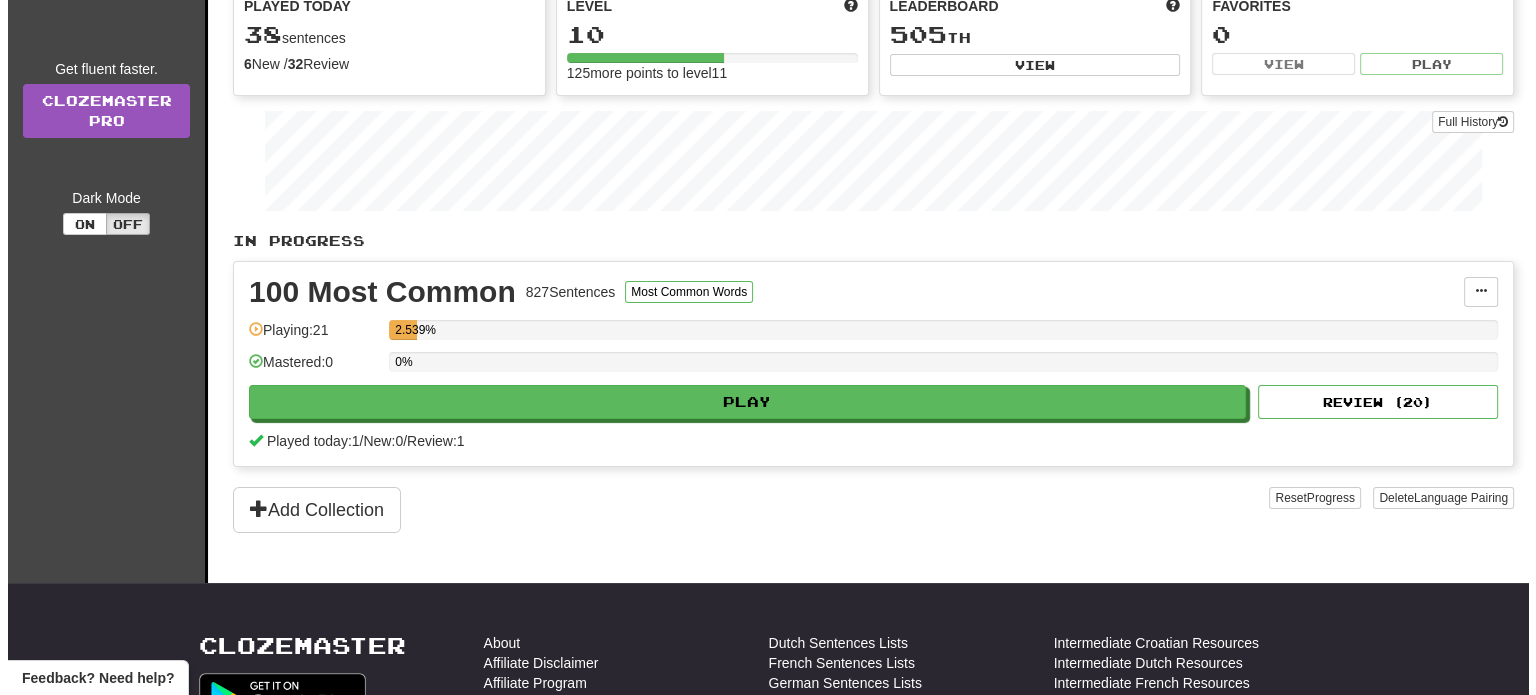 scroll, scrollTop: 0, scrollLeft: 0, axis: both 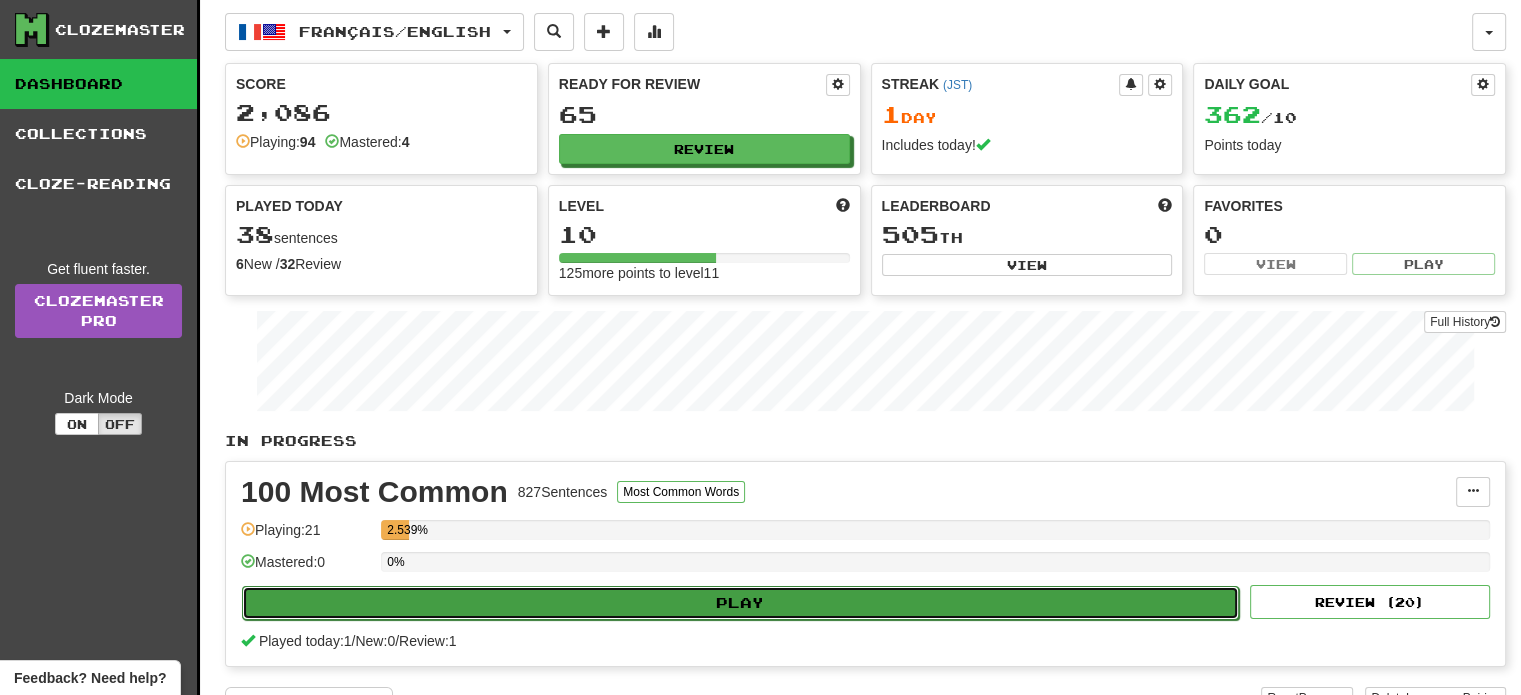 click on "Play" at bounding box center (740, 603) 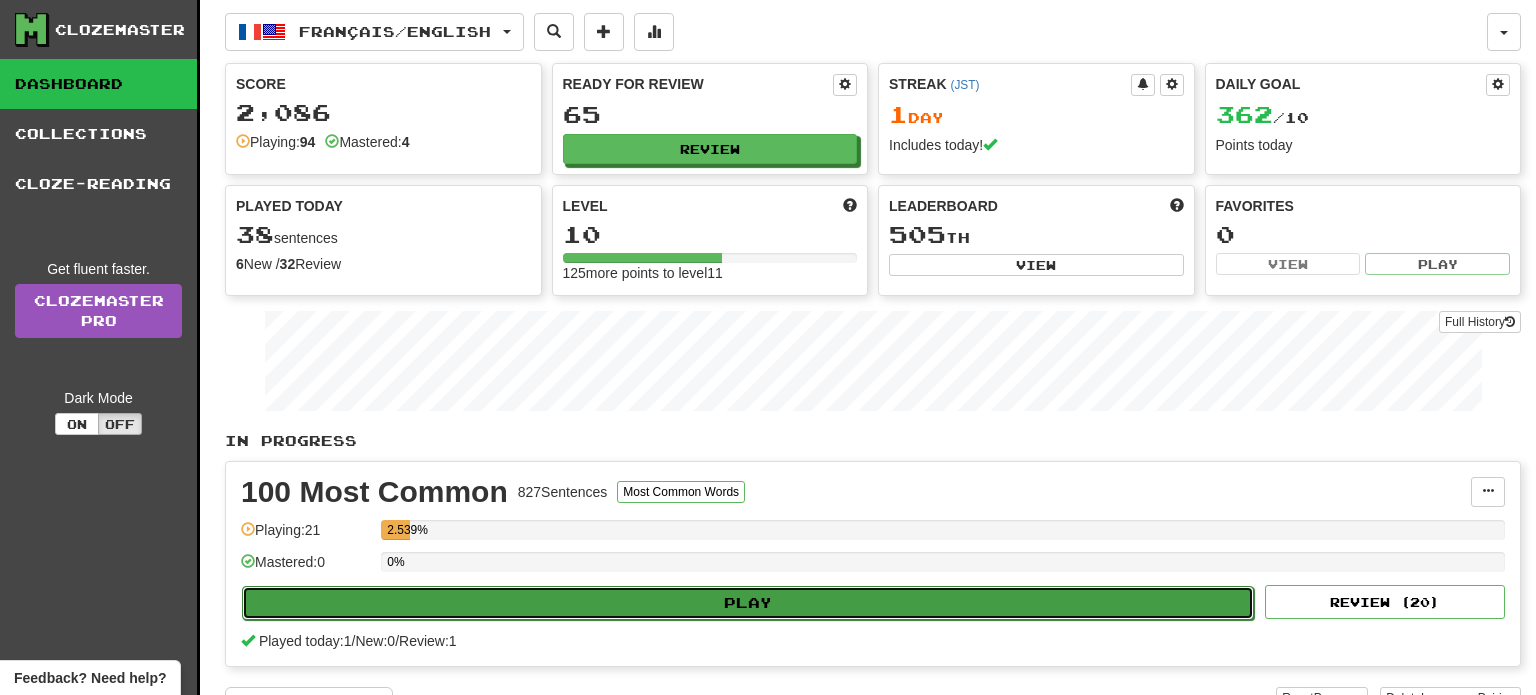 select on "**" 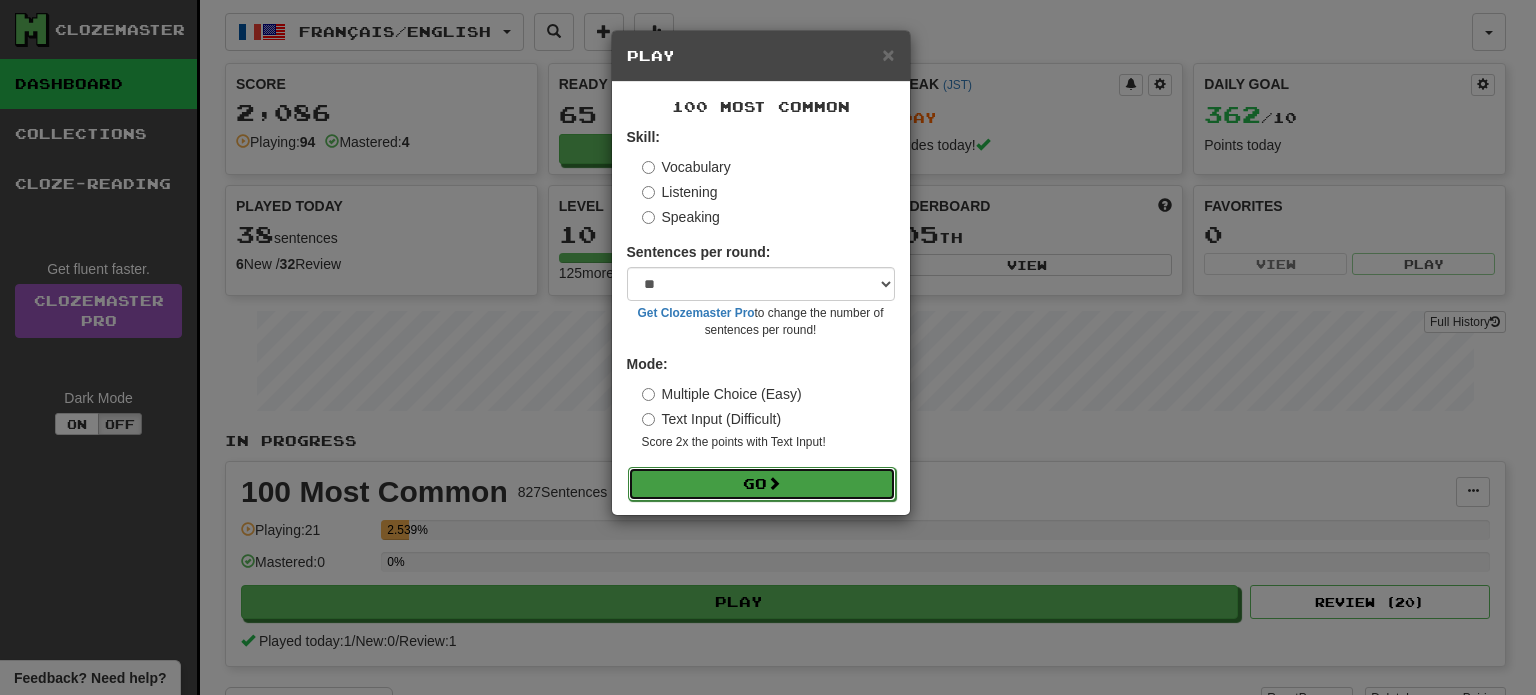 click on "Go" at bounding box center (762, 484) 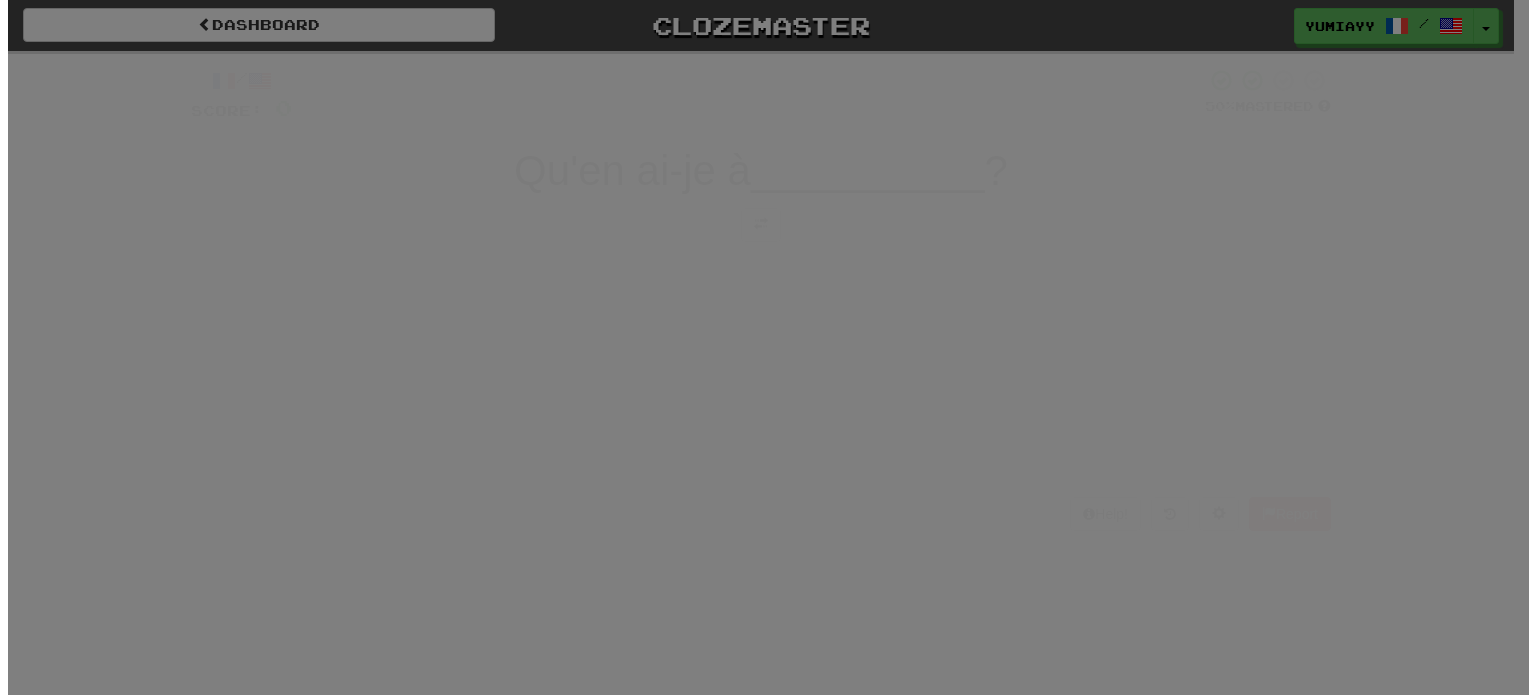 scroll, scrollTop: 0, scrollLeft: 0, axis: both 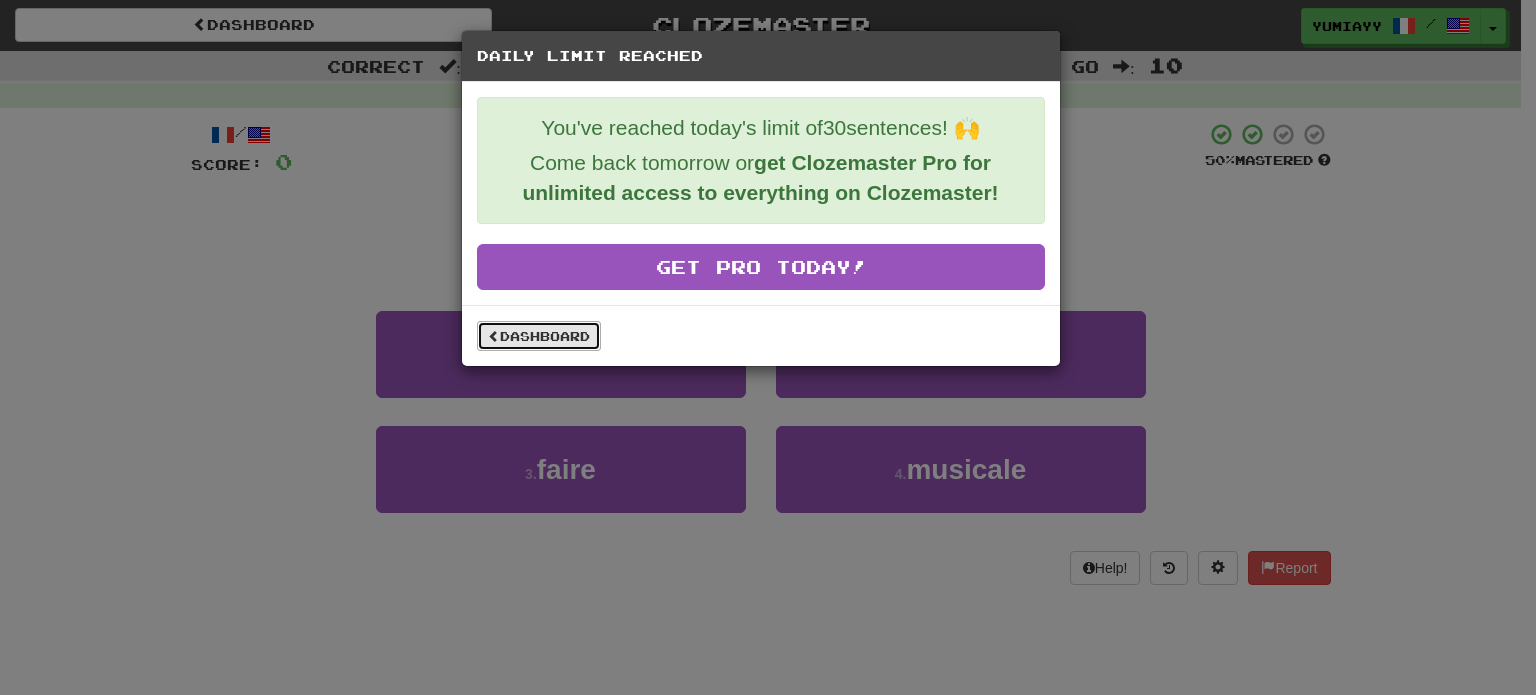 click on "Dashboard" at bounding box center (539, 336) 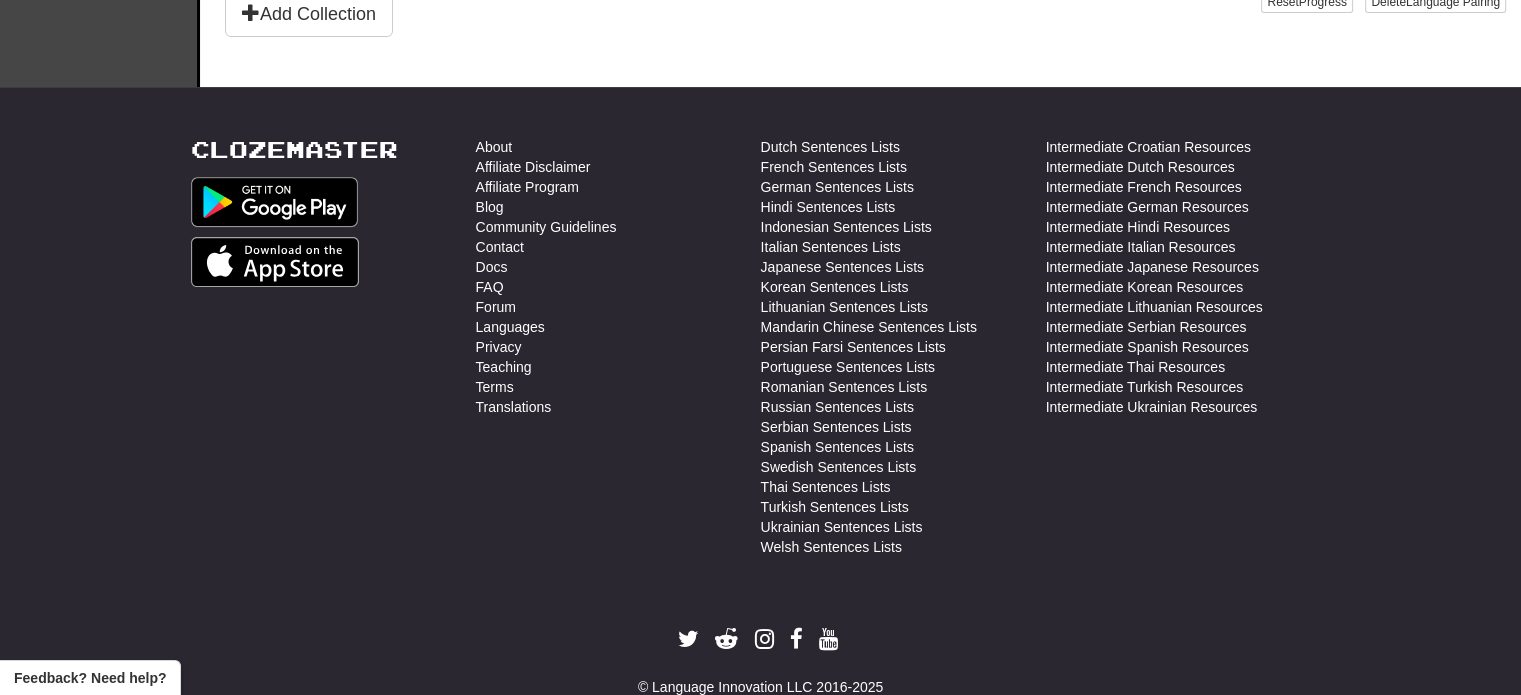 scroll, scrollTop: 700, scrollLeft: 0, axis: vertical 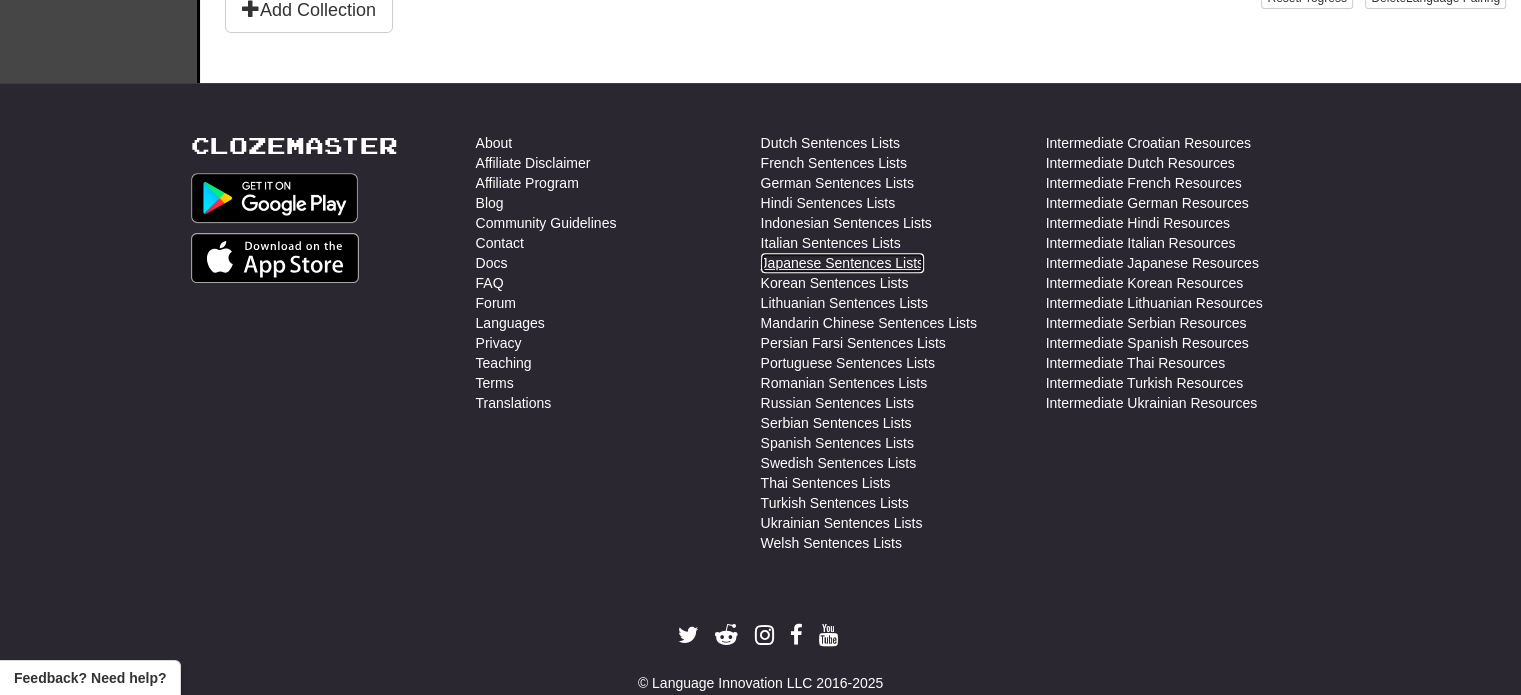 click on "Japanese Sentences Lists" at bounding box center (842, 263) 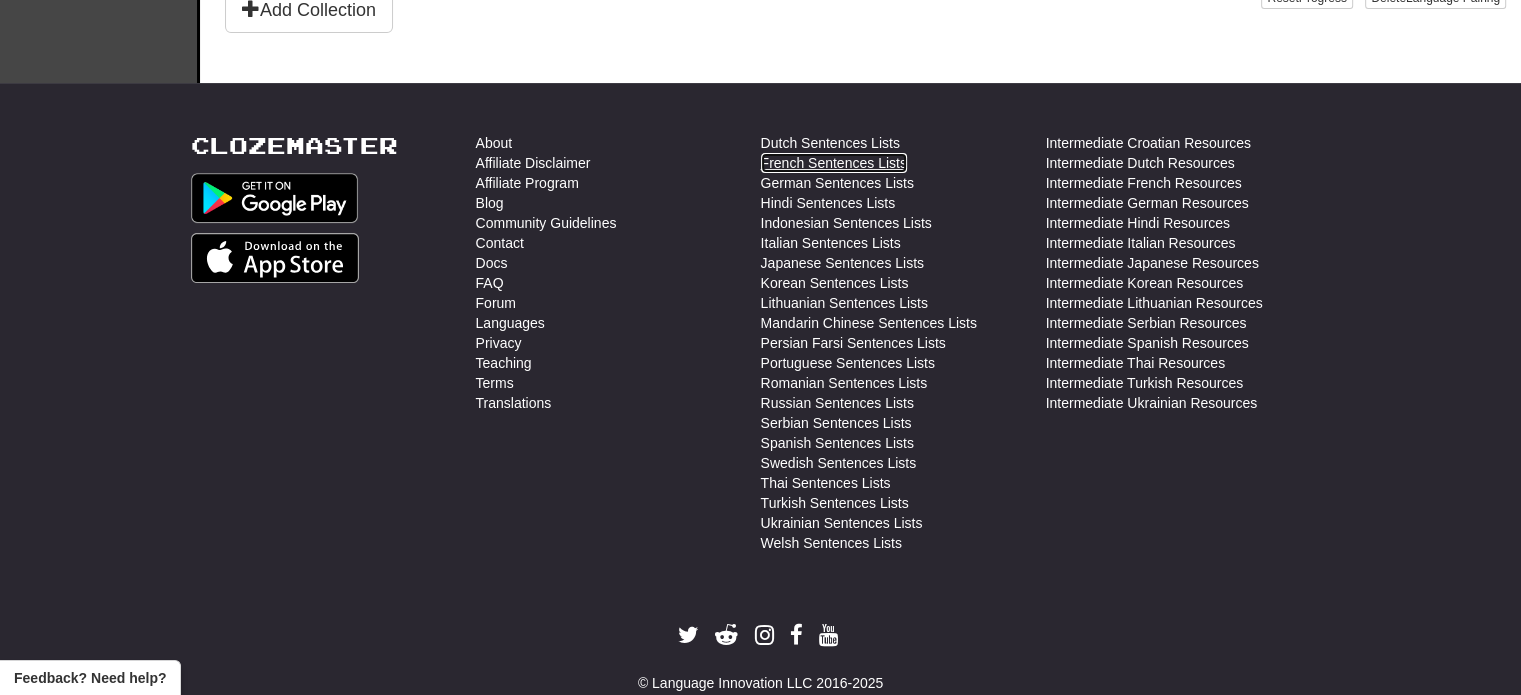 click on "French Sentences Lists" at bounding box center (834, 163) 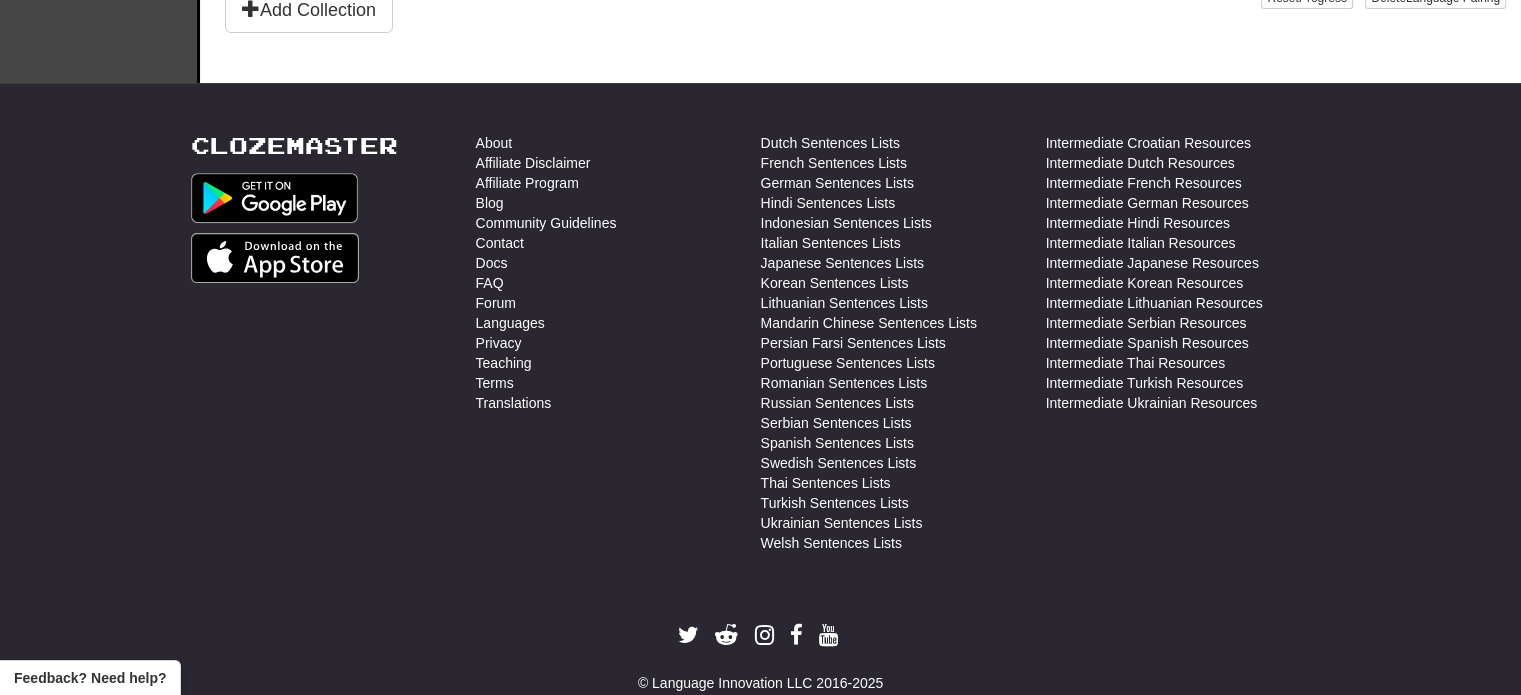 scroll, scrollTop: 0, scrollLeft: 0, axis: both 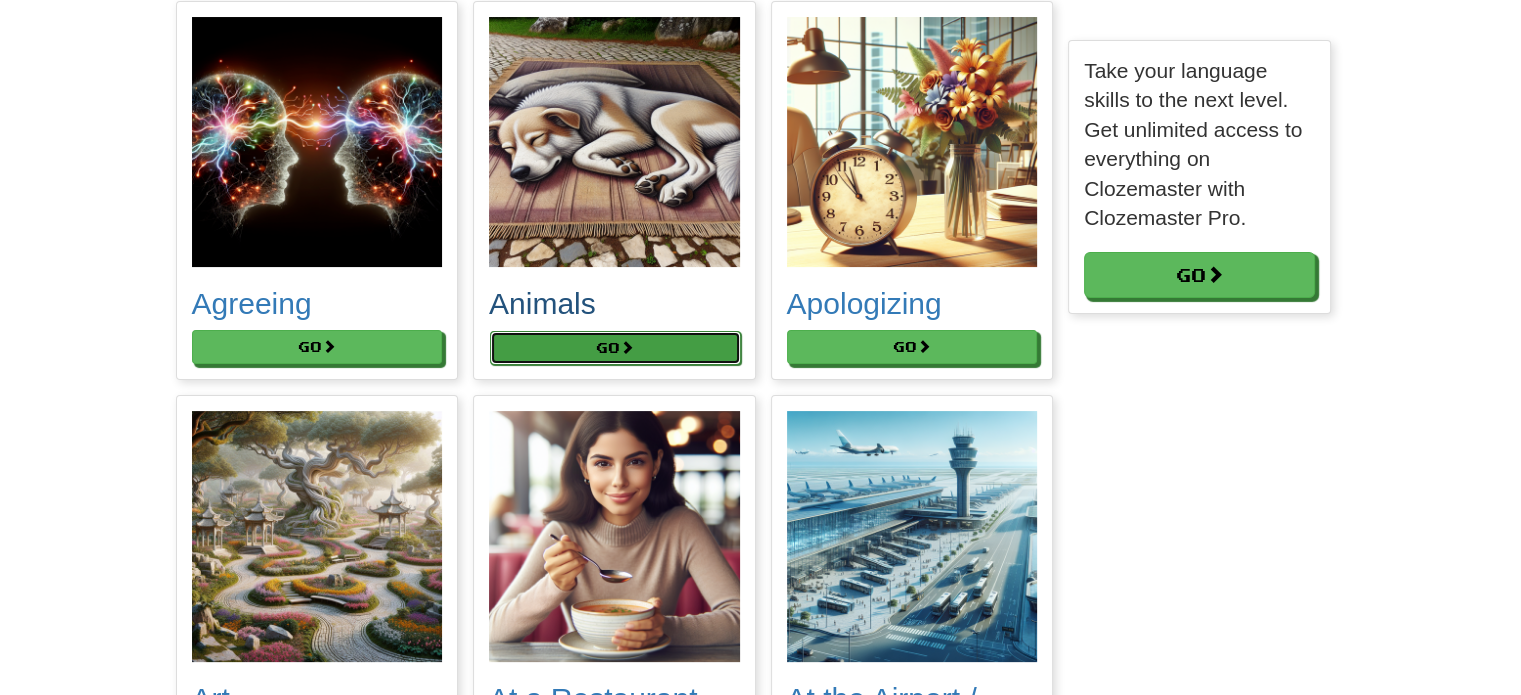 click on "Go" at bounding box center (615, 348) 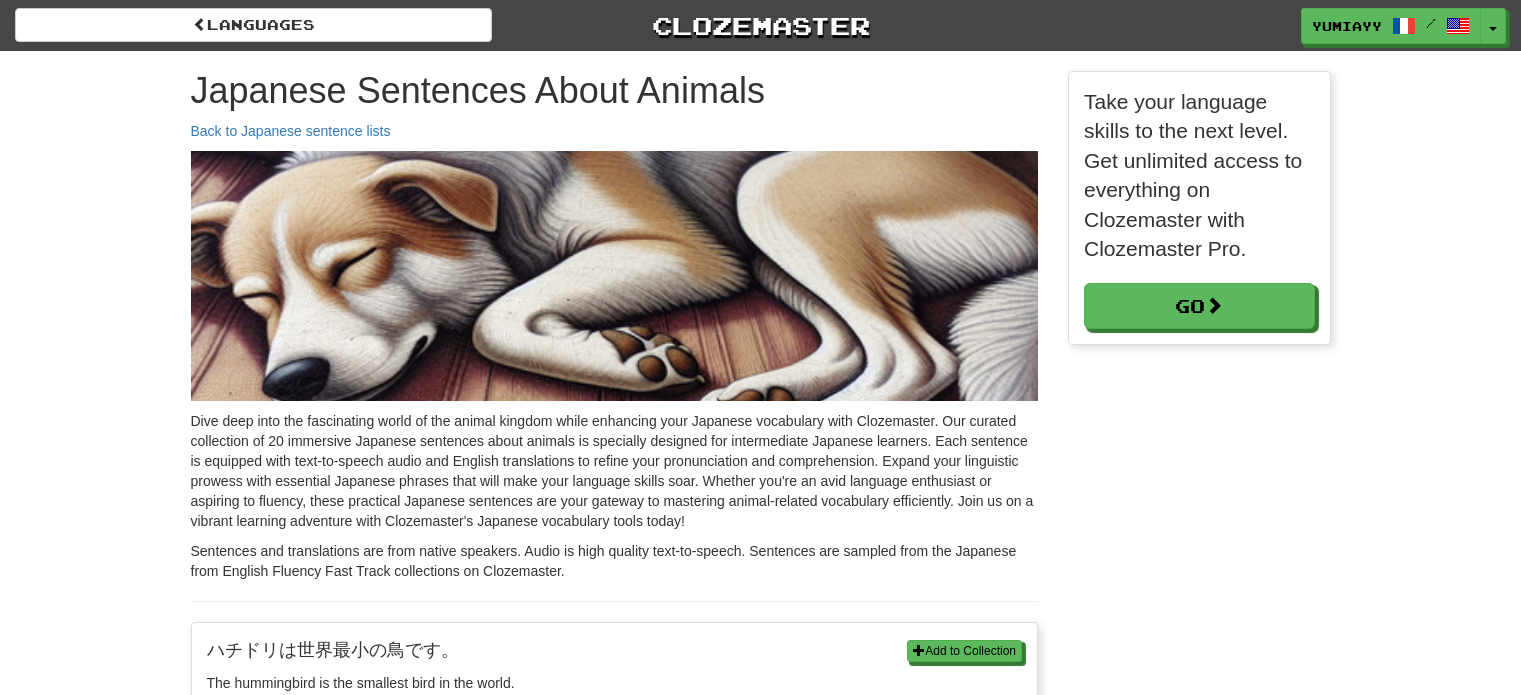 scroll, scrollTop: 0, scrollLeft: 0, axis: both 